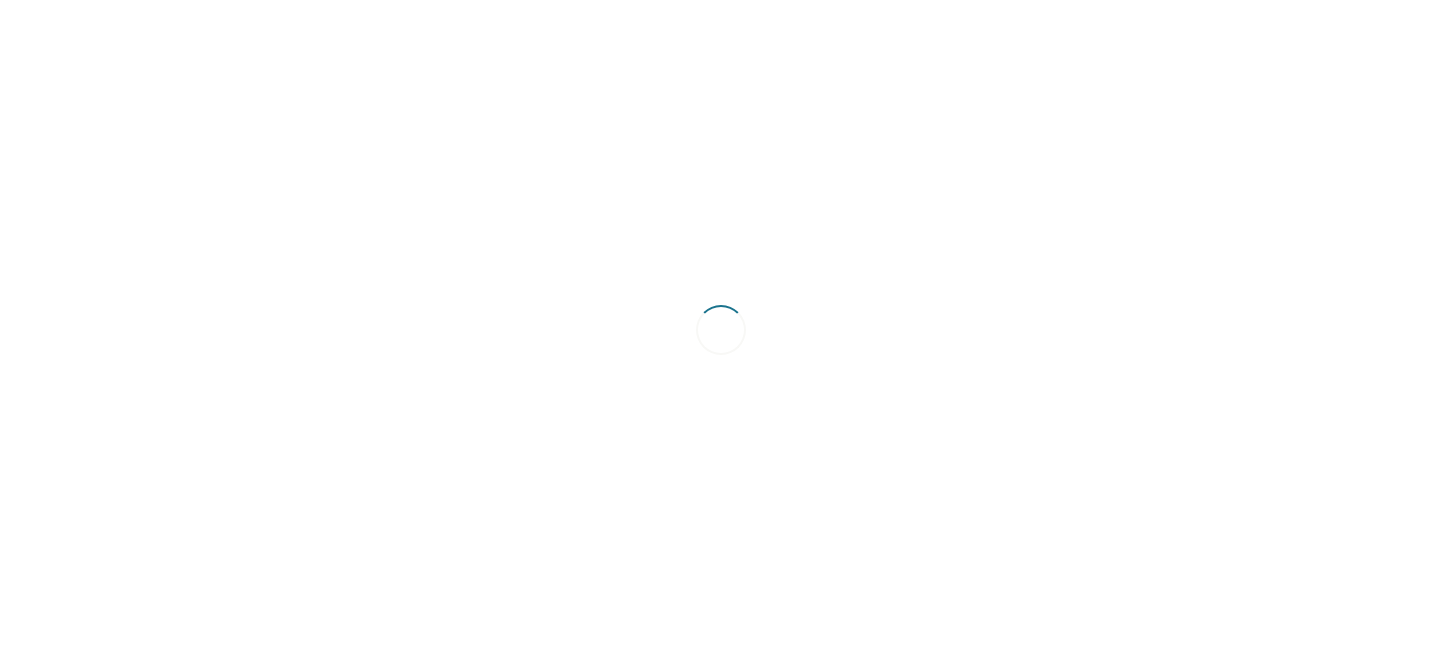 scroll, scrollTop: 0, scrollLeft: 0, axis: both 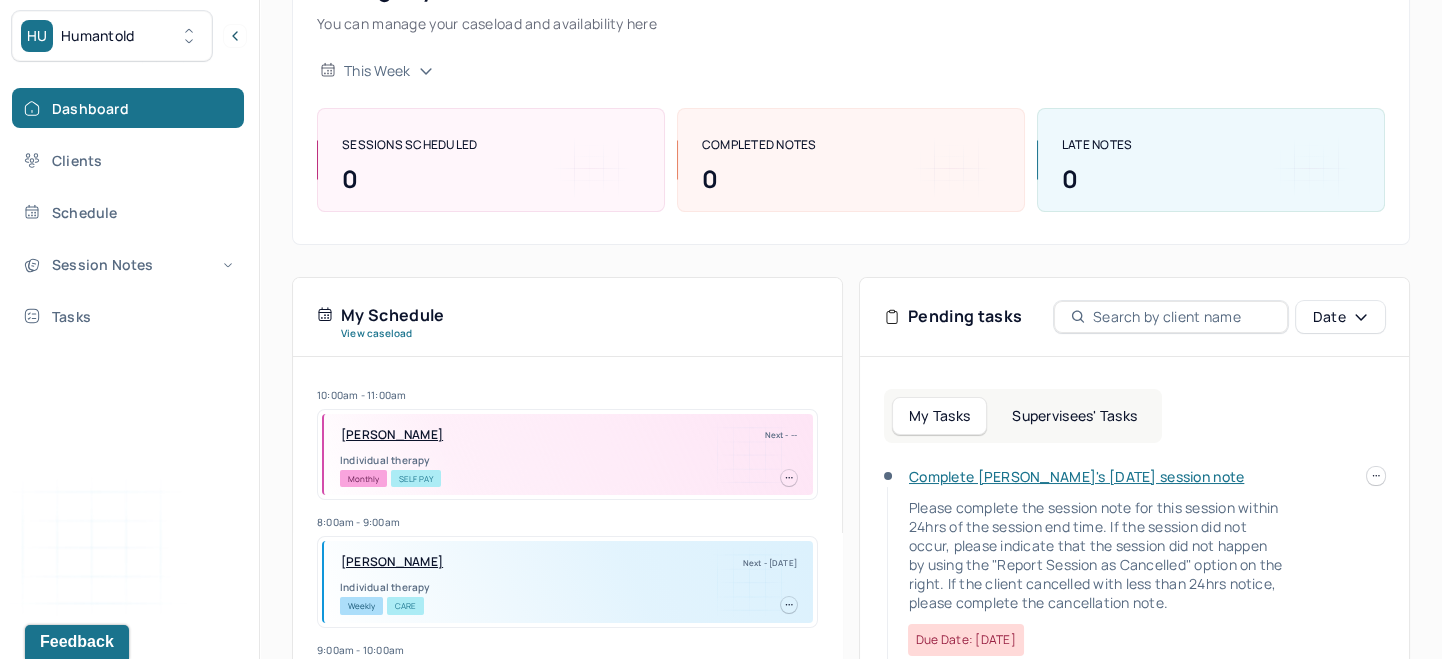 click on "Complete [PERSON_NAME]'s [DATE] session note" at bounding box center (1076, 476) 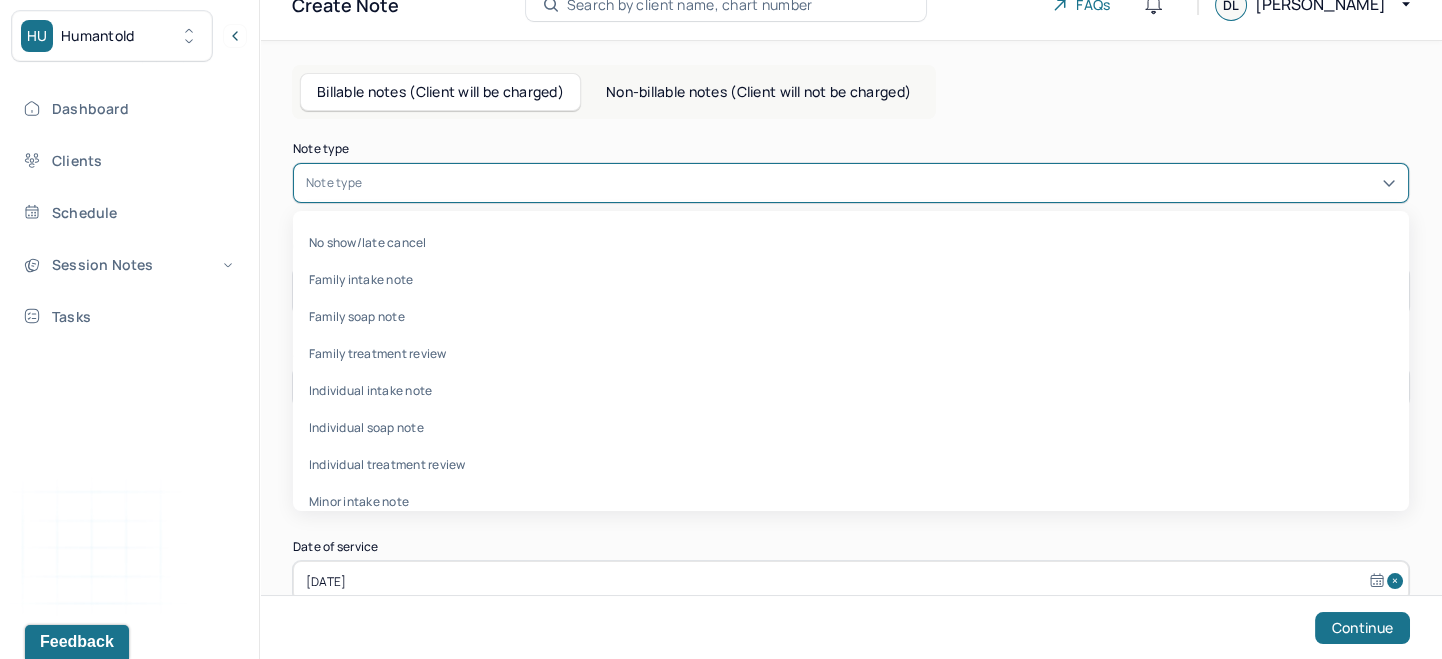click at bounding box center (881, 183) 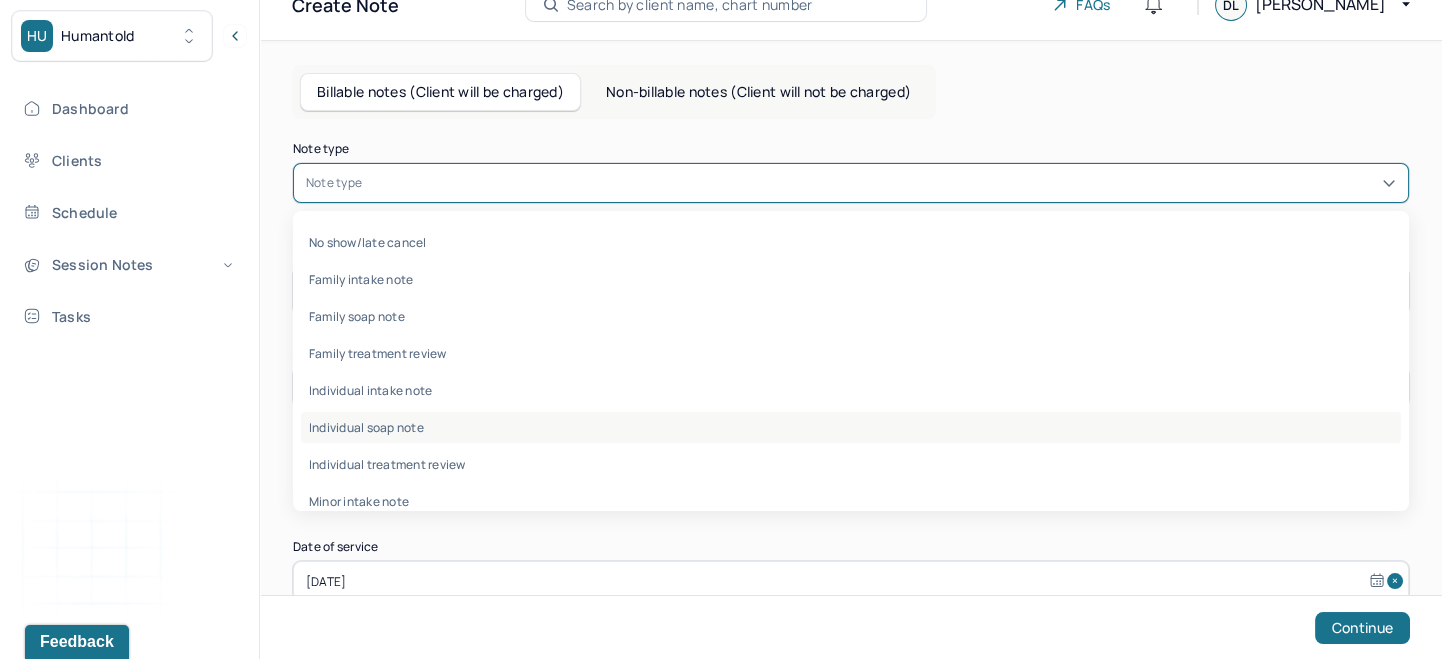 click on "Individual soap note" at bounding box center (851, 427) 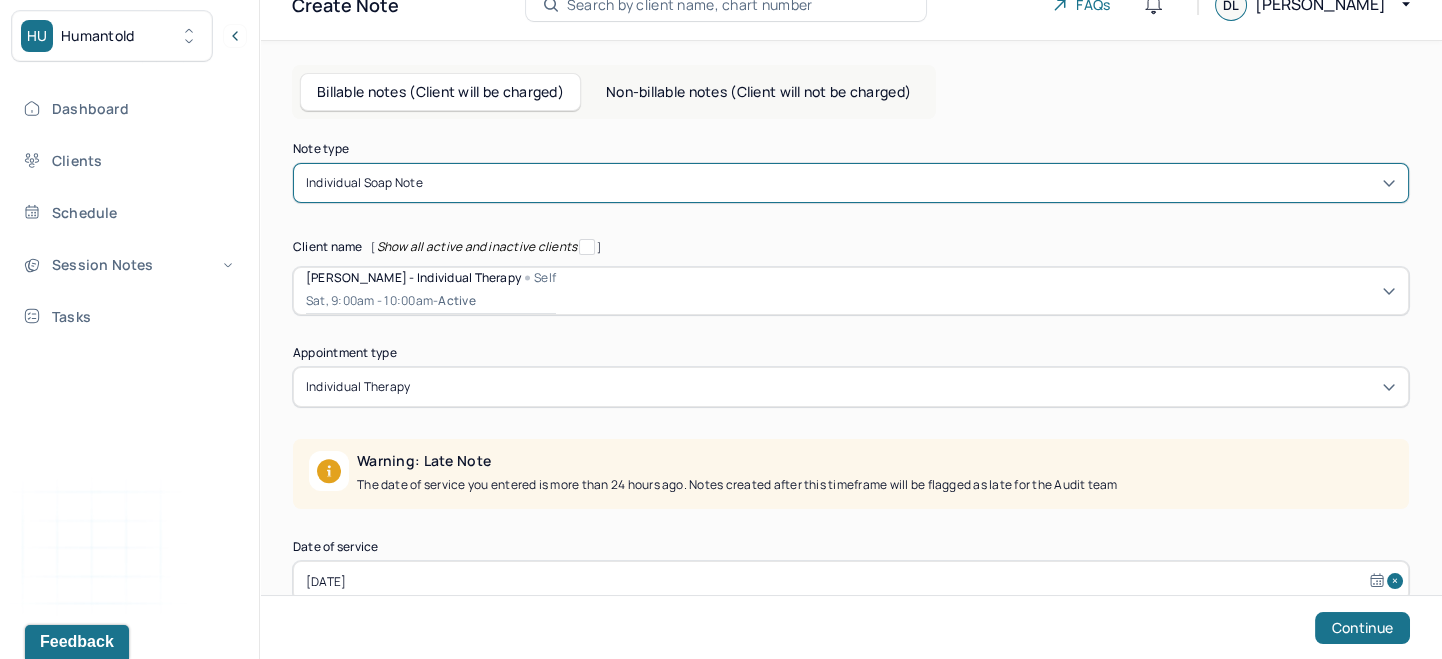 click on "individual therapy" at bounding box center [851, 387] 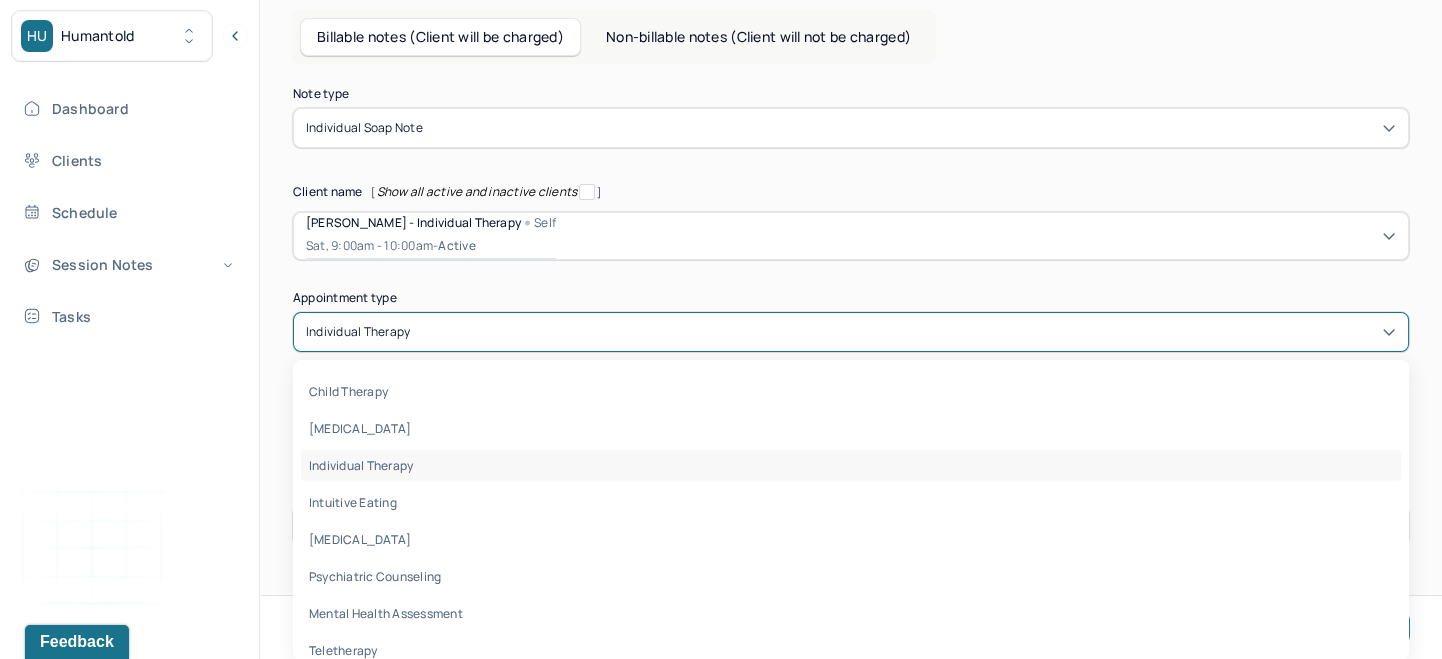 scroll, scrollTop: 94, scrollLeft: 0, axis: vertical 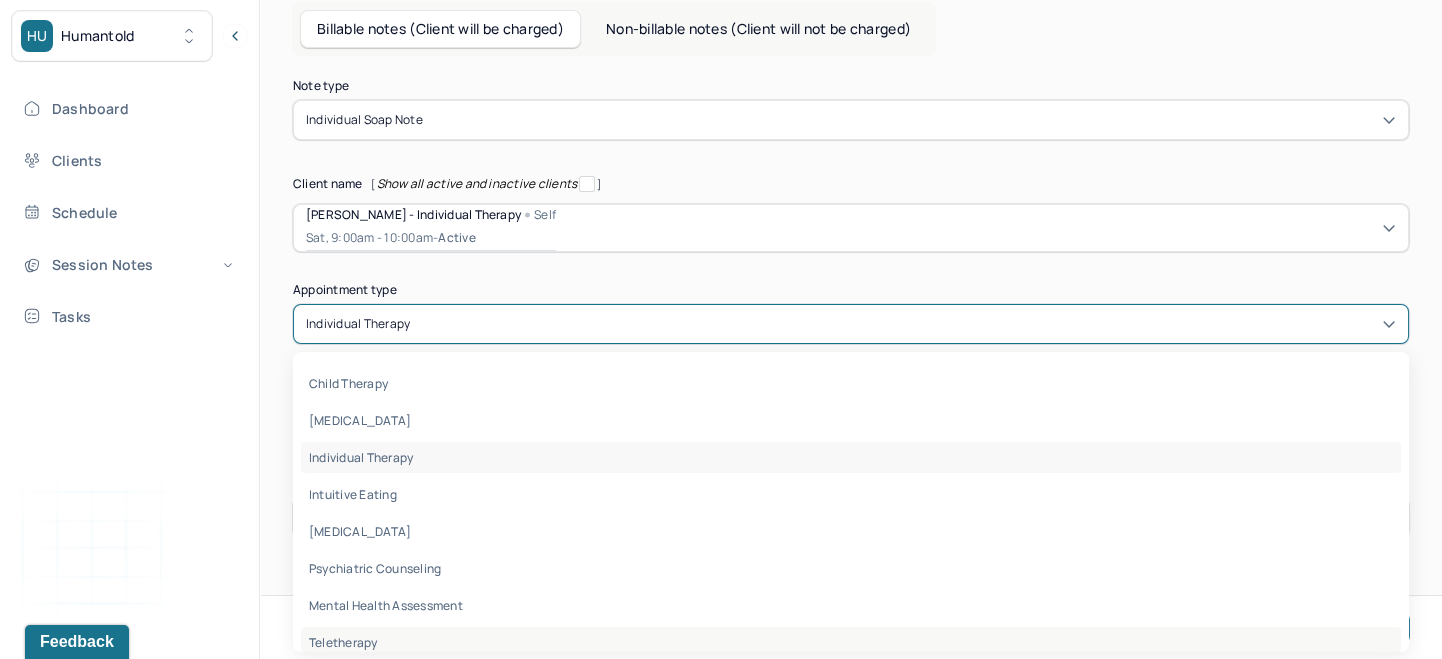 click on "teletherapy" at bounding box center (851, 642) 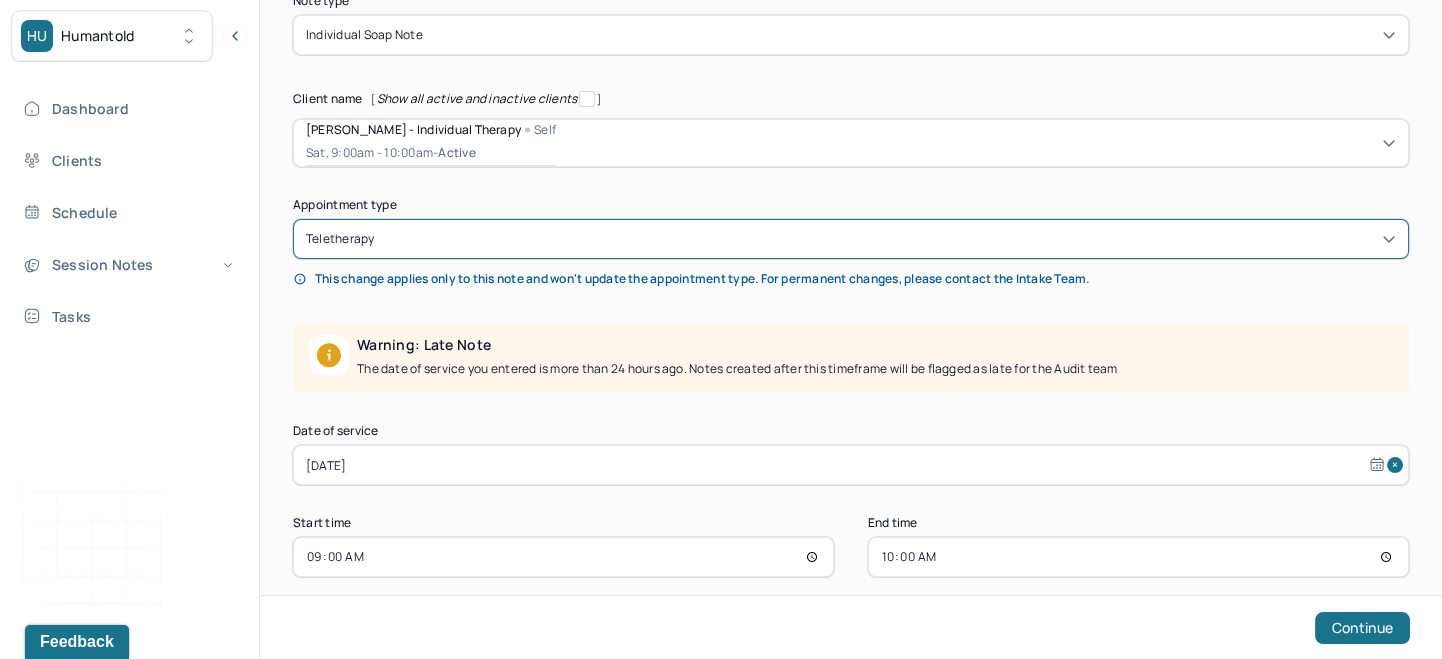 scroll, scrollTop: 182, scrollLeft: 0, axis: vertical 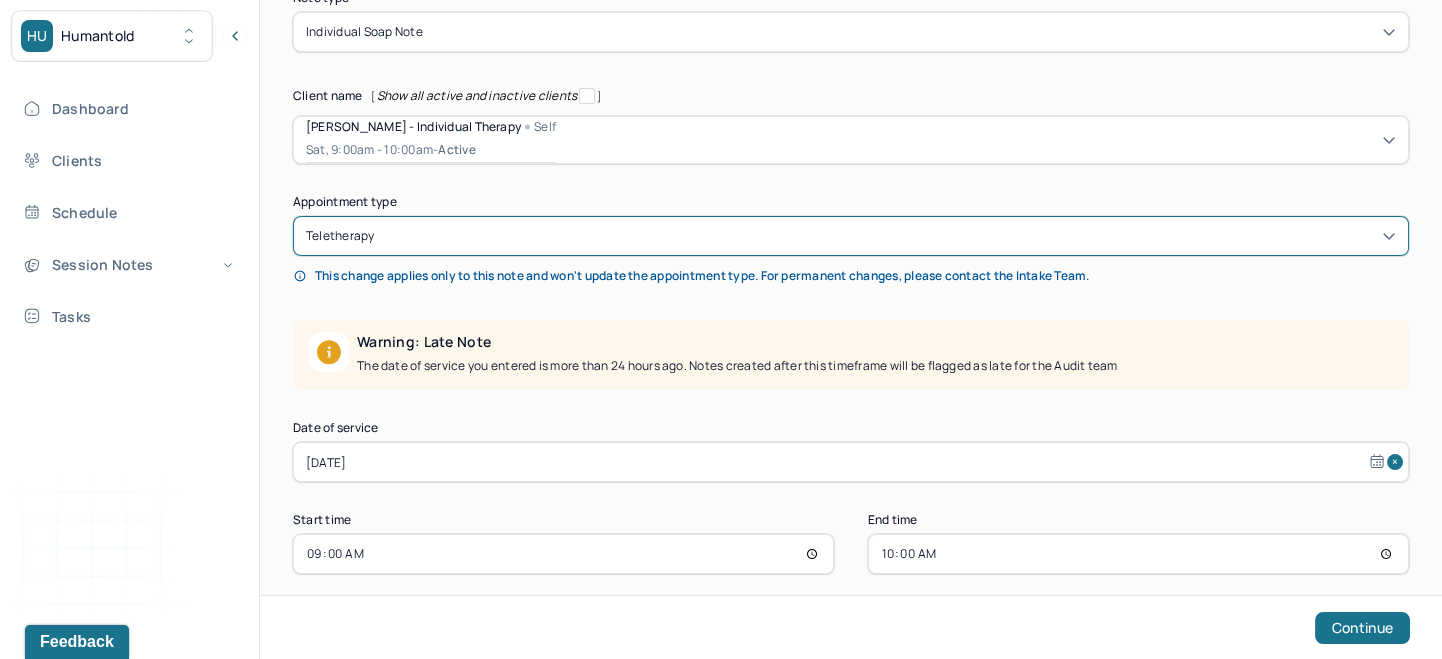 select on "6" 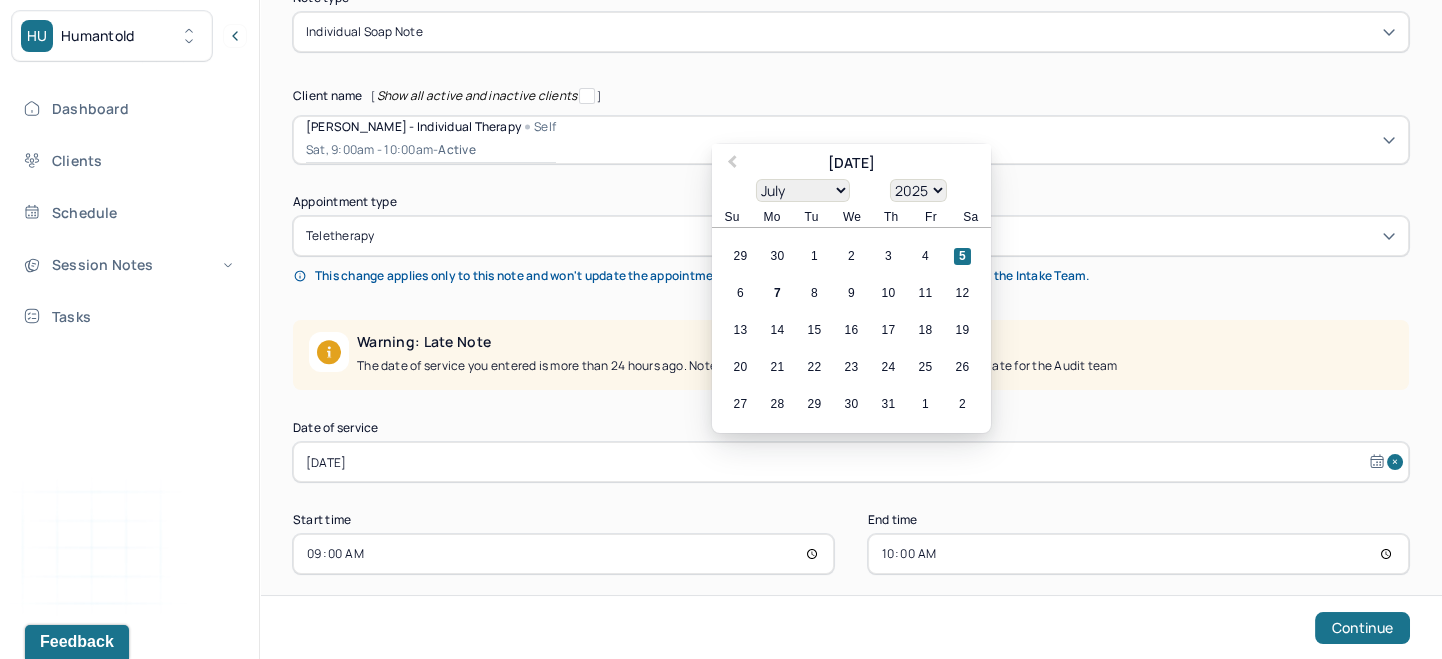 click on "Jul 5, 2025" at bounding box center (851, 462) 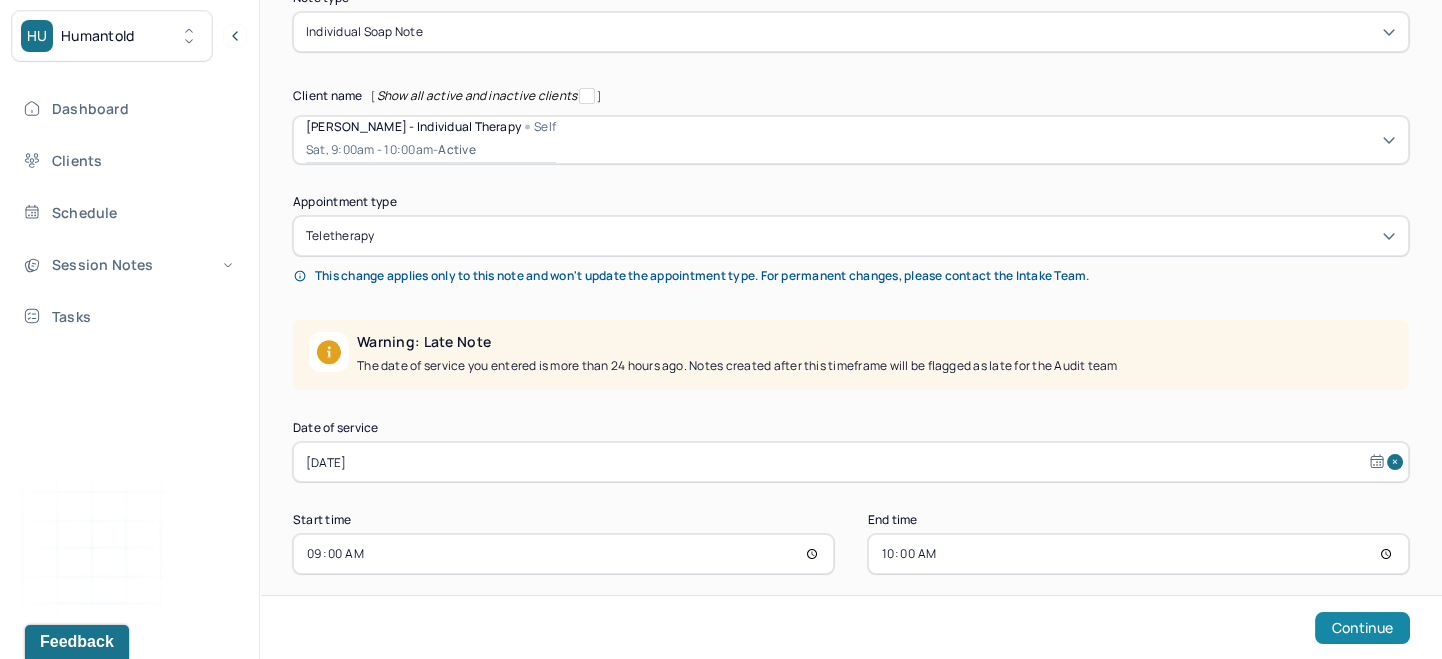 click on "Continue" at bounding box center (1362, 628) 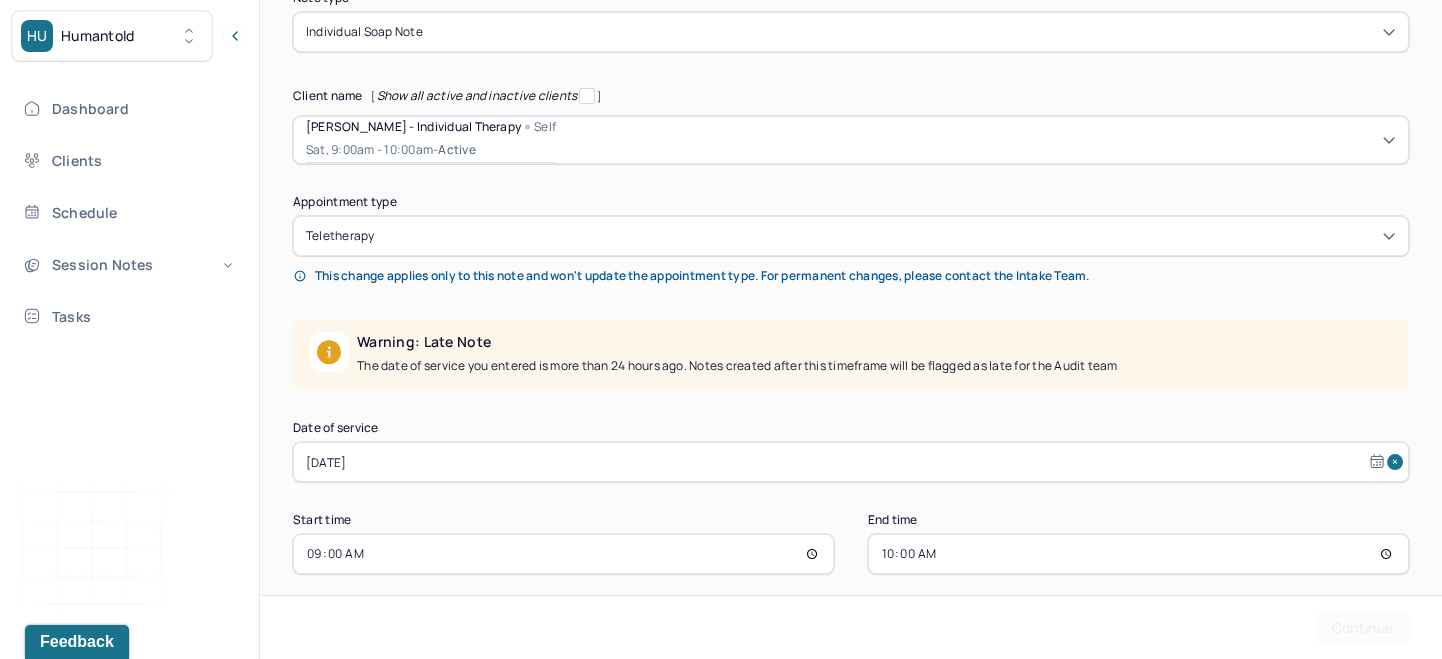 scroll, scrollTop: 0, scrollLeft: 0, axis: both 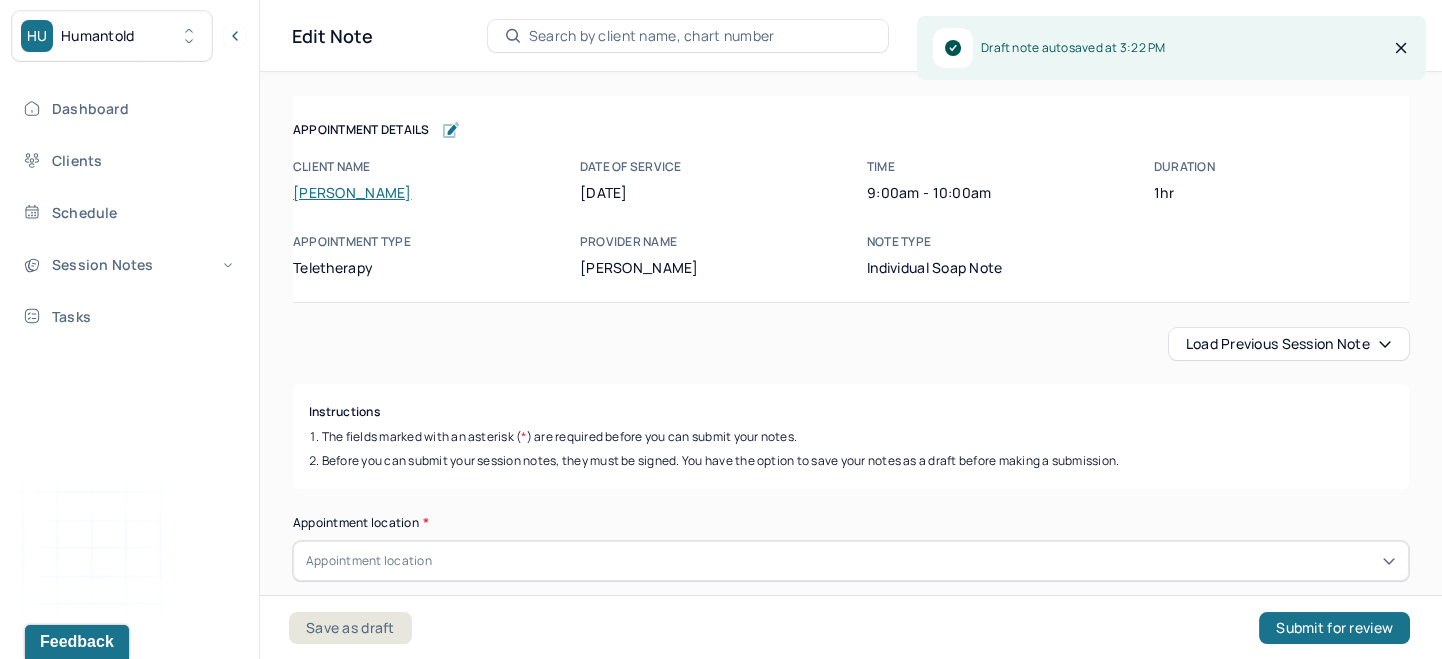 click on "Load previous session note" at bounding box center (1289, 344) 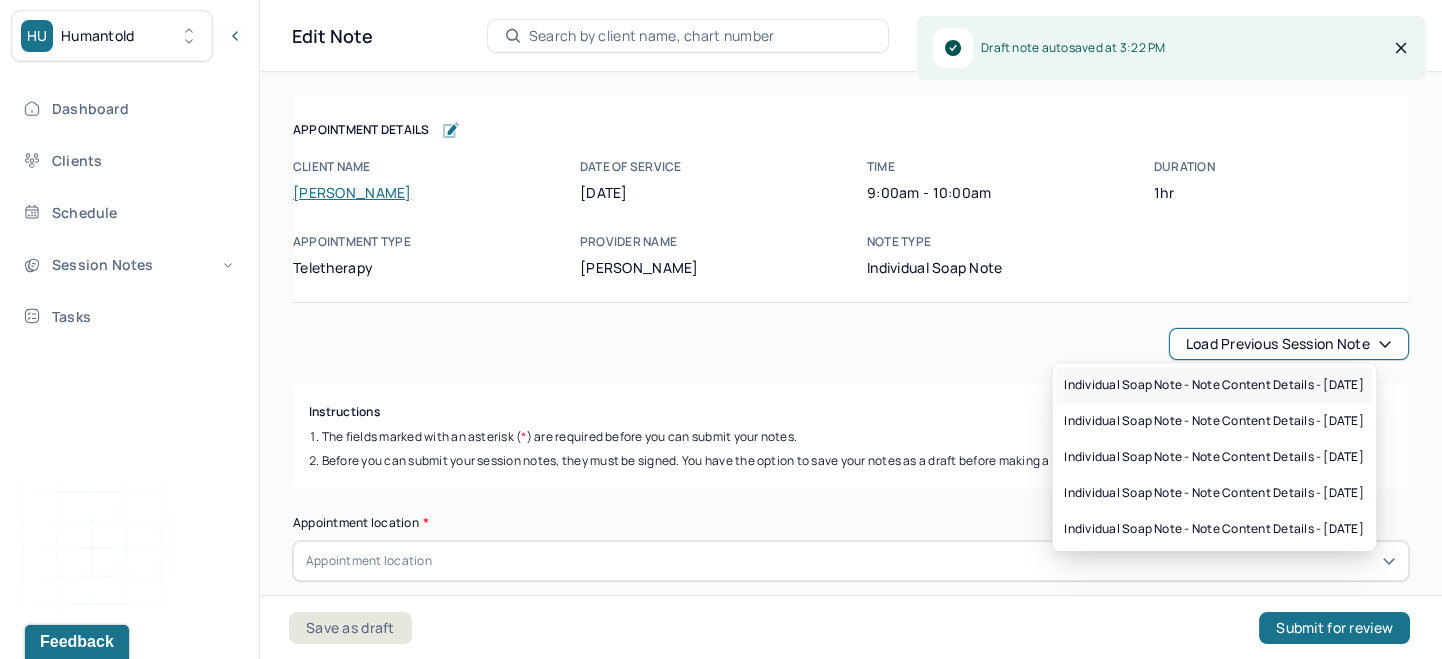 click on "Individual soap note   - Note content Details -   06/14/2025" at bounding box center [1214, 385] 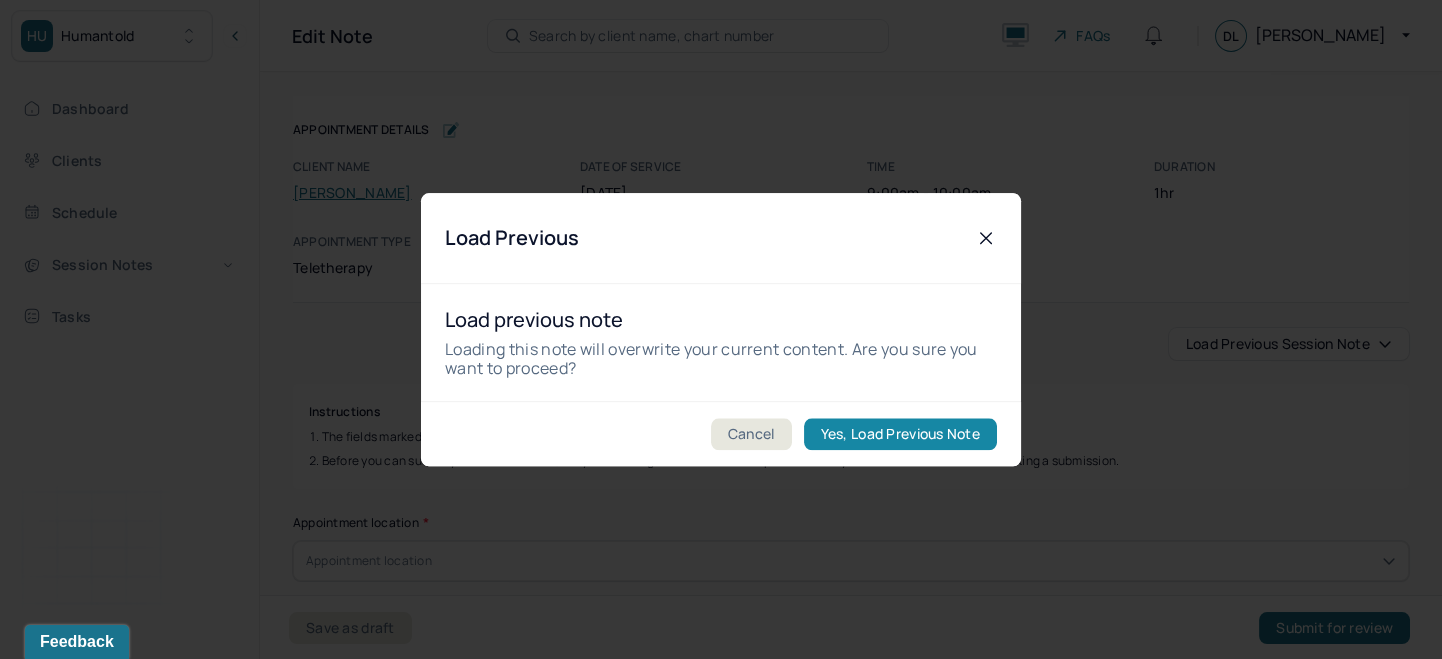 click on "Yes, Load Previous Note" at bounding box center [900, 434] 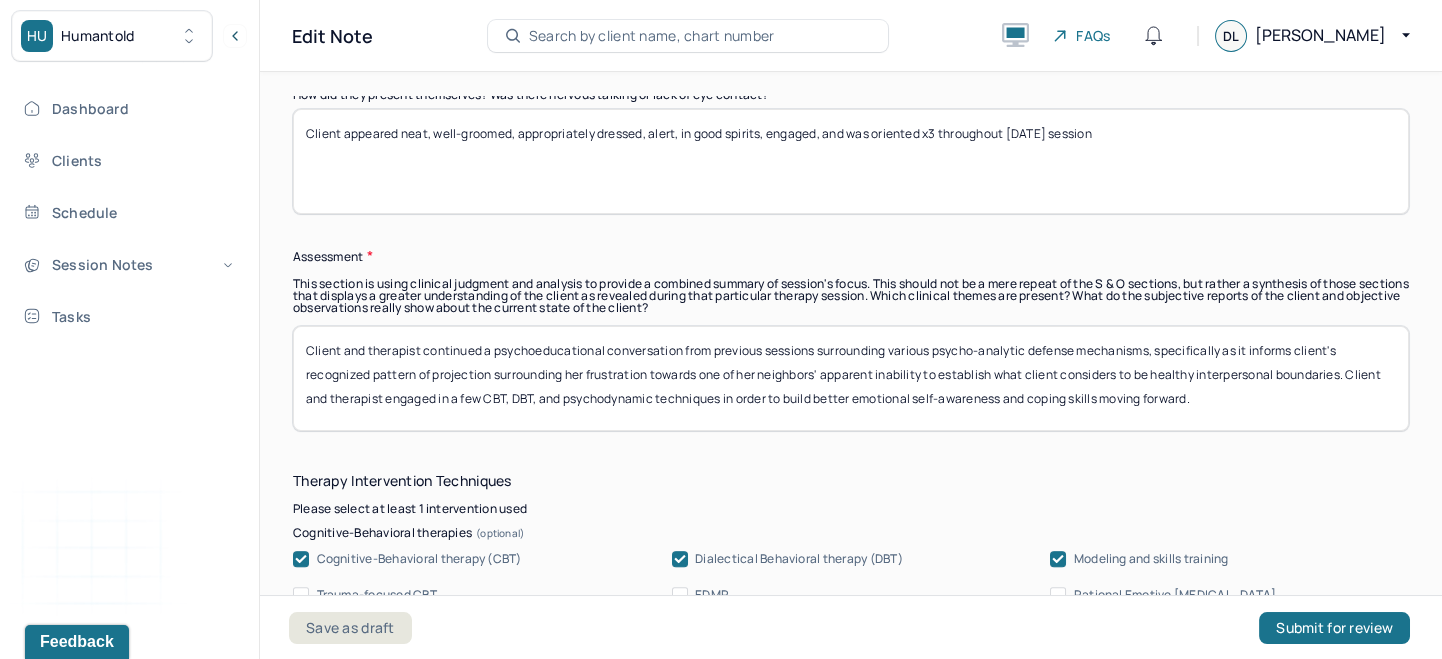 scroll, scrollTop: 1752, scrollLeft: 0, axis: vertical 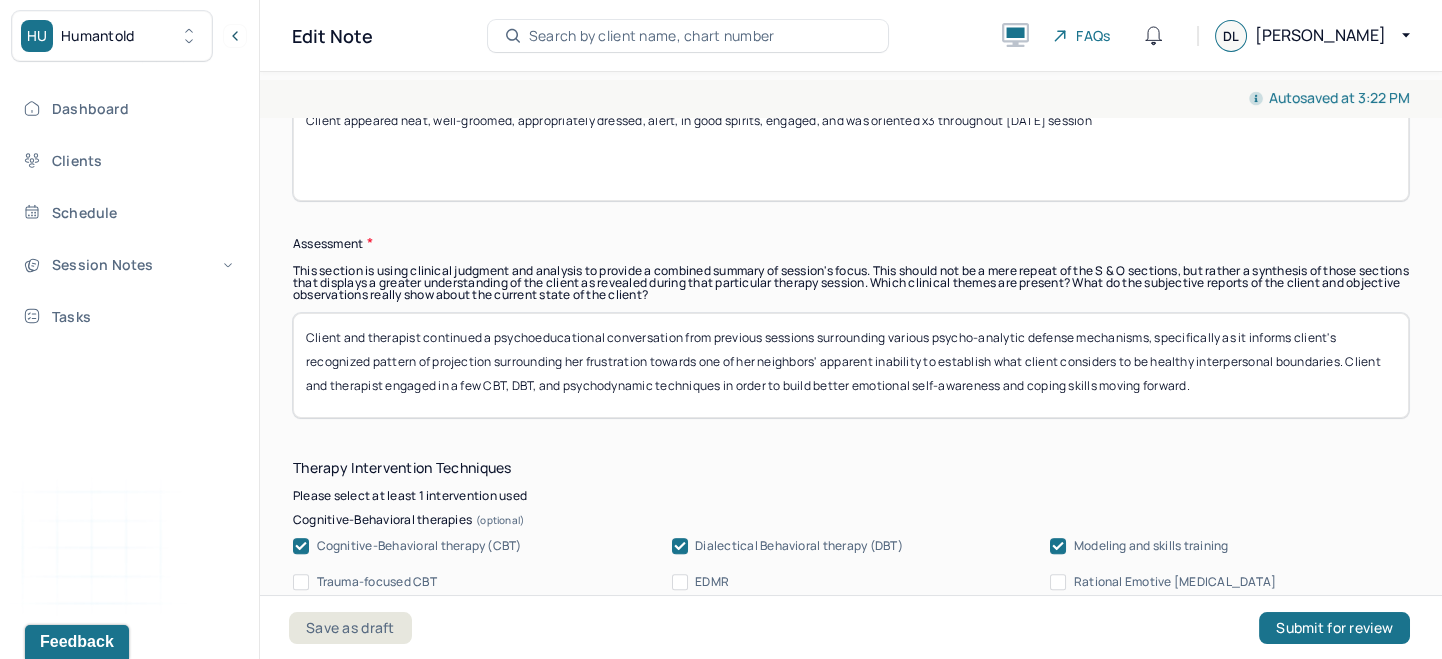 click on "Client and therapist continued a psychoeducational conversation from previous sessions surrounding various psycho-analytic defense mechanisms, specifically as it informs client's recognized pattern of projection surrounding her frustration towards one of her neighbors' apparent inability to establish what client considers to be healthy interpersonal boundaries. Client and therapist engaged in a few CBT, DBT, and psychodynamic techniques in order to build better emotional self-awareness and coping skills moving forward." at bounding box center [851, 365] 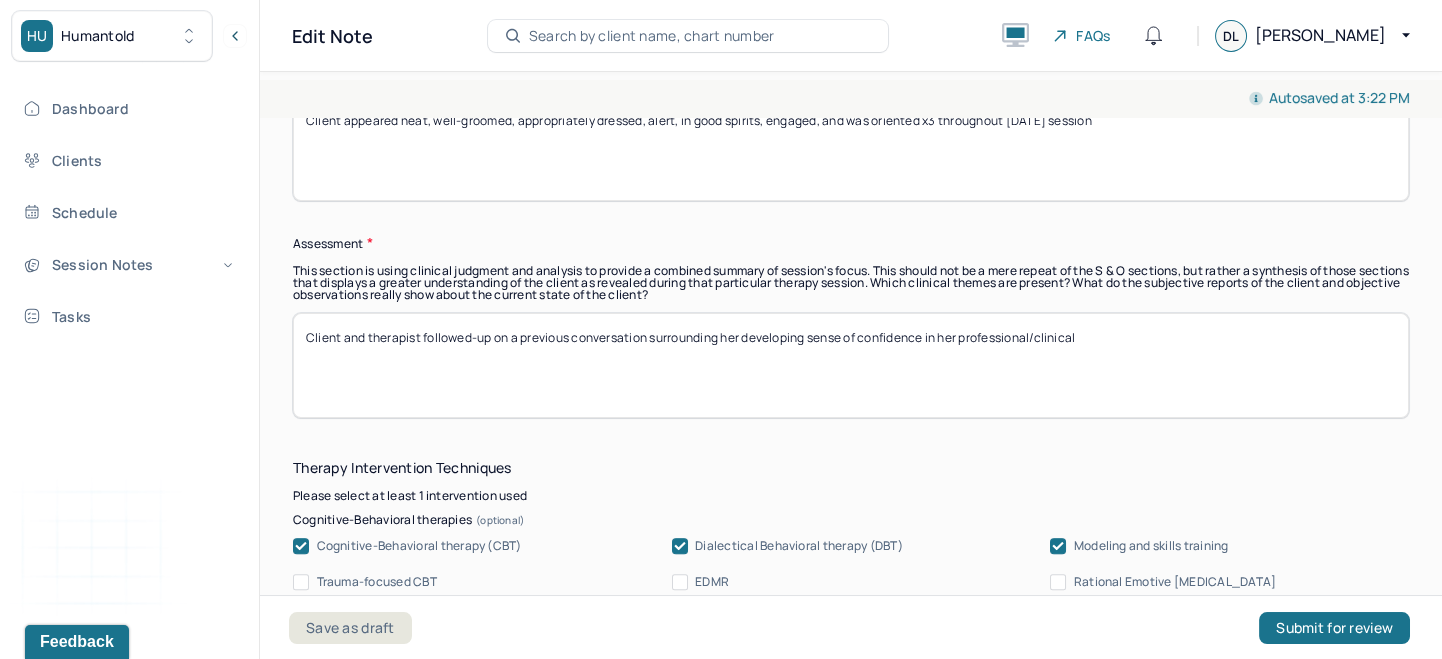 click on "Client and therapist continued a psychoeducational conversation from previous sessions surrounding various psycho-analytic defense mechanisms, specifically as it informs client's recognized pattern of projection surrounding her frustration towards one of her neighbors' apparent inability to establish what client considers to be healthy interpersonal boundaries. Client and therapist engaged in a few CBT, DBT, and psychodynamic techniques in order to build better emotional self-awareness and coping skills moving forward." at bounding box center [851, 365] 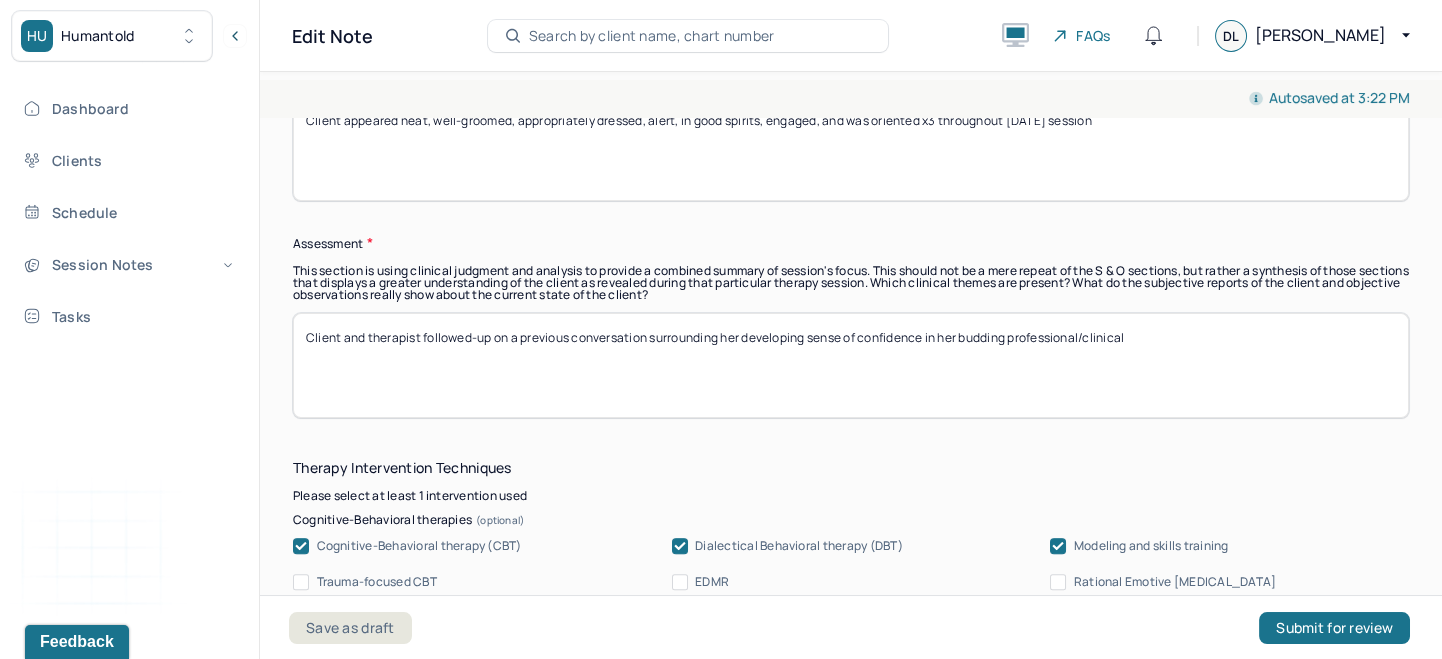 click on "Client and therapist followed-up on a previous conversation surrounding her developing sense of confidence in her professional/clinical" at bounding box center [851, 365] 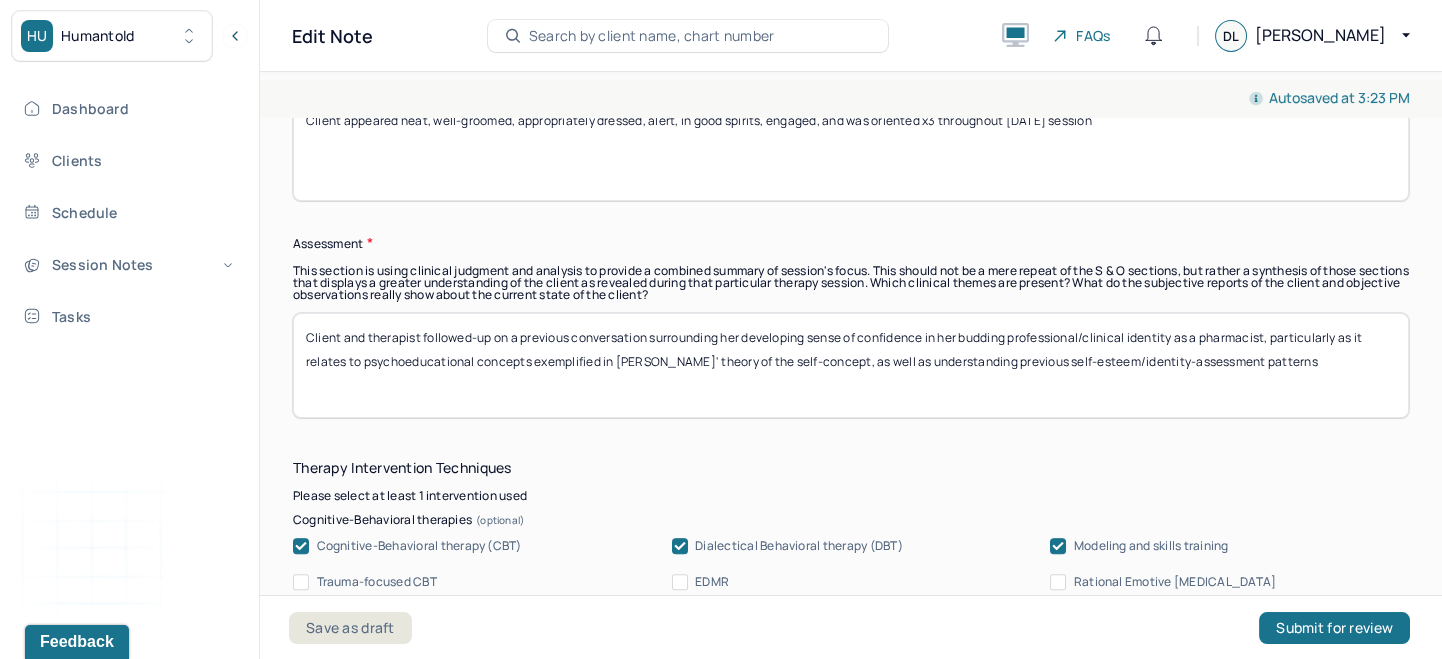 click on "Client and therapist followed-up on a previous conversation surrounding her developing sense of confidence in her budding professional/clinical identity as a pharmacist, particularly as it relates to psychoeducational concepts exemplified in Carl Rogers' theory of the self-concept, as well as understanding" at bounding box center [851, 365] 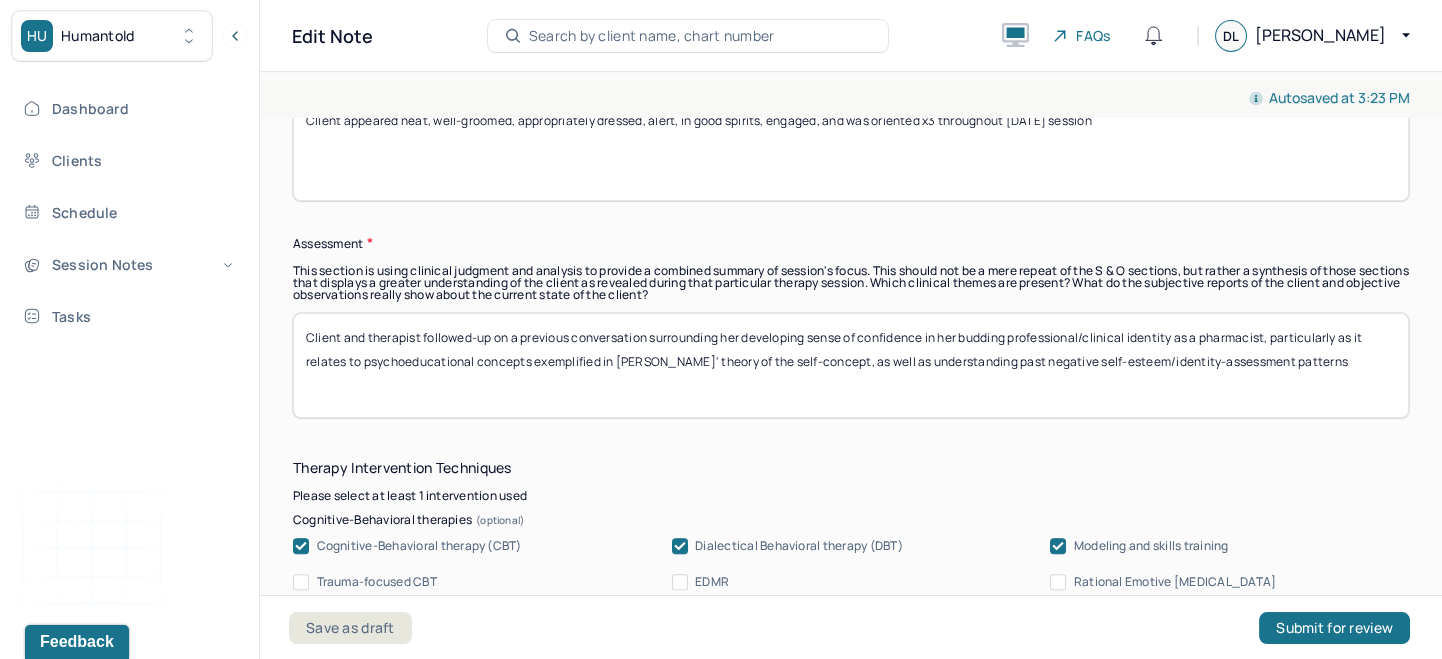 click on "Client and therapist followed-up on a previous conversation surrounding her developing sense of confidence in her budding professional/clinical identity as a pharmacist, particularly as it relates to psychoeducational concepts exemplified in Carl Rogers' theory of the self-concept, as well as understanding previous self-esteem/identity-assessment patterns" at bounding box center [851, 365] 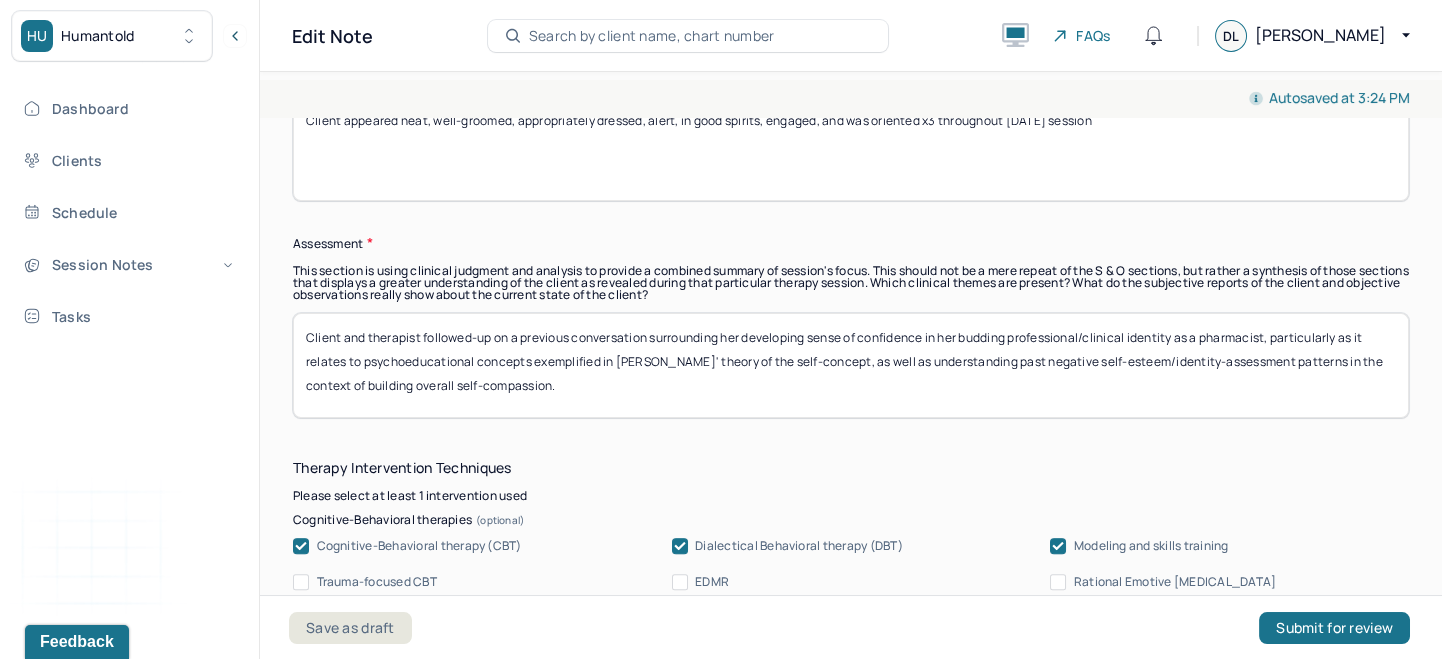 paste on "Client and therapist engaged in a few CBT, DBT, and psychodynamic techniques in order to build better emotional self-awareness and coping skills moving forward." 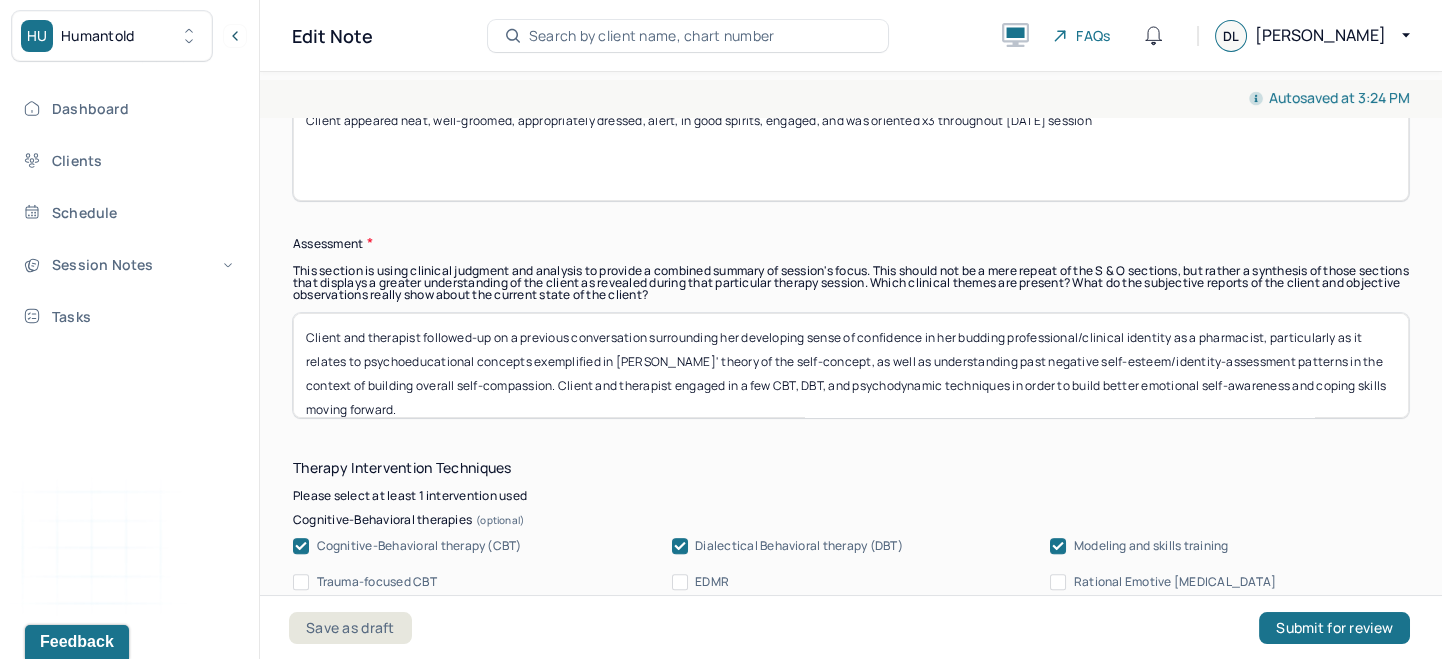 scroll, scrollTop: 17, scrollLeft: 0, axis: vertical 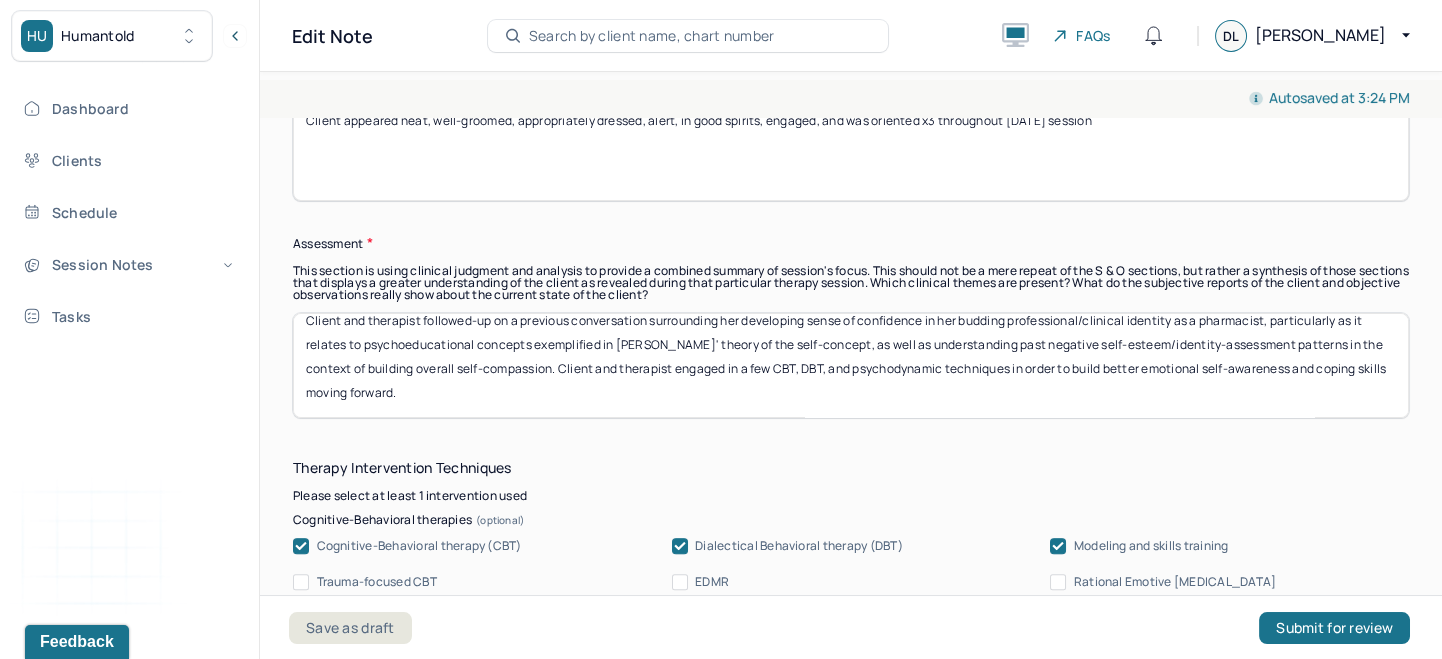click on "Client and therapist followed-up on a previous conversation surrounding her developing sense of confidence in her budding professional/clinical identity as a pharmacist, particularly as it relates to psychoeducational concepts exemplified in Carl Rogers' theory of the self-concept, as well as understanding past negative self-esteem/identity-assessment patterns in the context of building overall self-compassion. Client and therapist engaged in a few CBT, DBT, and psychodynamic techniques in order to build better emotional self-awareness and coping skills moving forward." at bounding box center (851, 365) 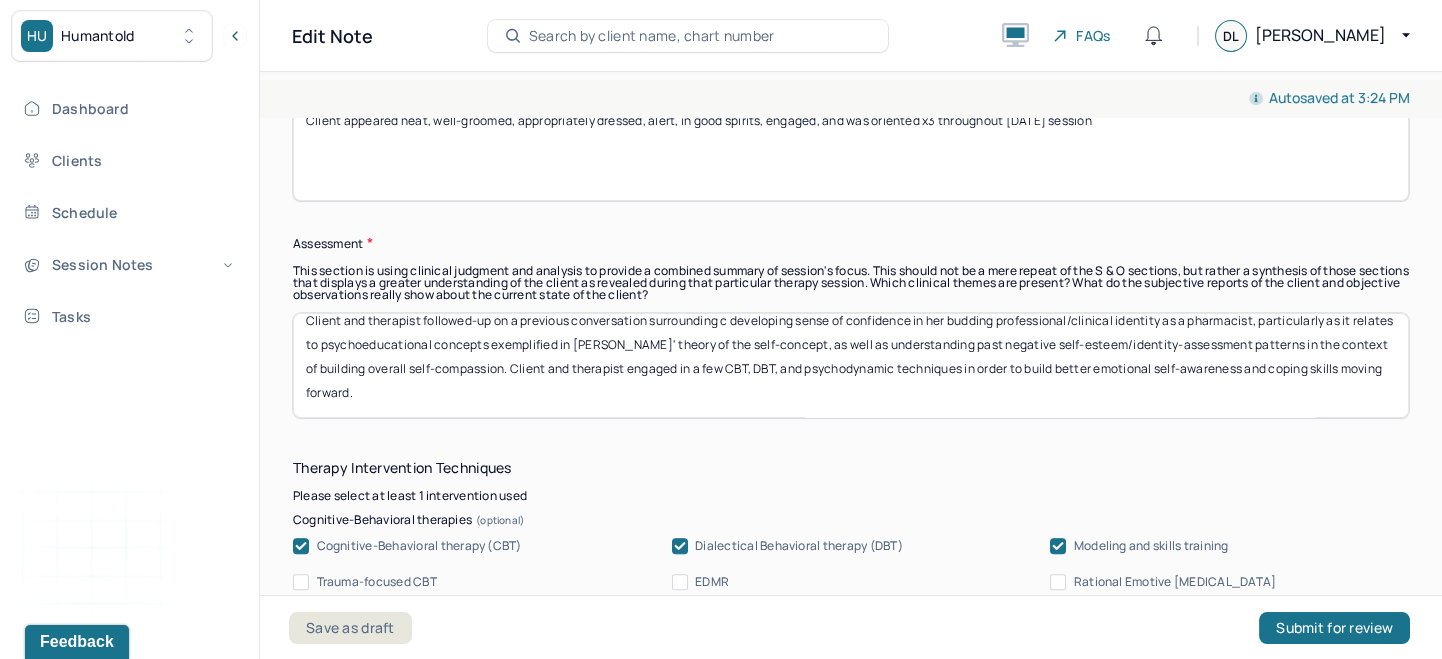 scroll, scrollTop: 16, scrollLeft: 0, axis: vertical 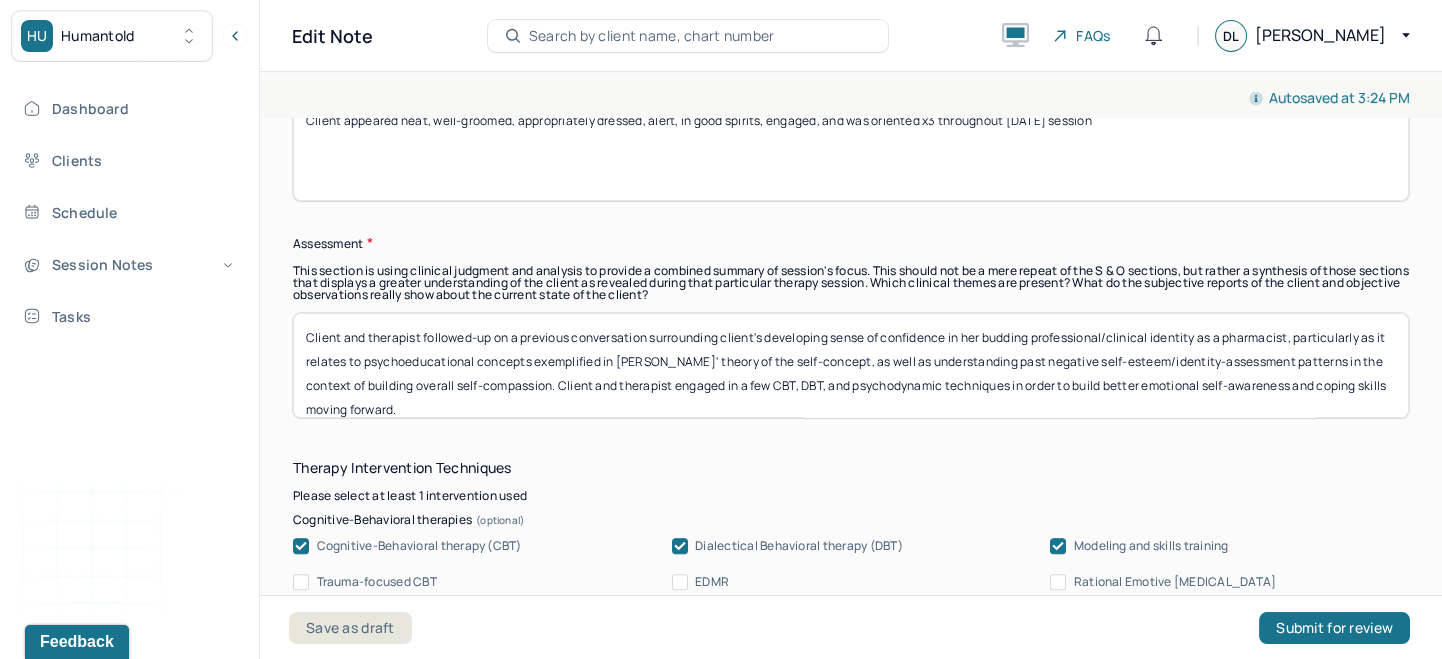 drag, startPoint x: 1293, startPoint y: 323, endPoint x: 989, endPoint y: 338, distance: 304.36984 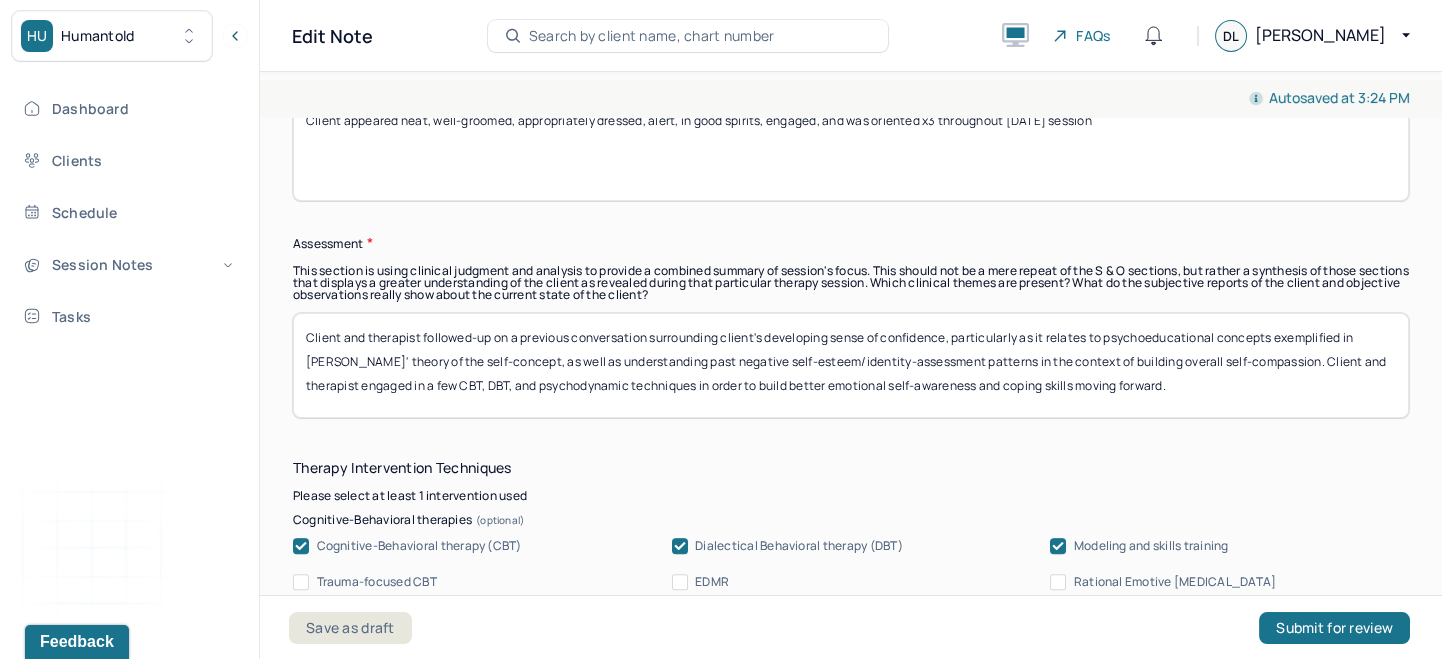 click on "Client and therapist followed-up on a previous conversation surrounding client's developing sense of confidence in her budding professional/clinical identity as a pharmacist, particularly as it relates to psychoeducational concepts exemplified in Carl Rogers' theory of the self-concept, as well as understanding past negative self-esteem/identity-assessment patterns in the context of building overall self-compassion. Client and therapist engaged in a few CBT, DBT, and psychodynamic techniques in order to build better emotional self-awareness and coping skills moving forward." at bounding box center (851, 365) 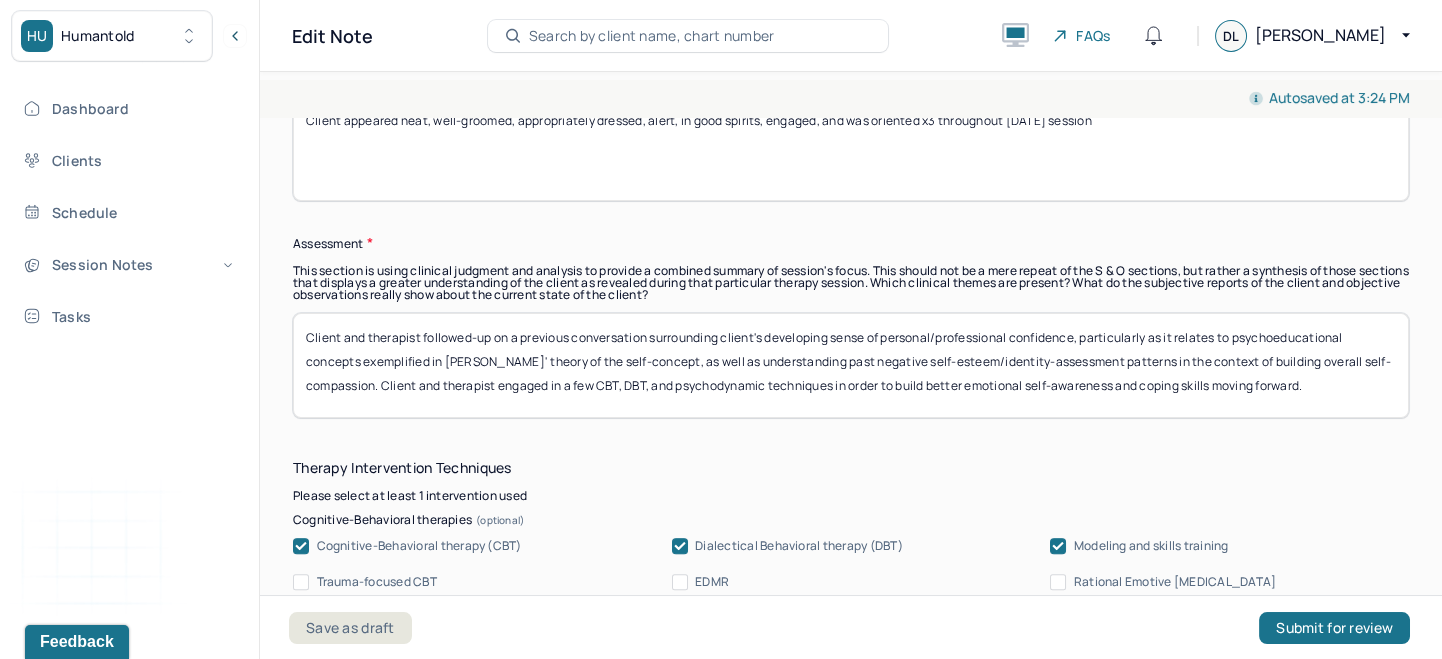 click on "Client and therapist followed-up on a previous conversation surrounding client's developing sense of personal/professional confidence, particularly as it relates to psychoeducational concepts exemplified in Carl Rogers' theory of the self-concept, as well as understanding past negative self-esteem/identity-assessment patterns in the context of building overall self-compassion. Client and therapist engaged in a few CBT, DBT, and psychodynamic techniques in order to build better emotional self-awareness and coping skills moving forward." at bounding box center (851, 365) 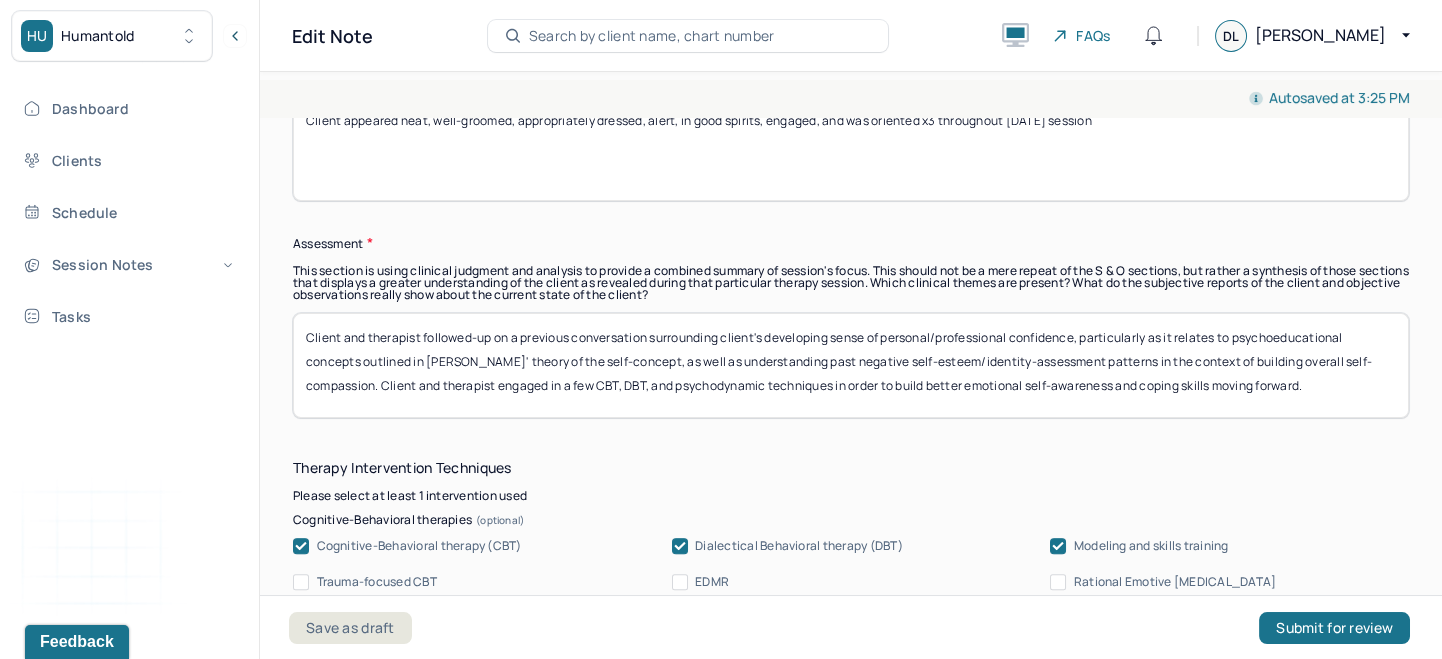click on "Client and therapist followed-up on a previous conversation surrounding client's developing sense of personal/professional confidence, particularly as it relates to psychoeducational concepts outlined in Carl Rogers' theory of the self-concept, as well as understanding past negative self-esteem/identity-assessment patterns in the context of building overall self-compassion. Client and therapist engaged in a few CBT, DBT, and psychodynamic techniques in order to build better emotional self-awareness and coping skills moving forward." at bounding box center (851, 365) 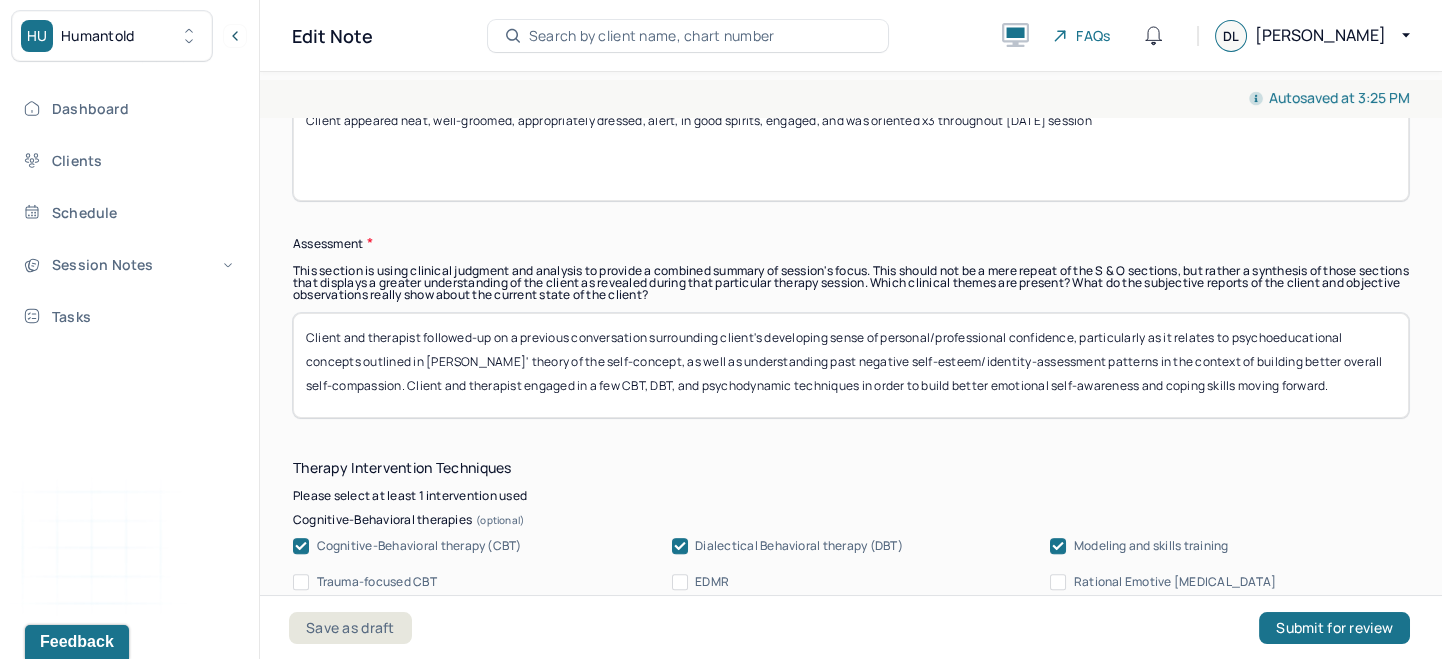 click on "Client and therapist followed-up on a previous conversation surrounding client's developing sense of personal/professional confidence, particularly as it relates to psychoeducational concepts outlined in Carl Rogers' theory of the self-concept, as well as understanding past negative self-esteem/identity-assessment patterns in the context of building overall self-compassion. Client and therapist engaged in a few CBT, DBT, and psychodynamic techniques in order to build better emotional self-awareness and coping skills moving forward." at bounding box center (851, 365) 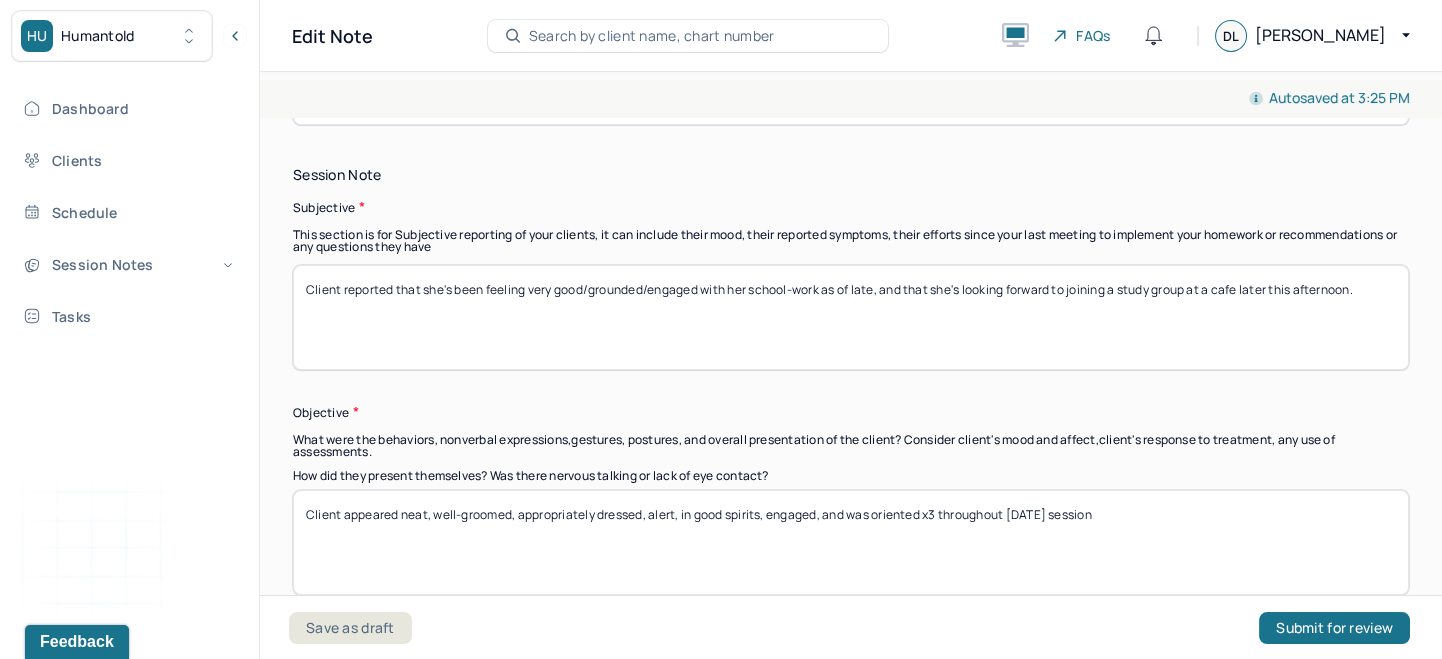 scroll, scrollTop: 1222, scrollLeft: 0, axis: vertical 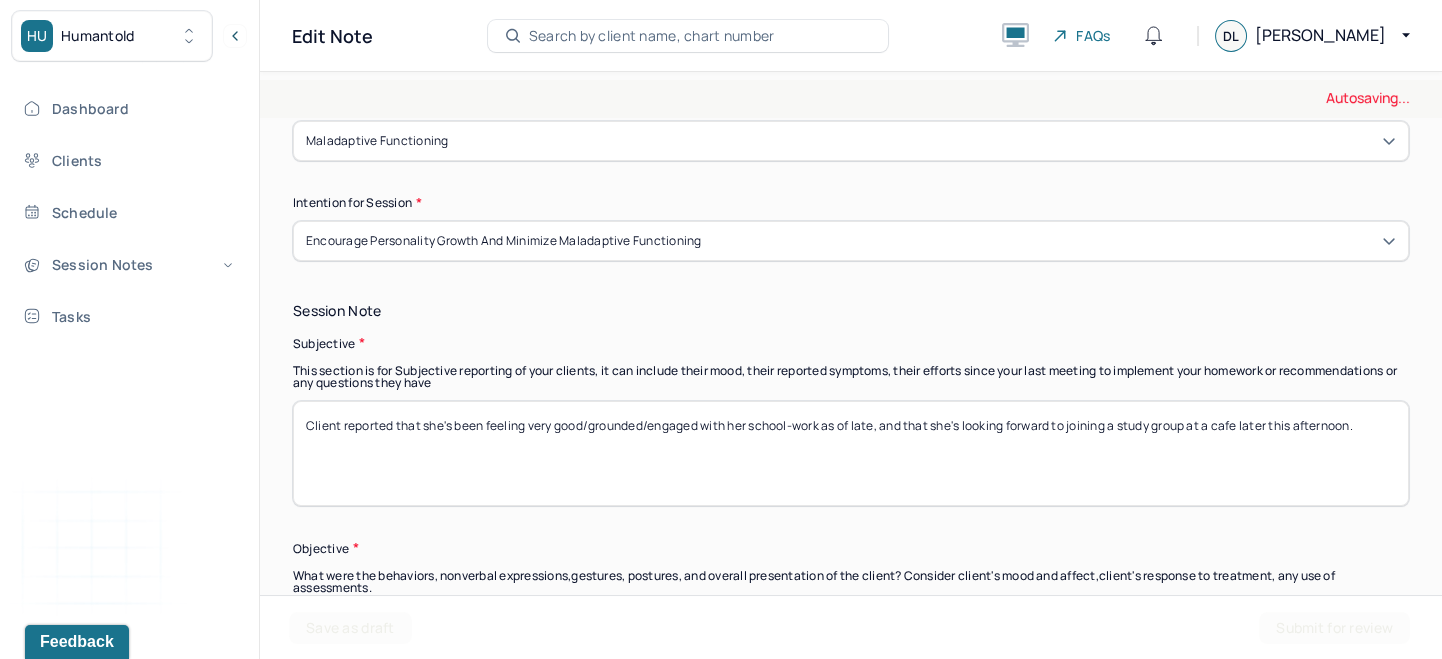 type on "Client and therapist followed-up on a previous conversation surrounding client's developing sense of personal/professional confidence, particularly as it relates to psychoeducational concepts outlined in Carl Rogers' theory of the self-concept, as well as understanding past negative self-esteem/identity-assessment patterns in the context of building better overall self-compassion skills moving forward. Client and therapist engaged in a few CBT, DBT, and psychodynamic techniques in order to build better emotional self-awareness and coping skills moving forward." 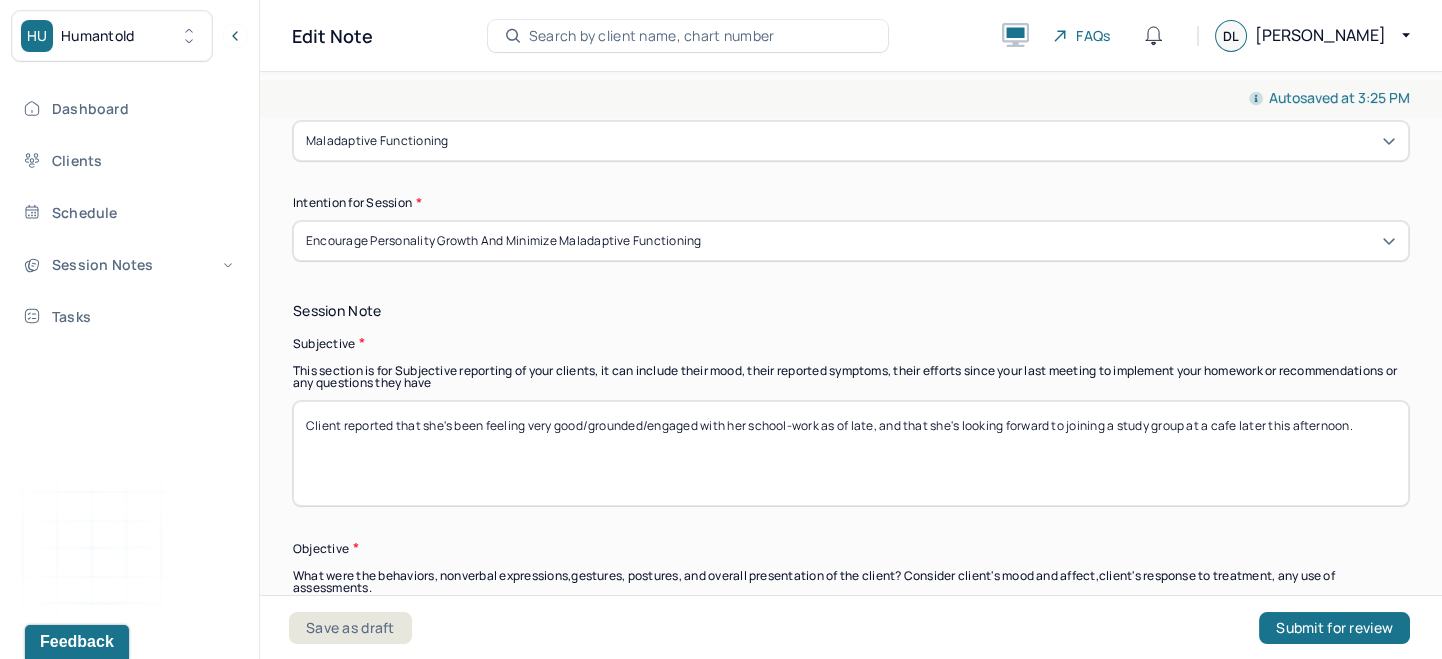 click on "Client reported that she's been feeling very good/grounded/engaged with her school-work as of late, and that she's looking forward to joining a study group at a cafe later this afternoon." at bounding box center [851, 453] 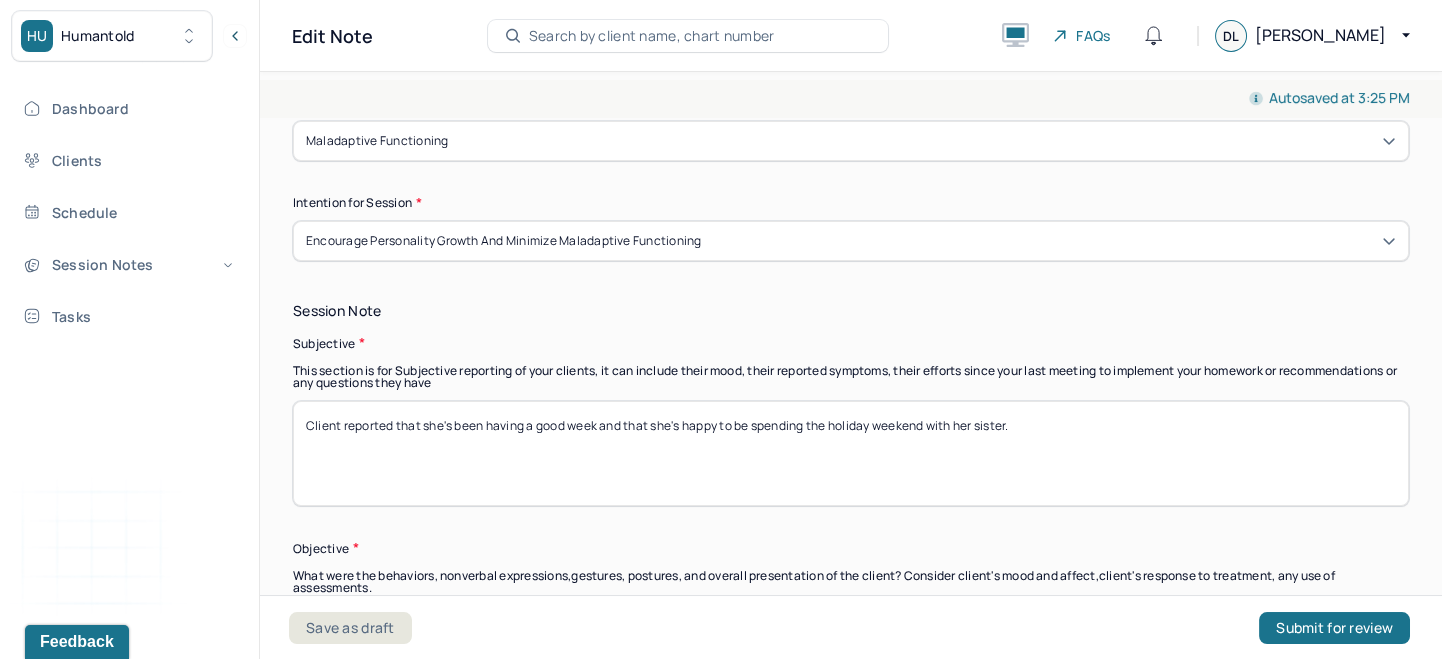 click on "Client reported that she's been having a good week and that she's happy to be spending the holiday weekend with her sister." at bounding box center [851, 453] 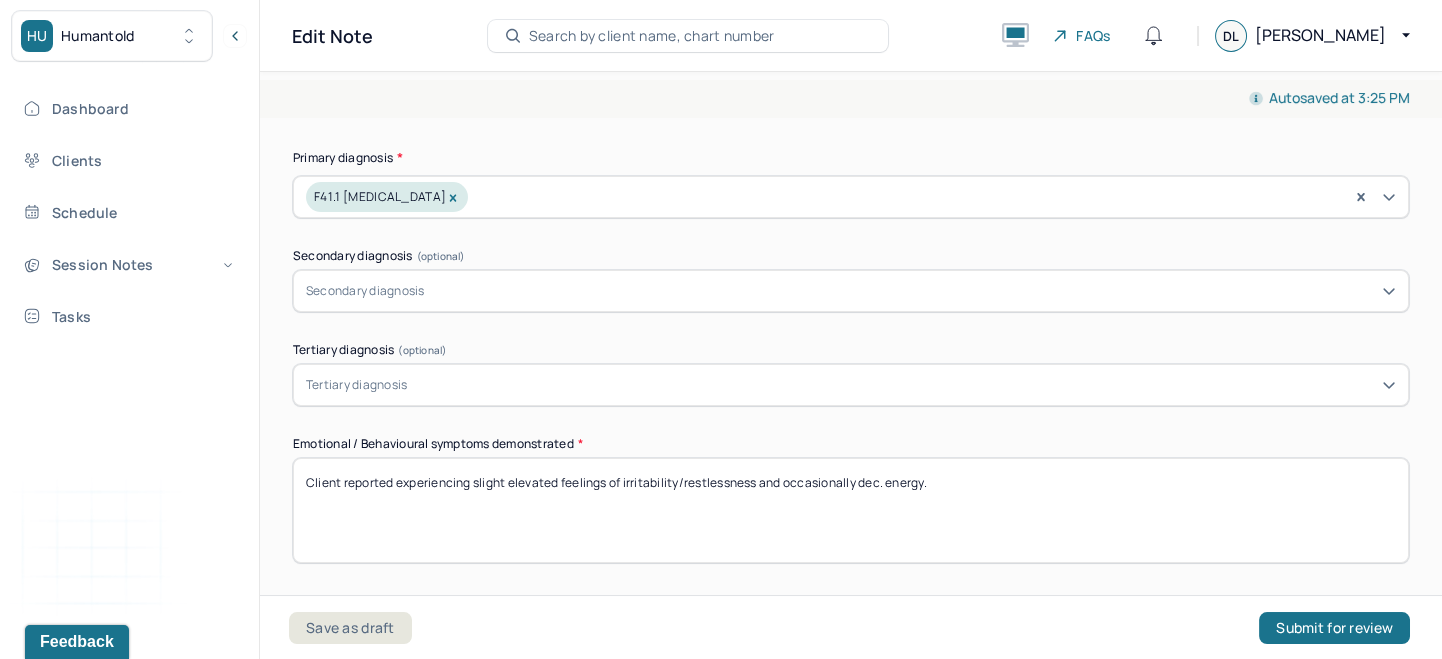 scroll, scrollTop: 722, scrollLeft: 0, axis: vertical 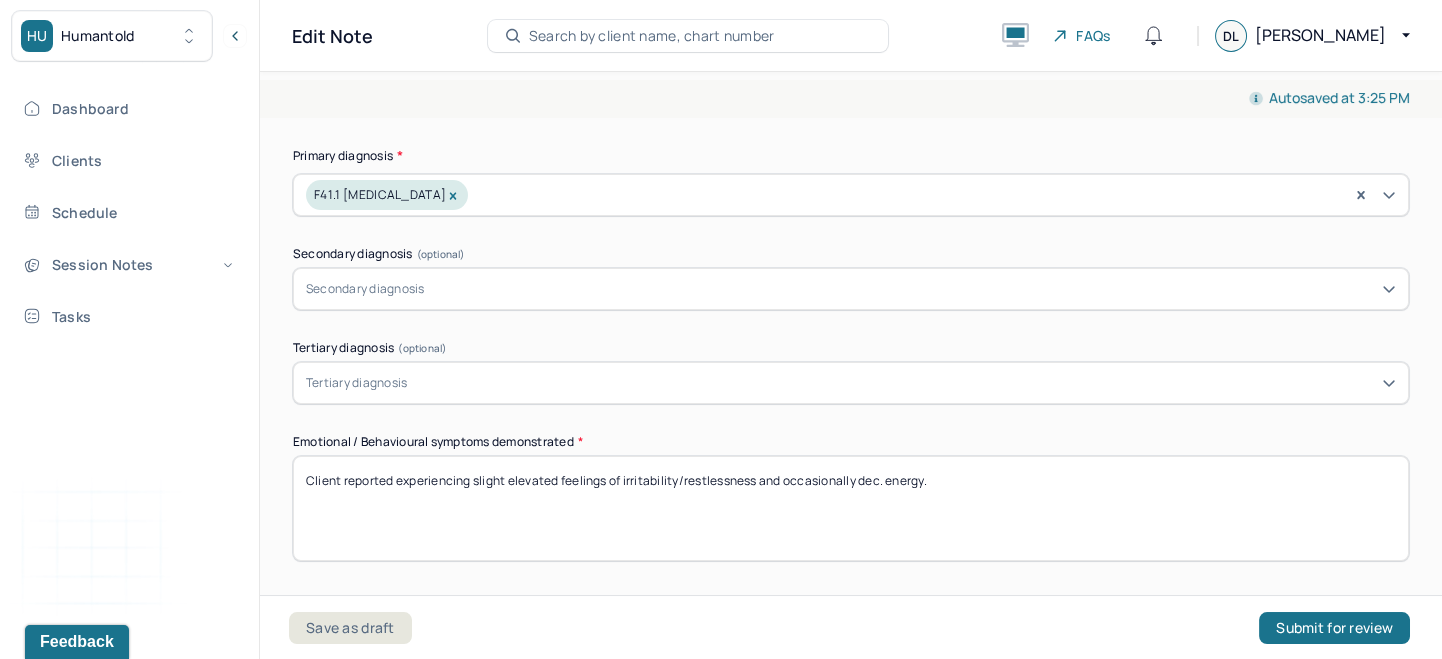 type on "Client reported that she's been having a good week and that she's happy to be spending the holiday weekend with her younger sister." 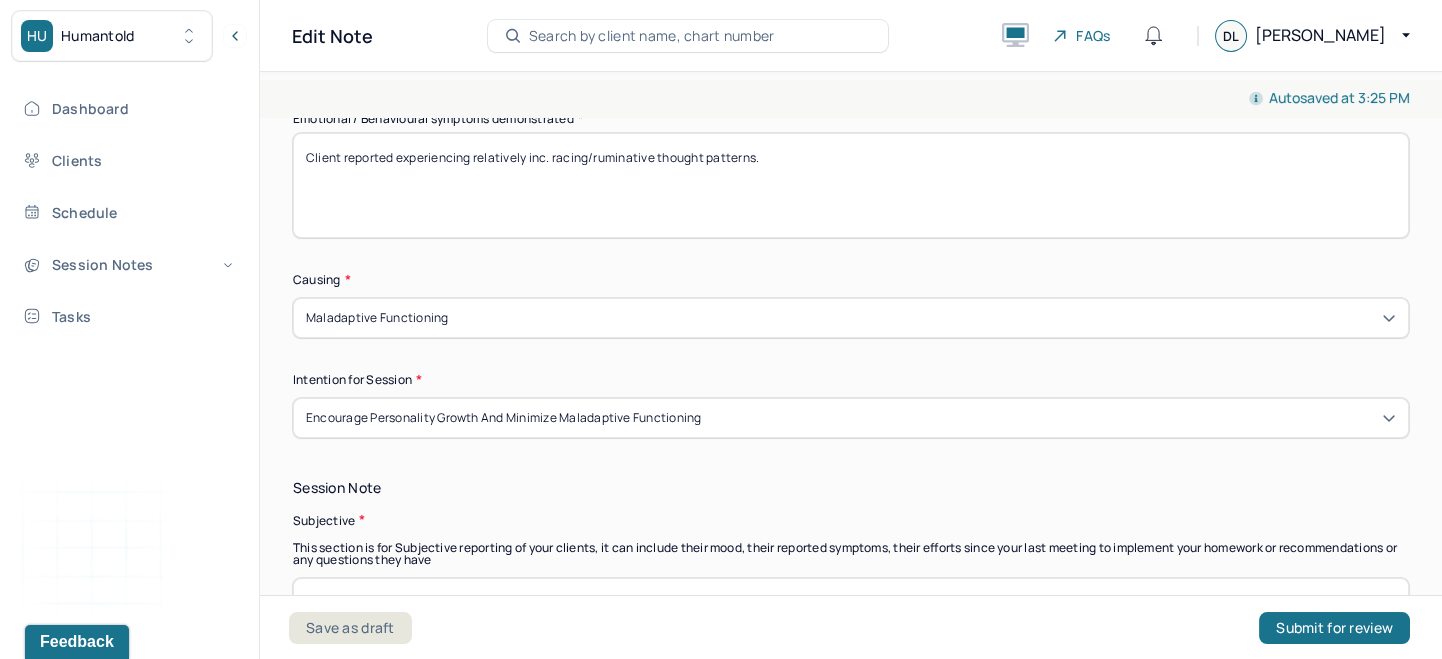 scroll, scrollTop: 1060, scrollLeft: 0, axis: vertical 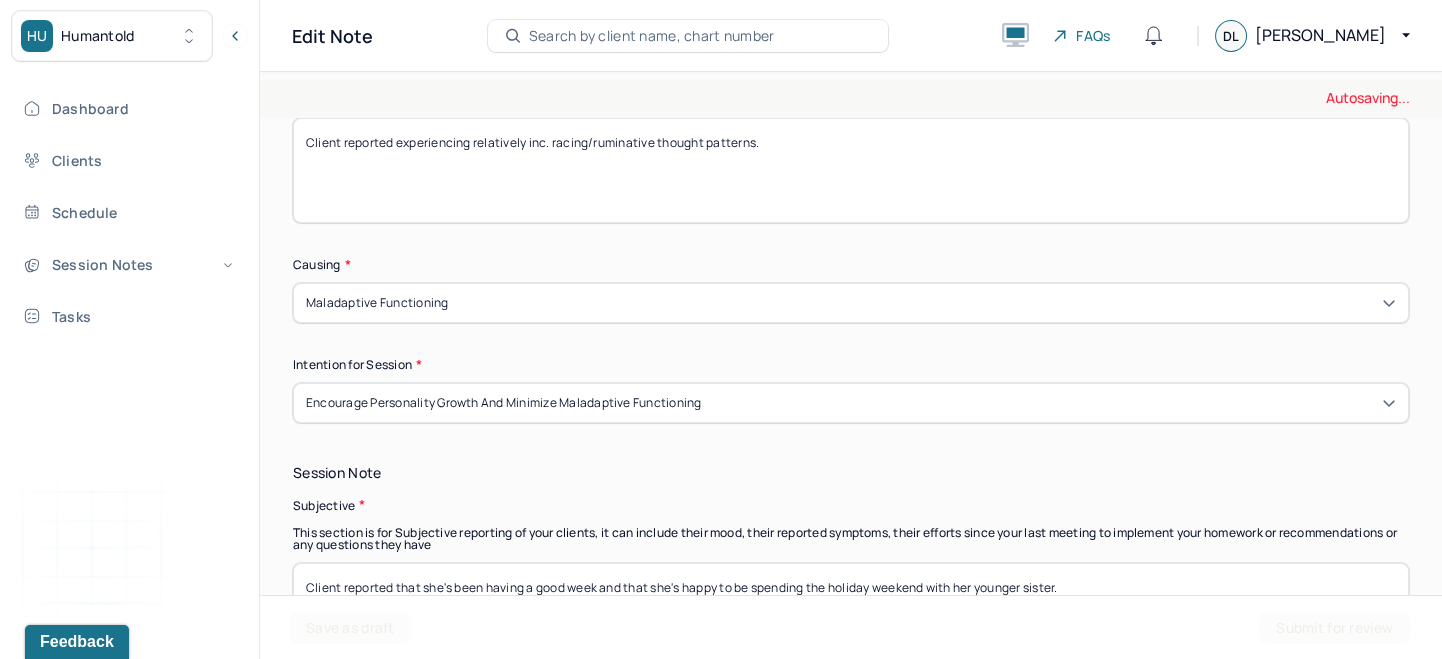 type on "Client reported experiencing relatively inc. racing/ruminative thought patterns." 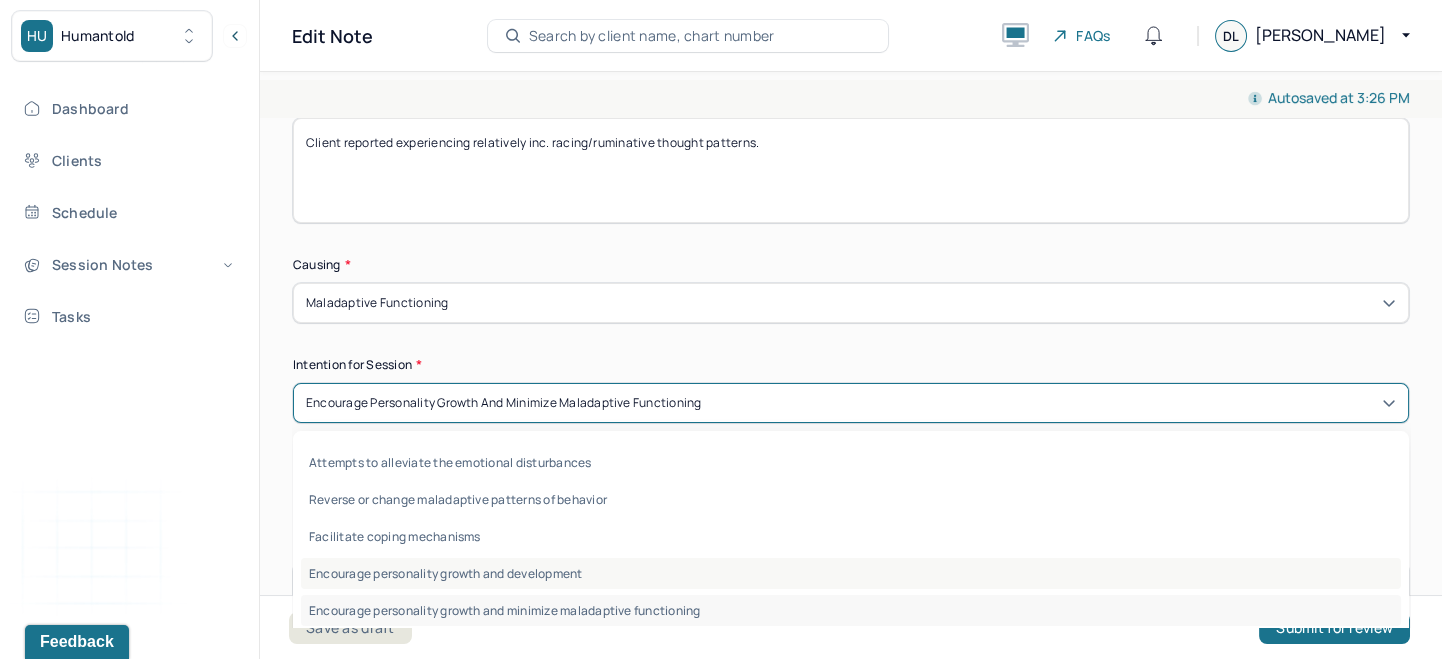 click on "Encourage personality growth and development" at bounding box center (851, 573) 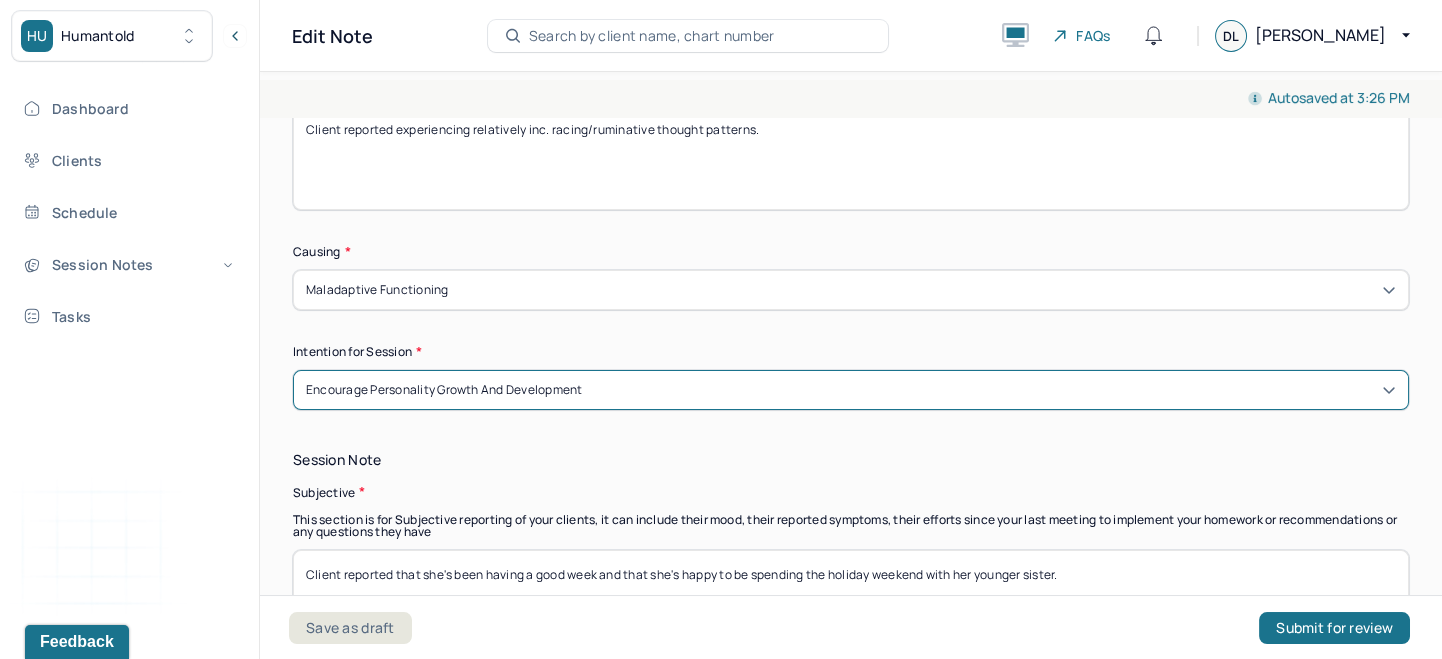 scroll, scrollTop: 1066, scrollLeft: 0, axis: vertical 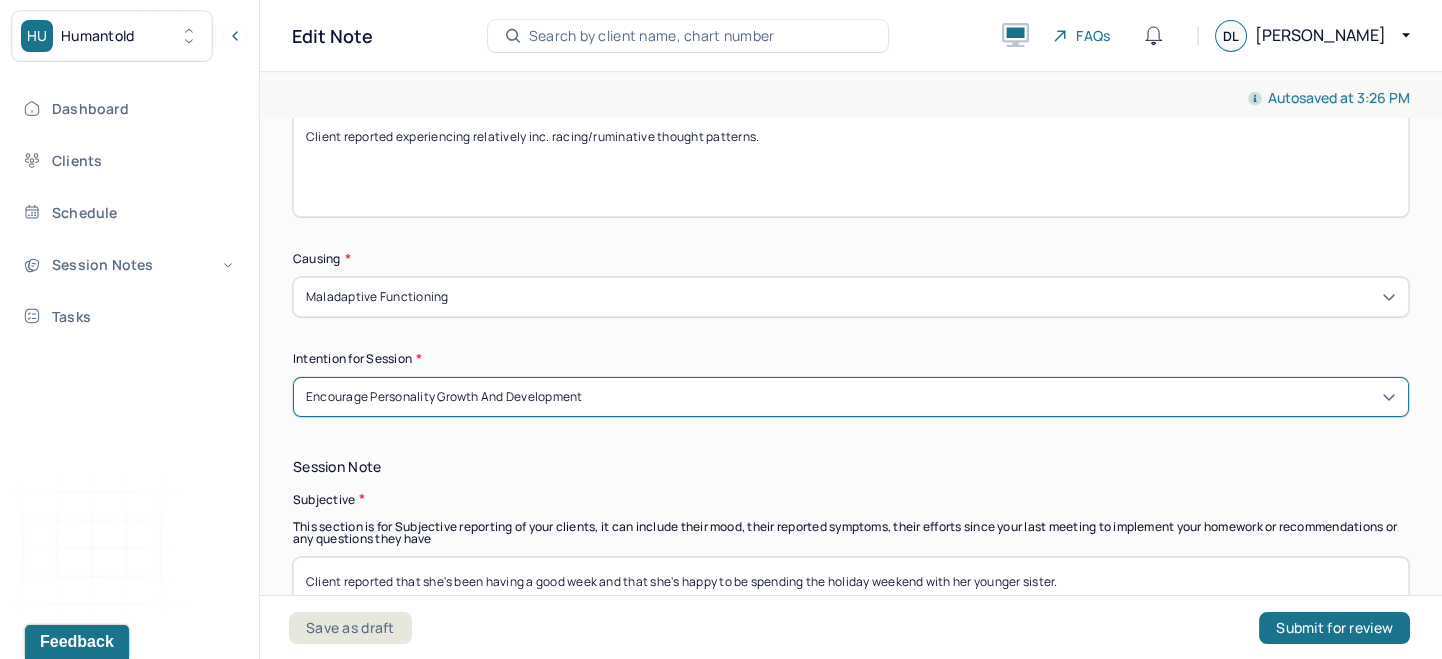 click on "Encourage personality growth and development" at bounding box center (851, 397) 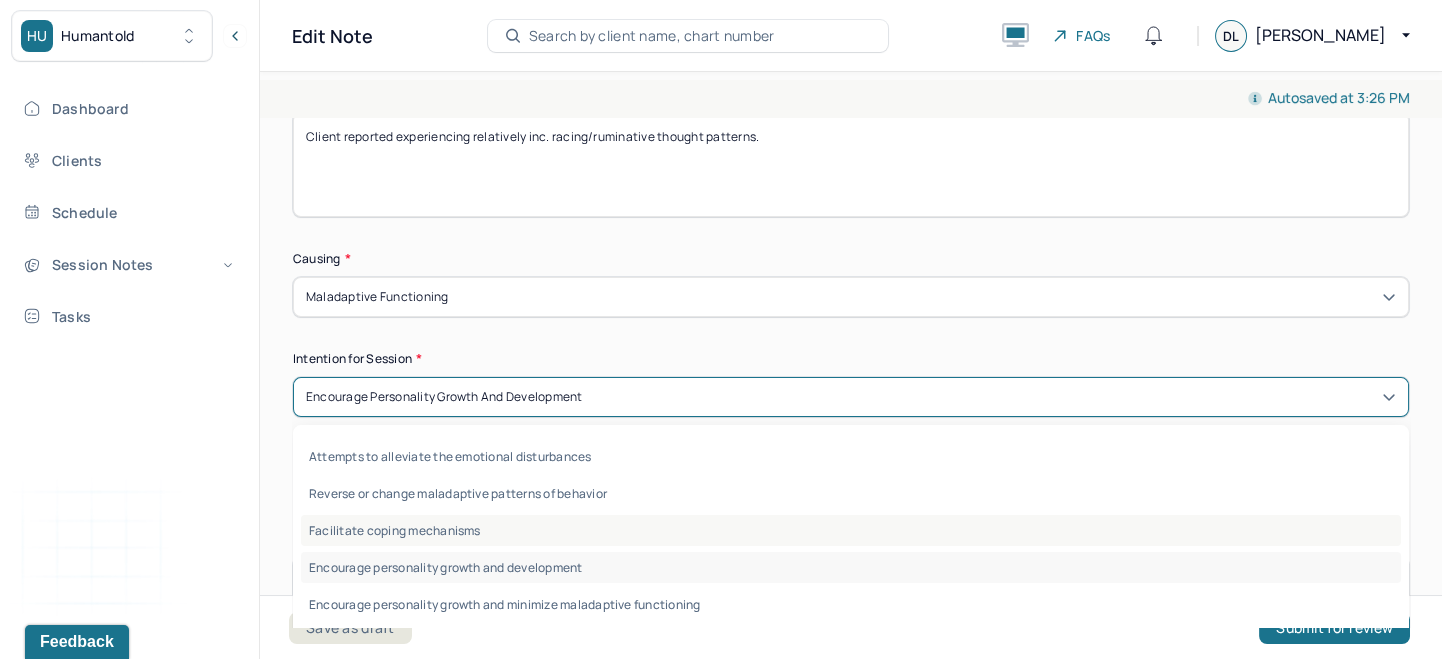click on "Facilitate coping mechanisms" at bounding box center (851, 530) 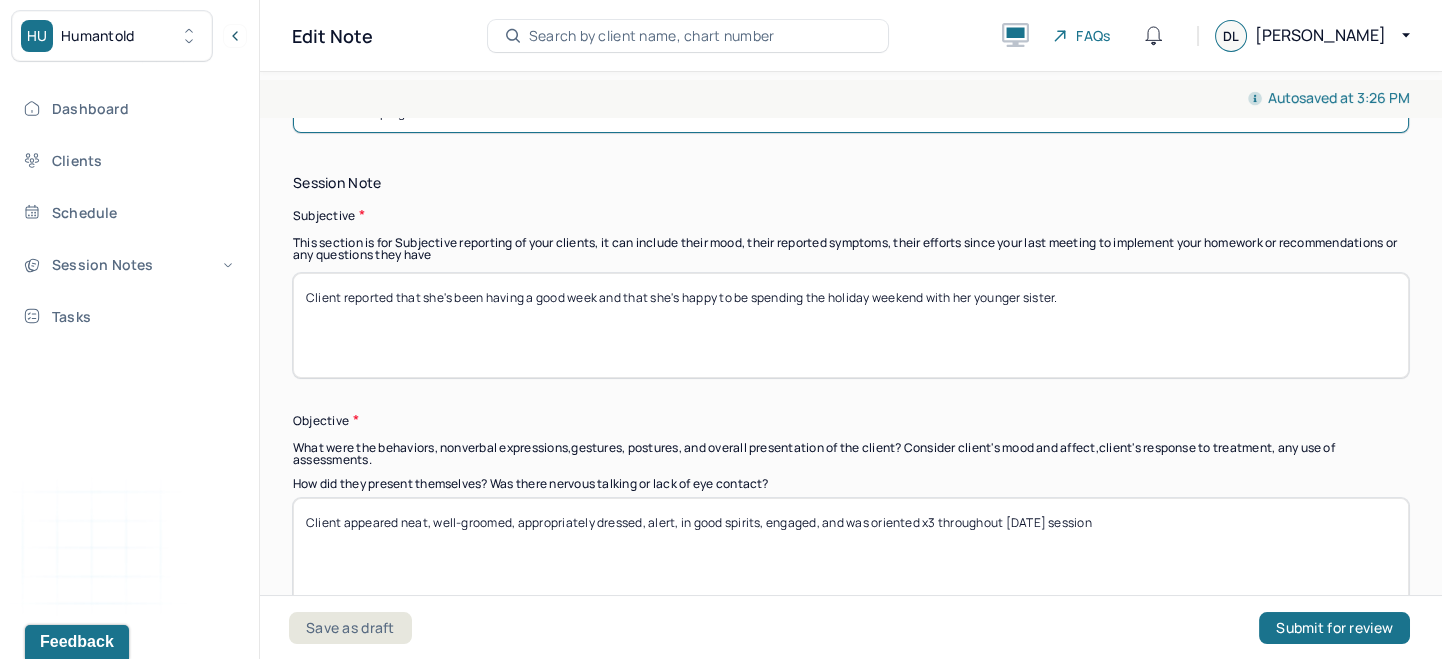 scroll, scrollTop: 1320, scrollLeft: 0, axis: vertical 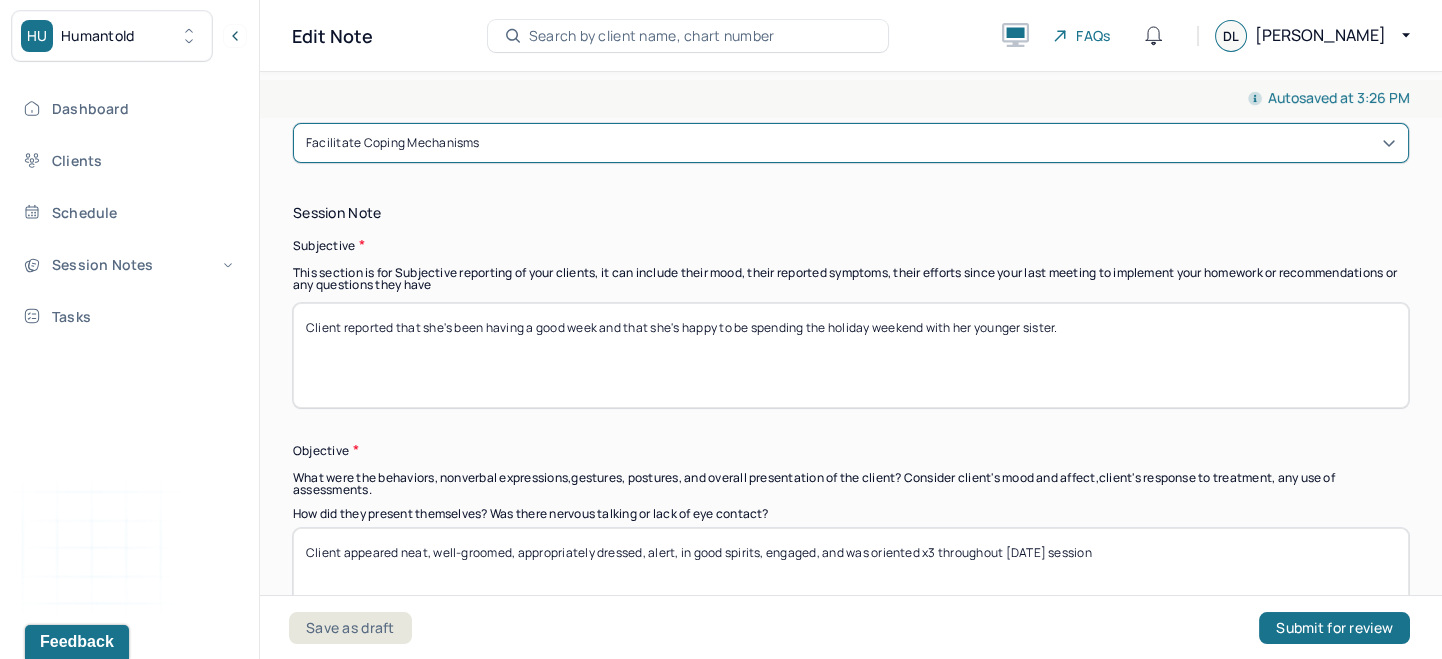 click on "Facilitate coping mechanisms" at bounding box center (851, 143) 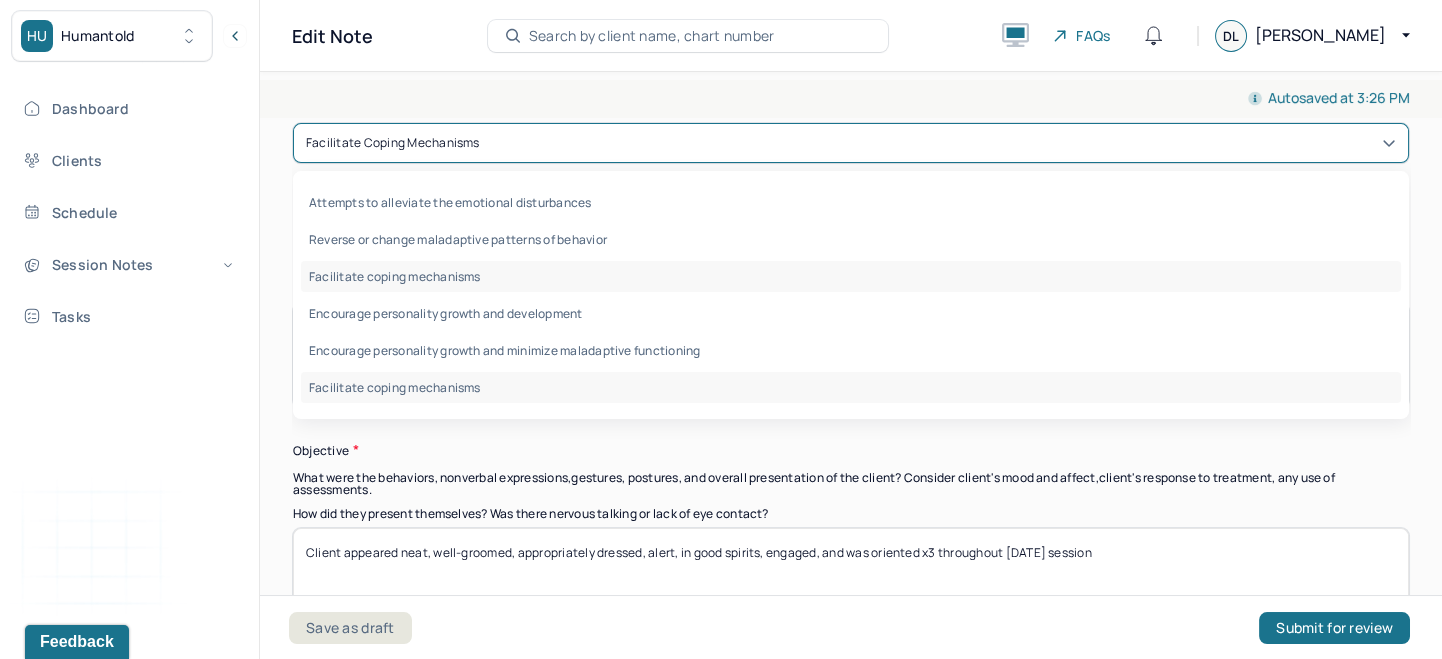 click on "Facilitate coping mechanisms" at bounding box center [851, 143] 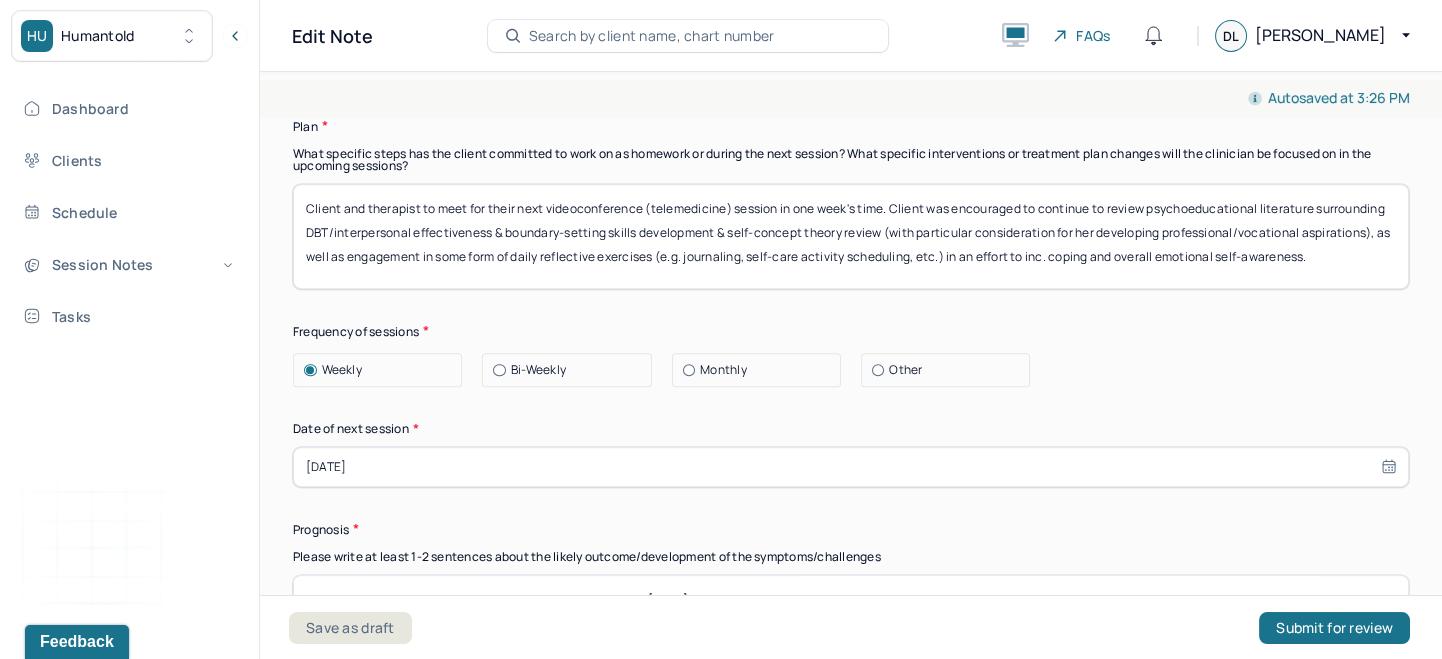 scroll, scrollTop: 2586, scrollLeft: 0, axis: vertical 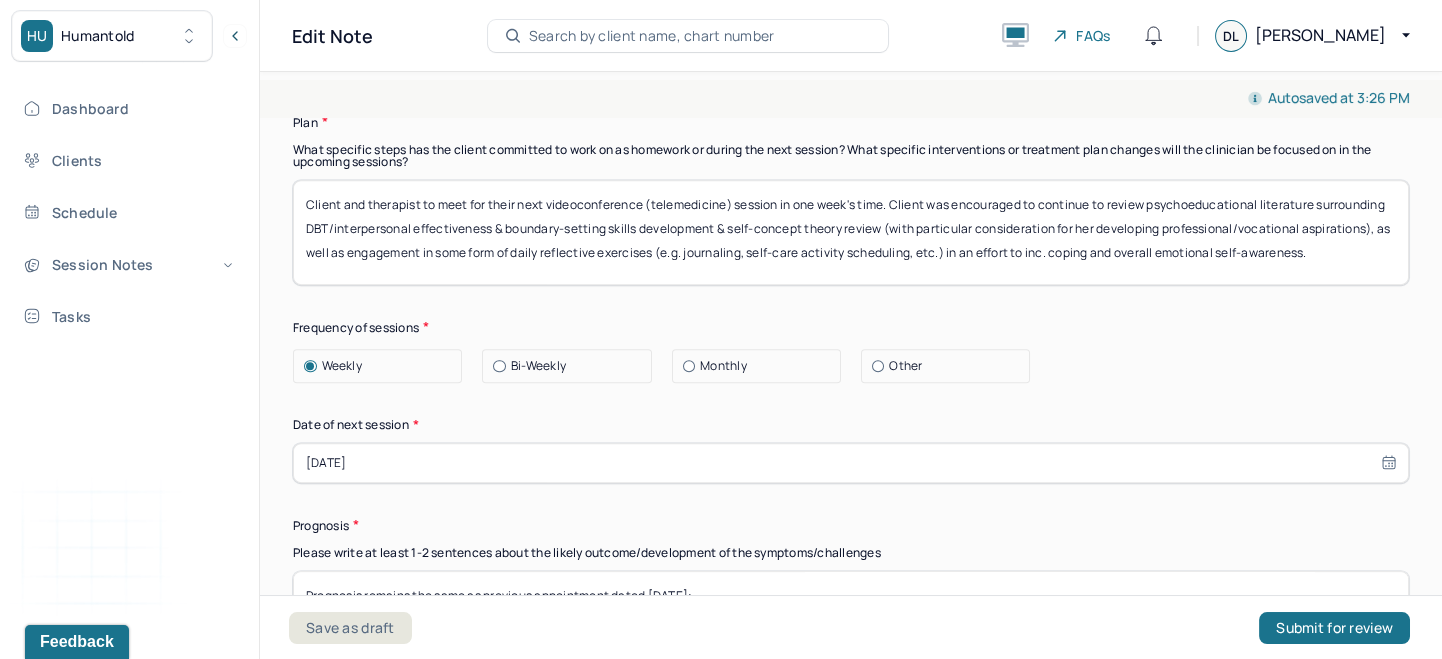 click on "06/21/2025" at bounding box center (851, 463) 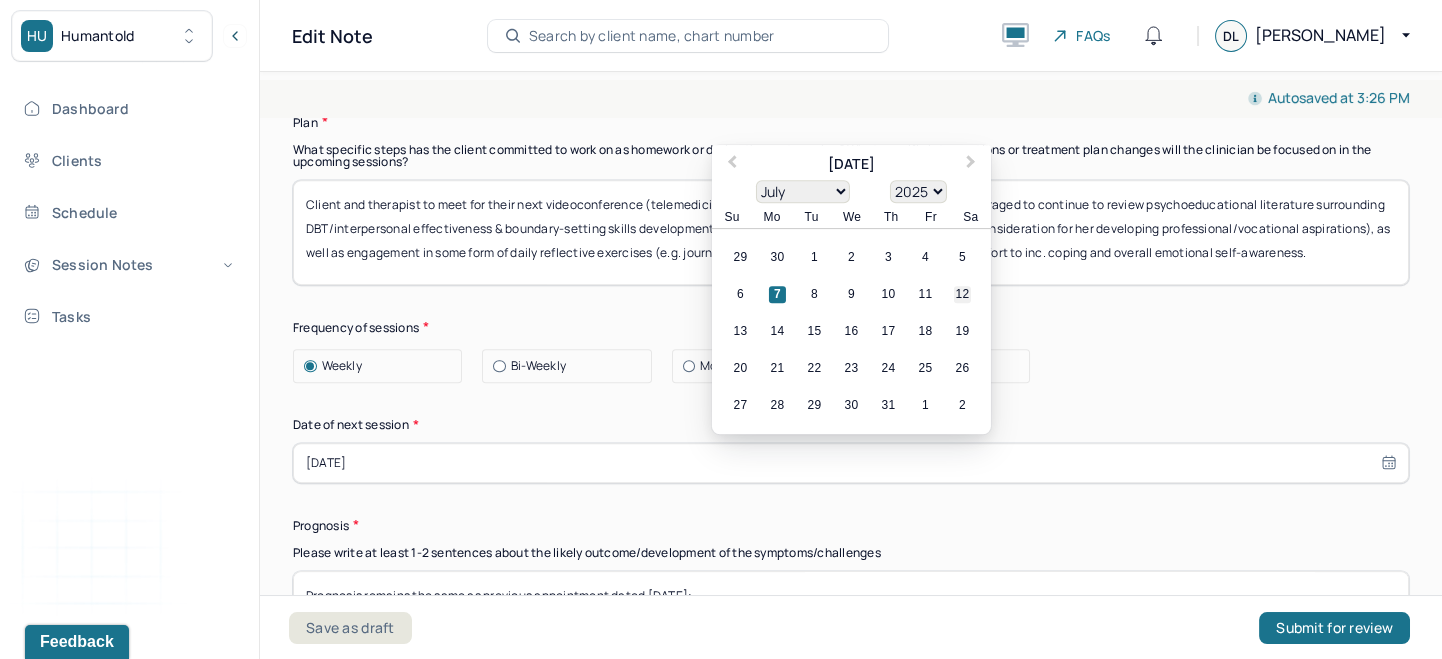 click on "12" at bounding box center (962, 294) 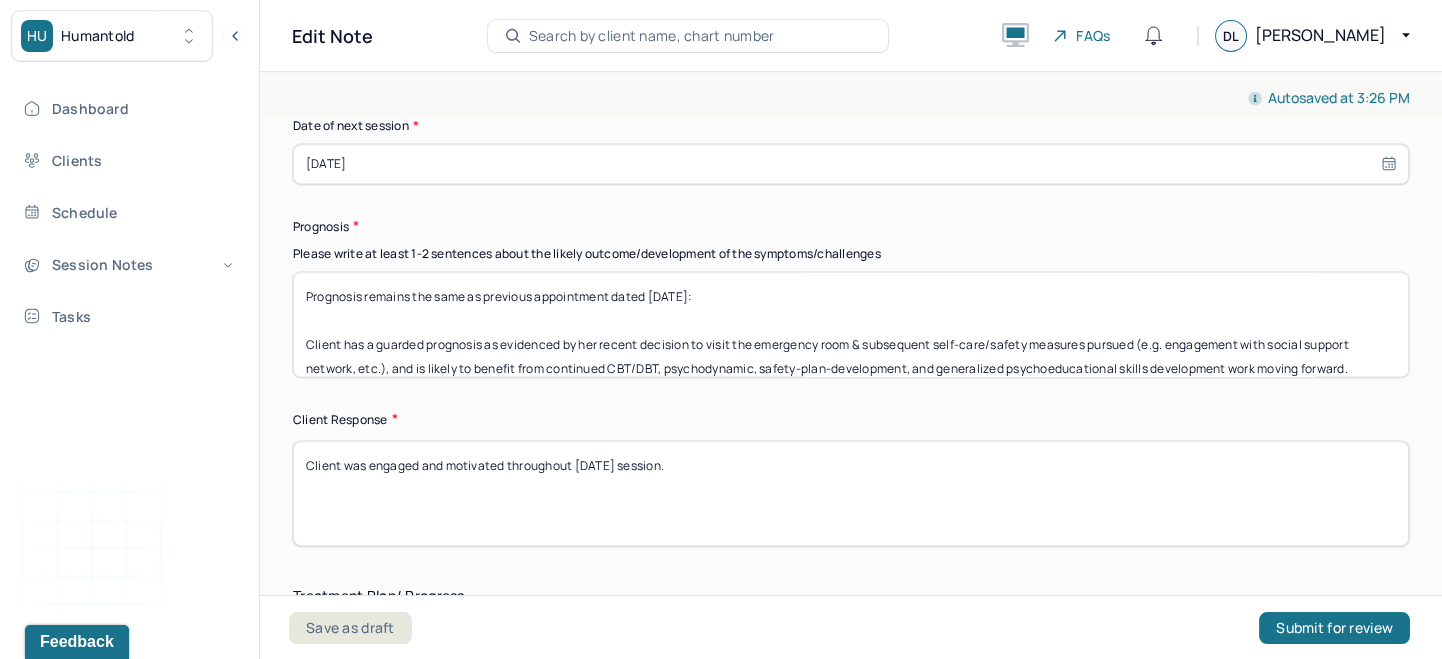 scroll, scrollTop: 2888, scrollLeft: 0, axis: vertical 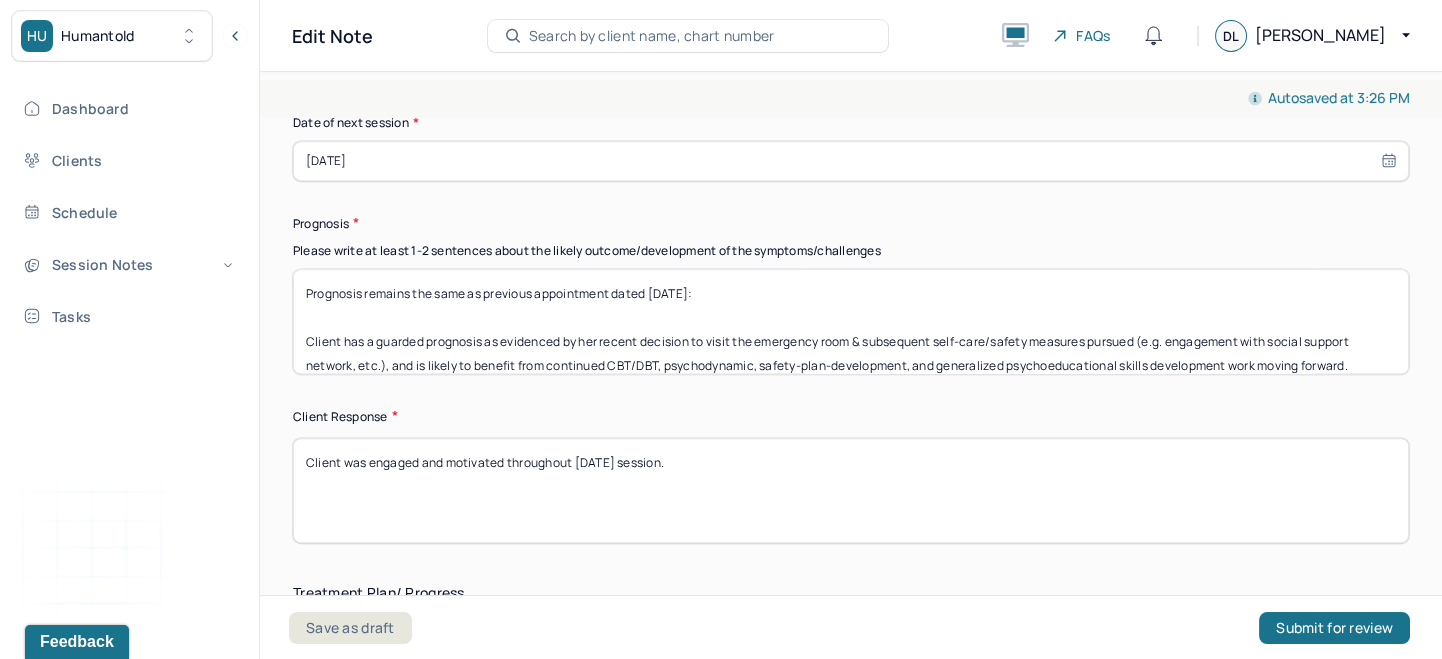 select on "6" 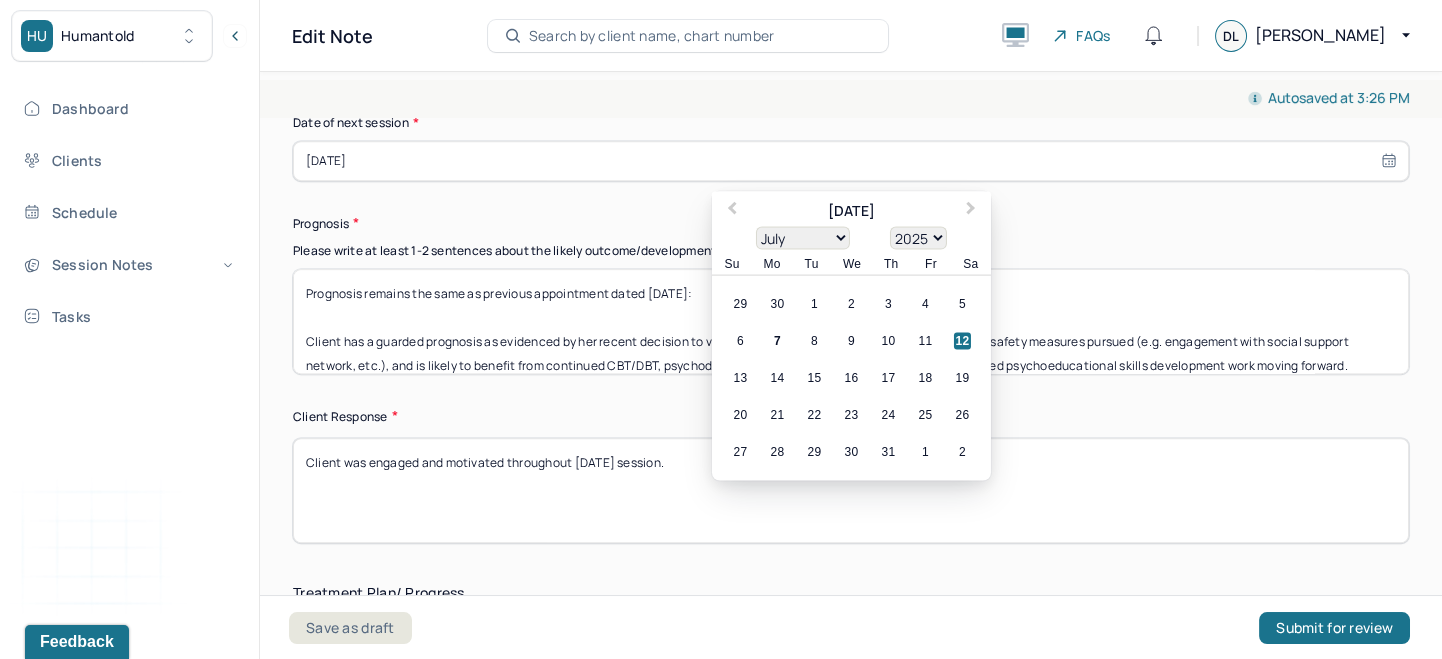 click on "Client was engaged and motivated throughout [DATE] session." at bounding box center (851, 490) 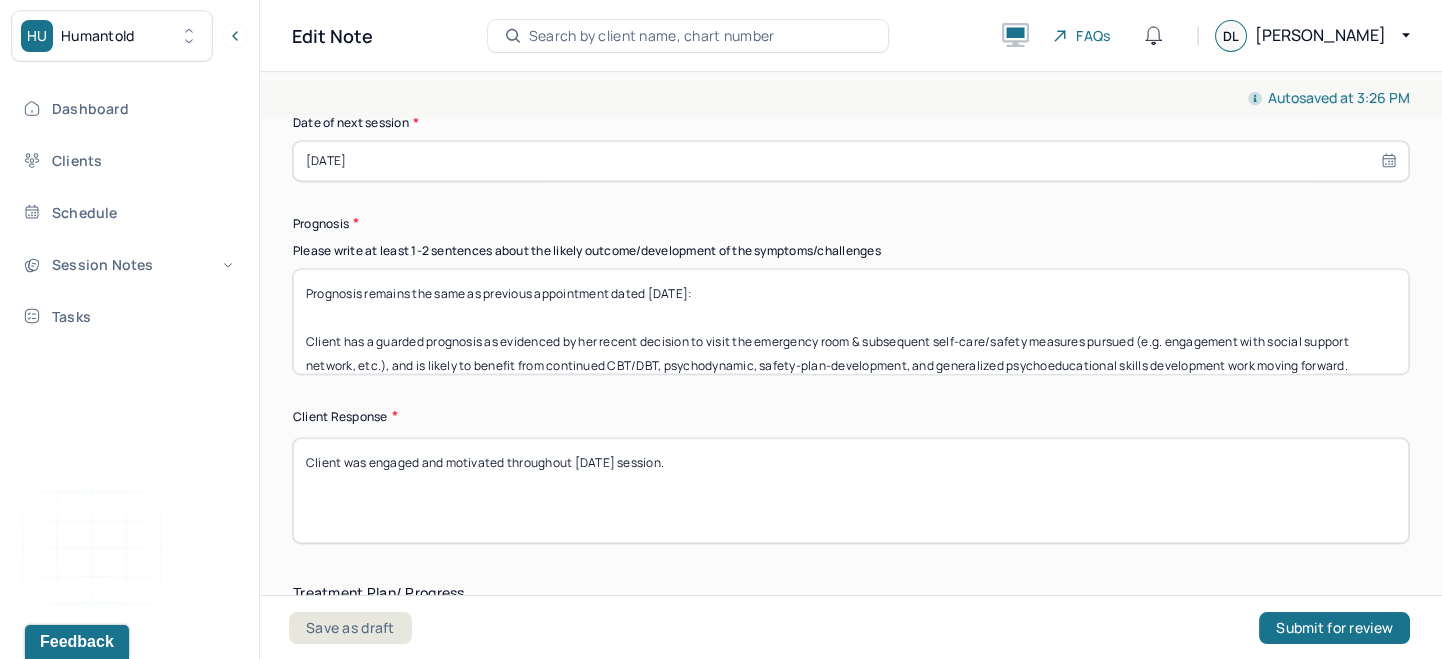 click on "Prognosis remains the same as previous appointment dated 6/7/25:
Client has a guarded prognosis as evidenced by her recent decision to visit the emergency room & subsequent self-care/safety measures pursued (e.g. engagement with social support network, etc.), and is likely to benefit from continued CBT/DBT, psychodynamic, safety-plan-development, and generalized psychoeducational skills development work moving forward." at bounding box center [851, 321] 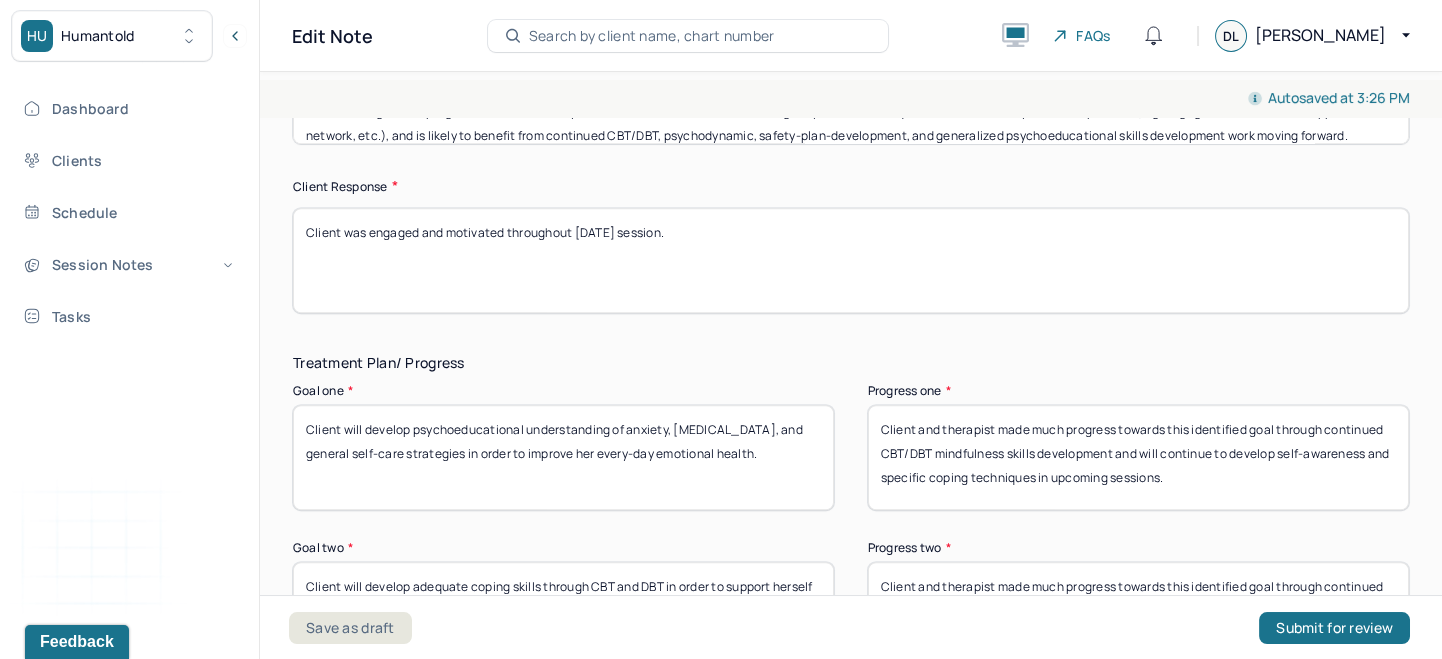 scroll, scrollTop: 3139, scrollLeft: 0, axis: vertical 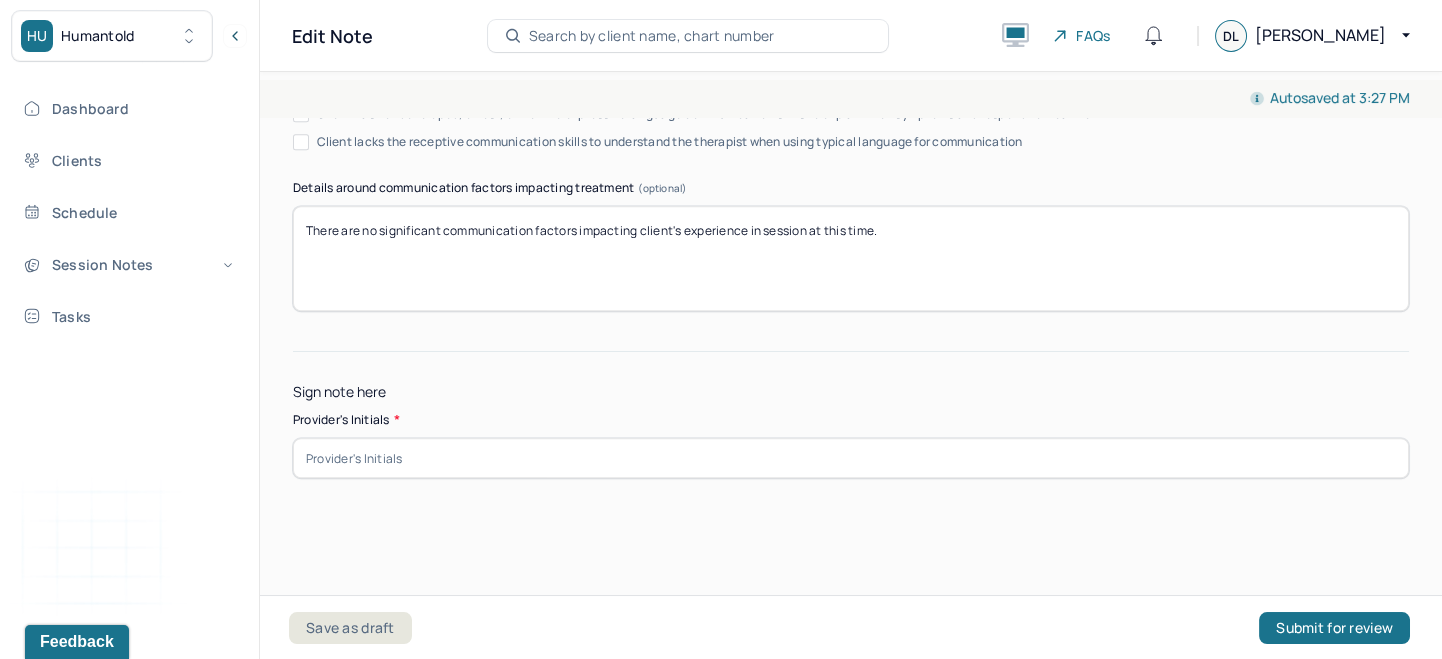 type on "Prognosis remains the same as previous appointment dated 6/14/25:
Client has a guarded prognosis as evidenced by her recent decision to visit the emergency room & subsequent self-care/safety measures pursued (e.g. engagement with social support network, etc.), and is likely to benefit from continued CBT/DBT, psychodynamic, safety-plan-development, and generalized psychoeducational skills development work moving forward." 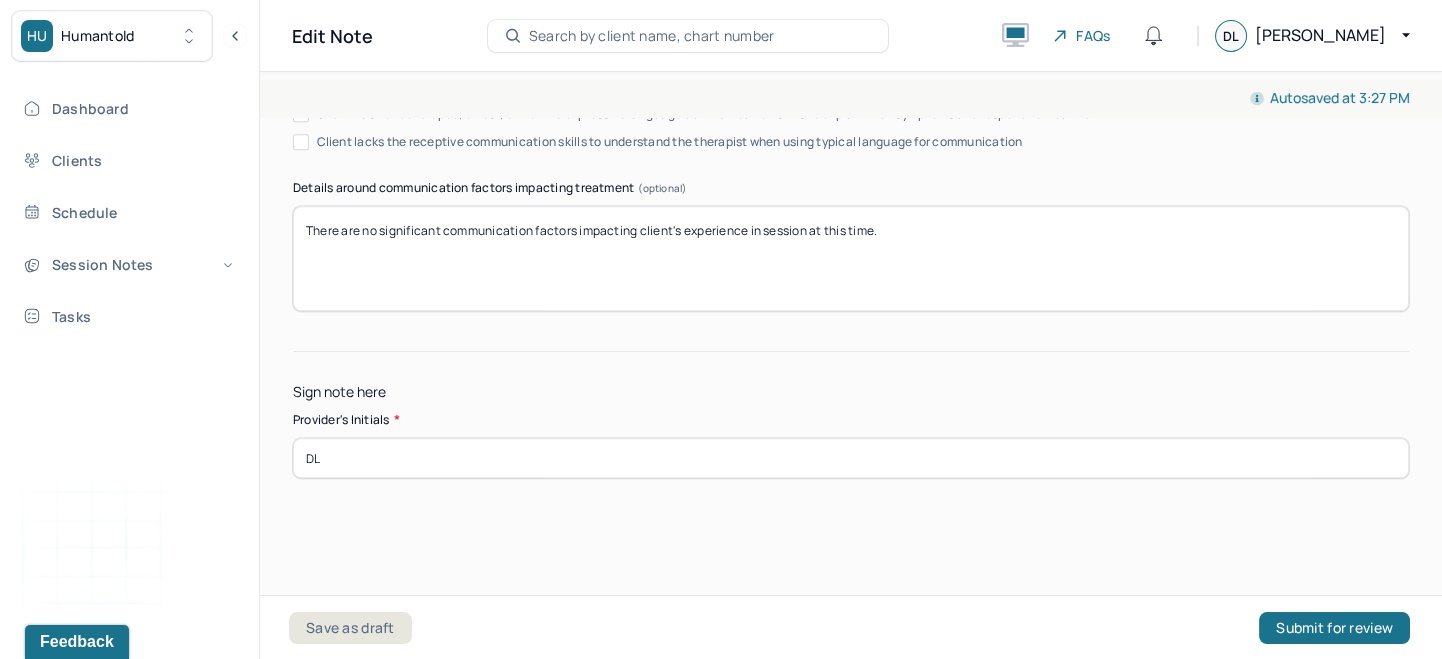 type on "DL" 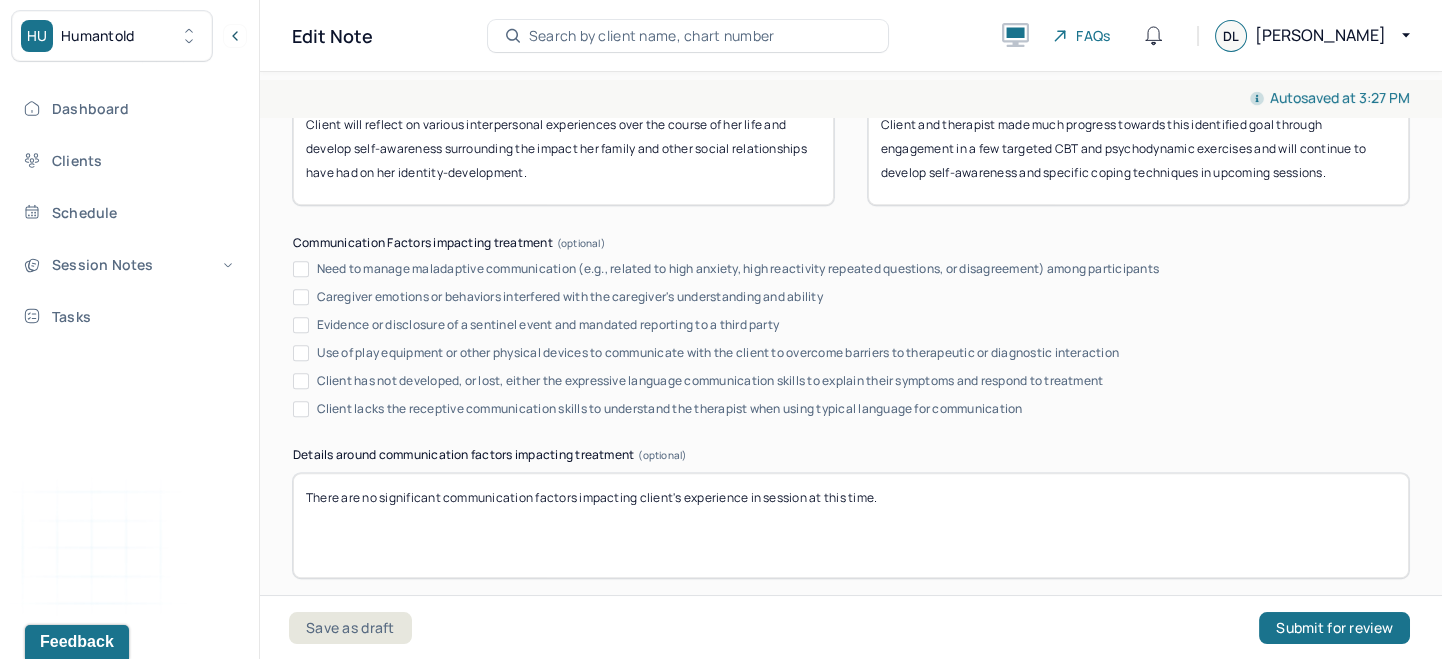 scroll, scrollTop: 4004, scrollLeft: 0, axis: vertical 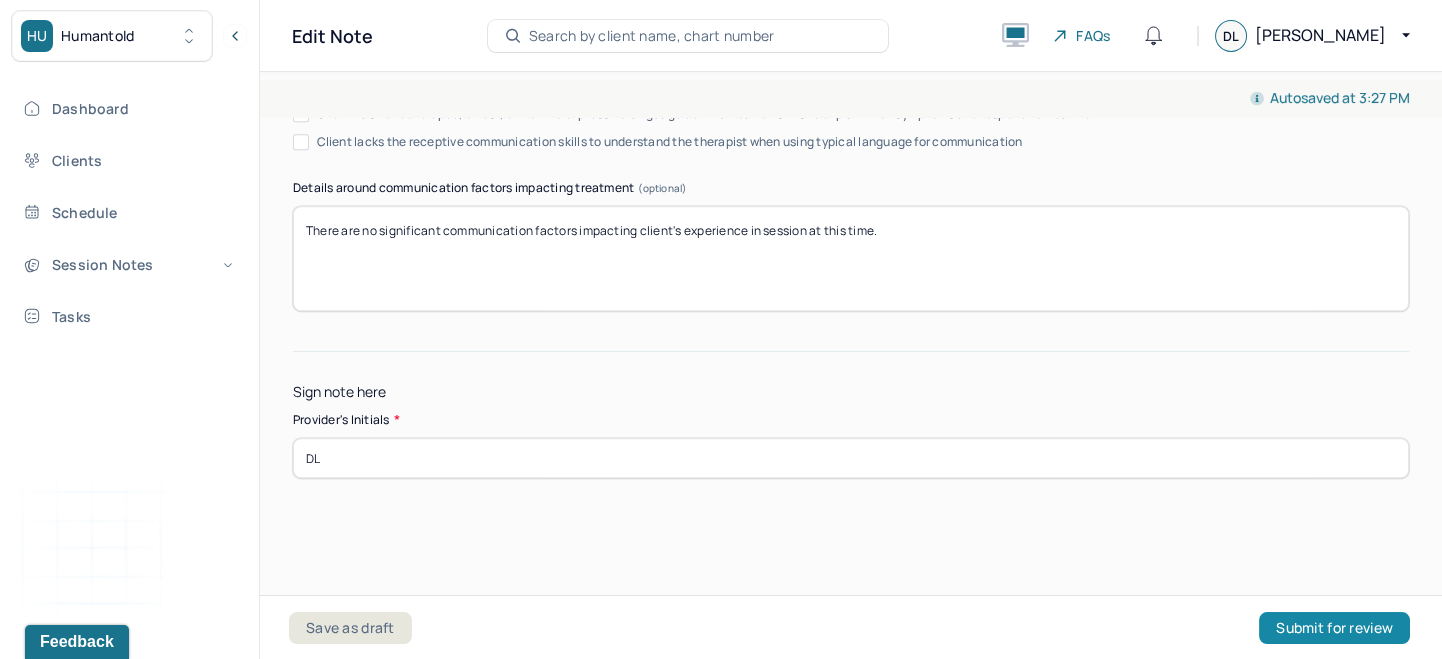 click on "Submit for review" at bounding box center [1334, 628] 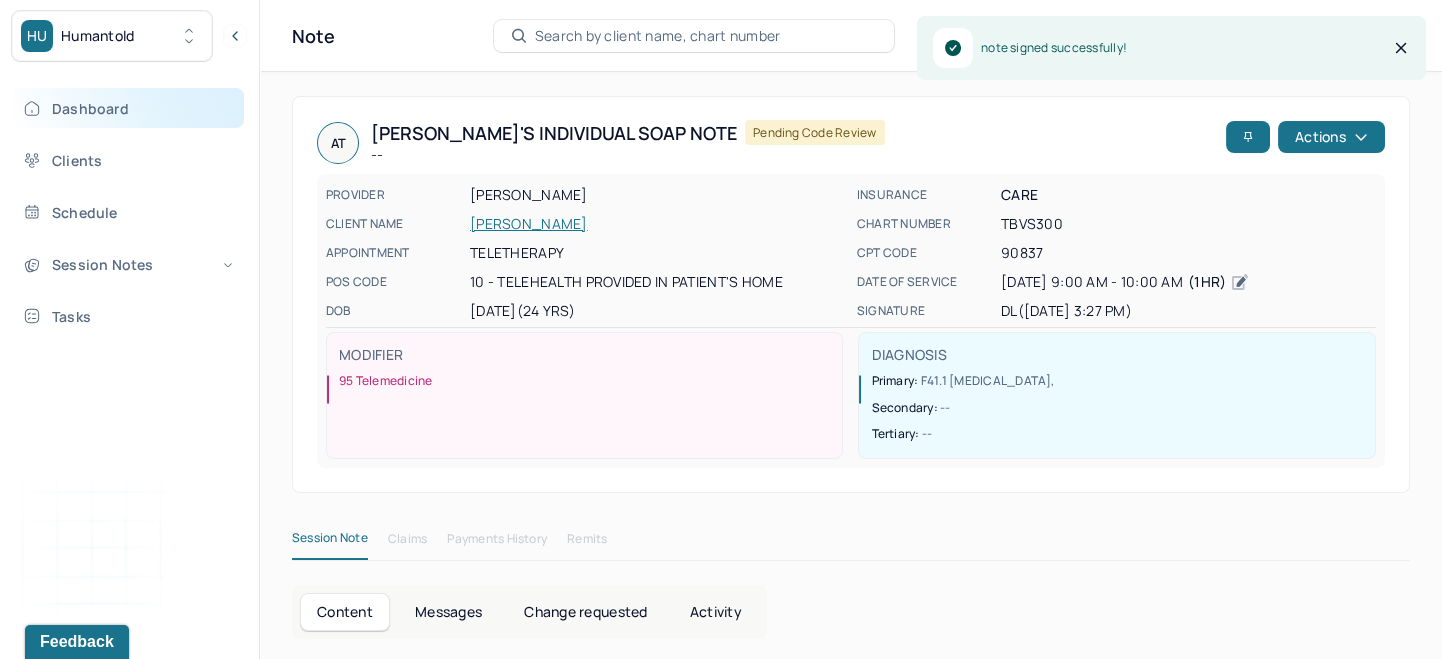 click on "Dashboard" at bounding box center [128, 108] 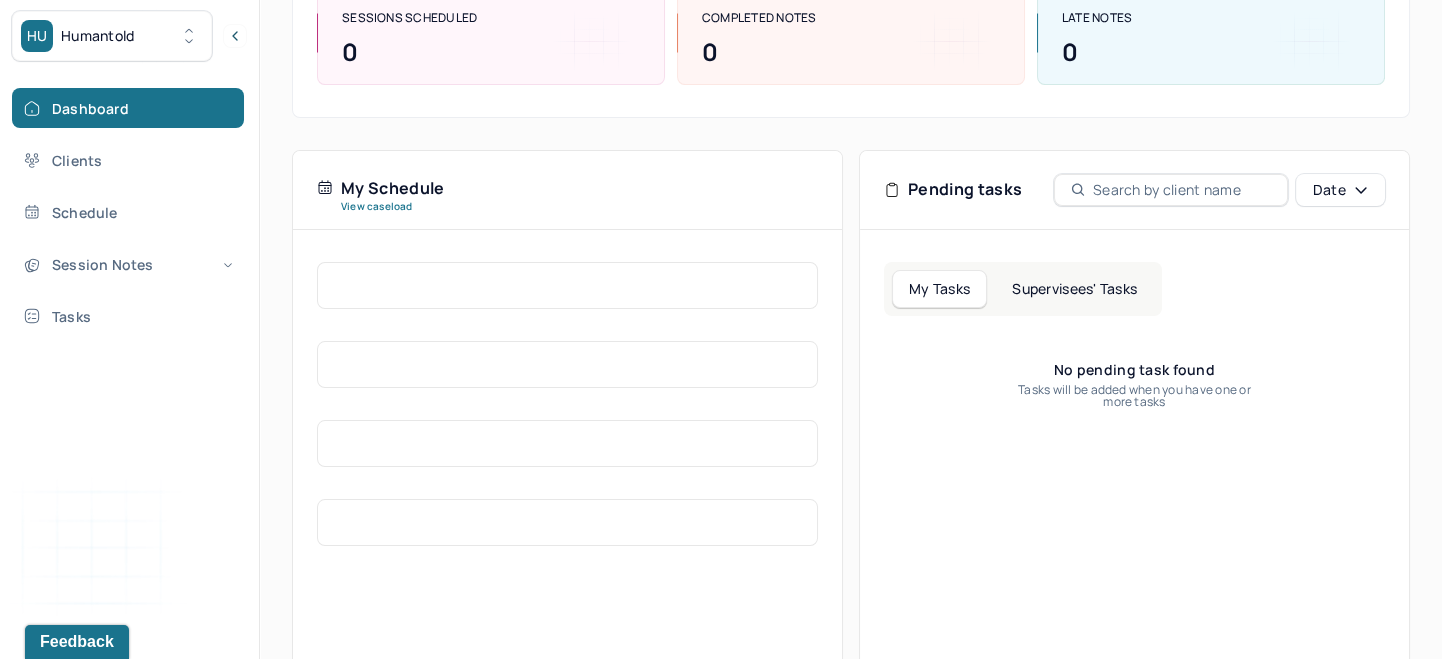 scroll, scrollTop: 325, scrollLeft: 0, axis: vertical 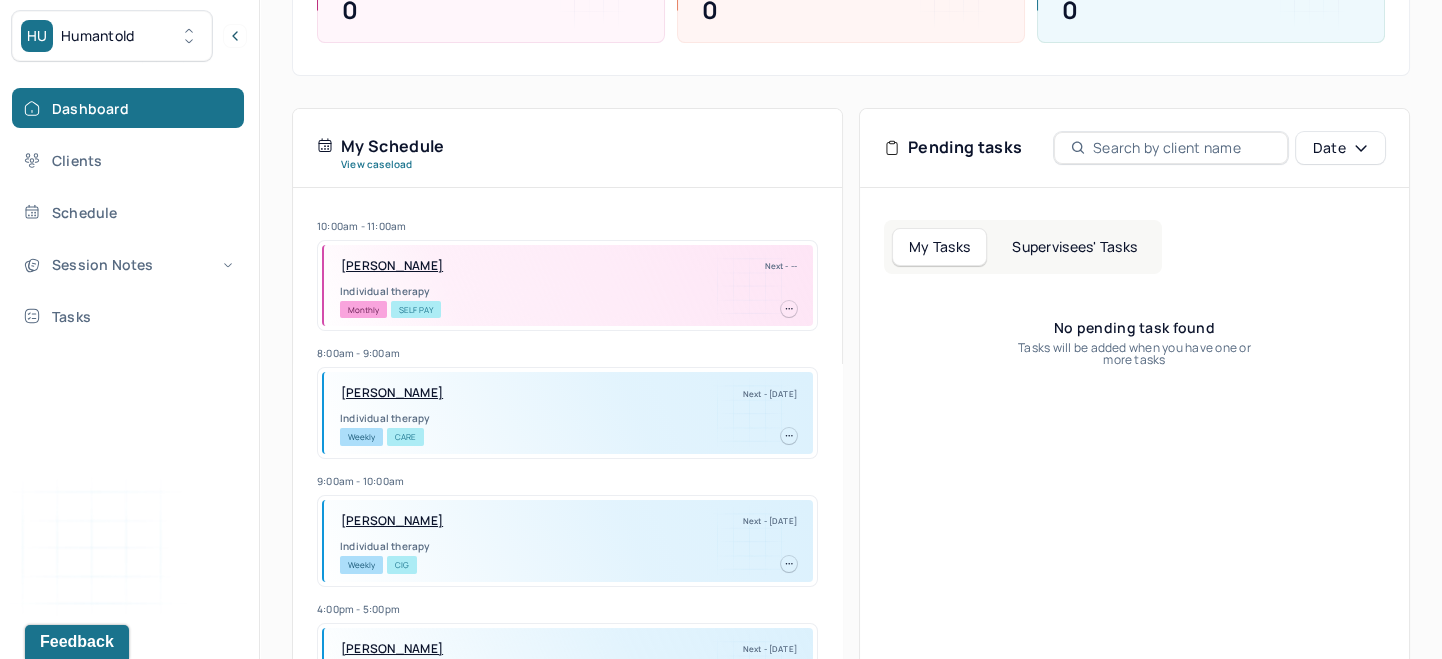 click on "Supervisees' Tasks" at bounding box center (1074, 247) 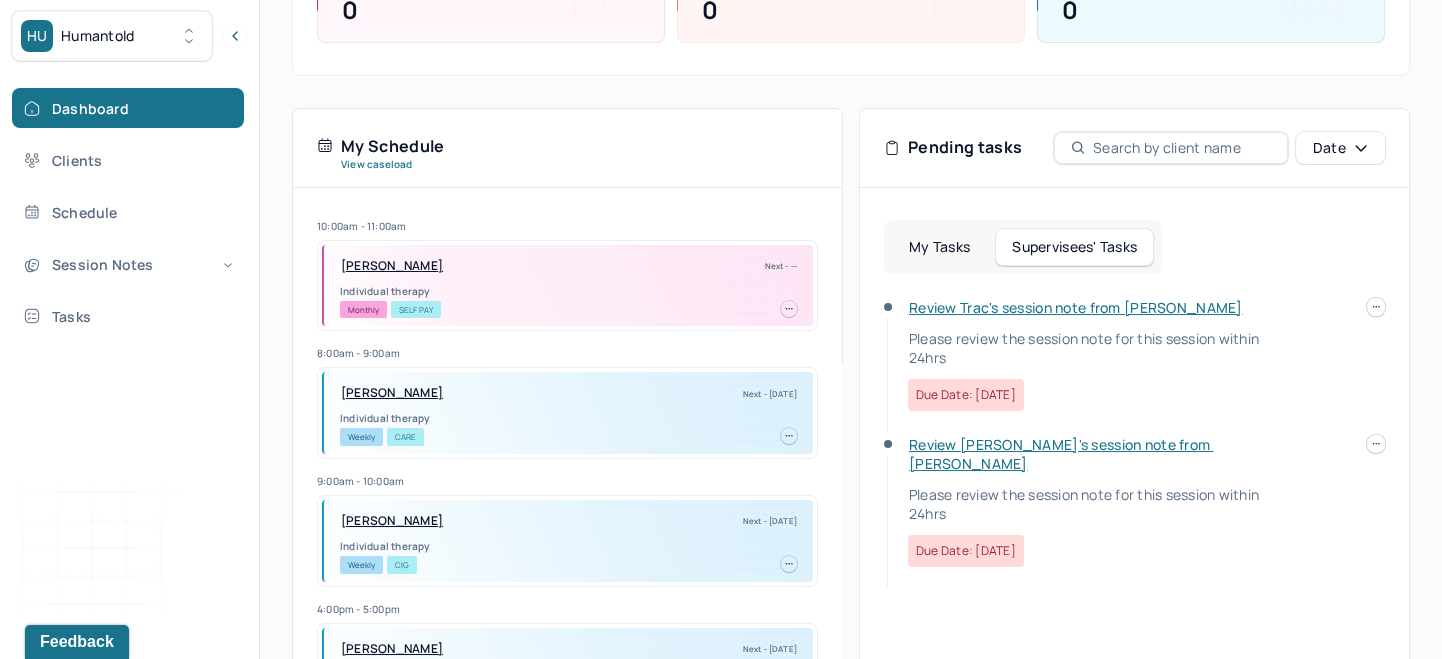 click on "Review Trac's session note from Melissa" at bounding box center (1076, 307) 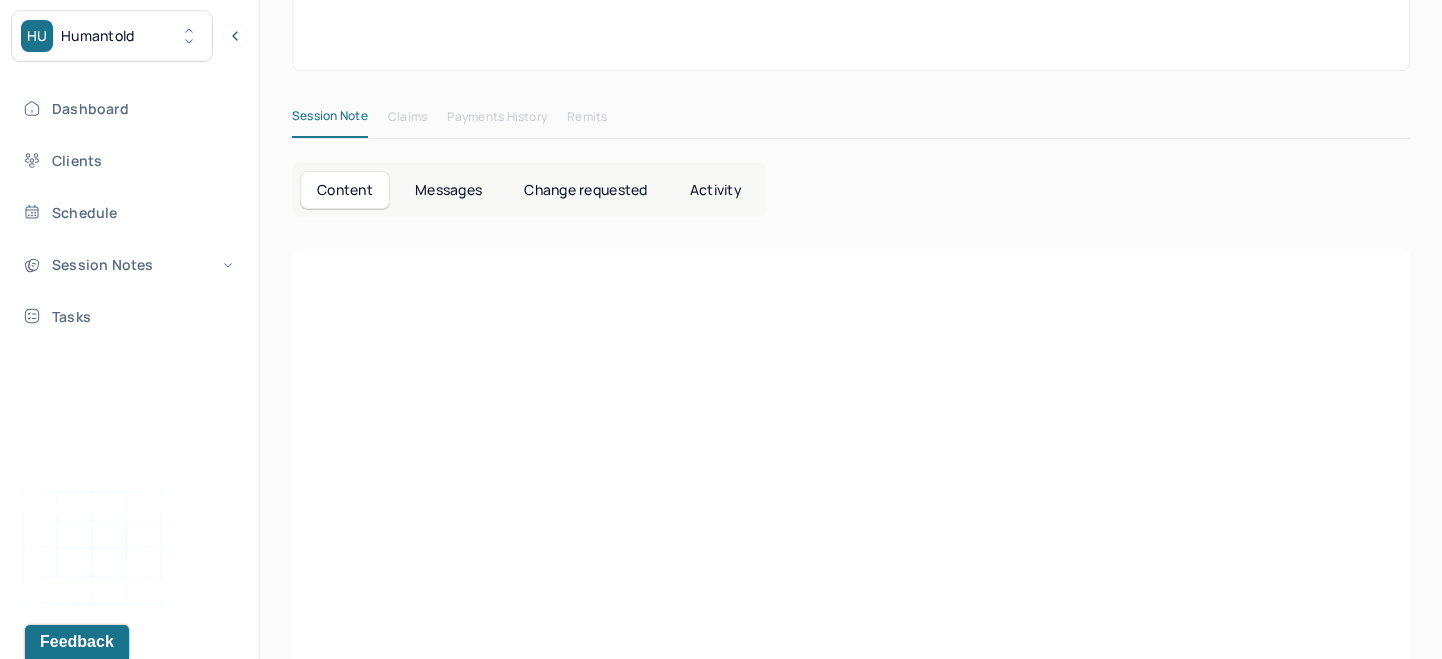 scroll, scrollTop: 0, scrollLeft: 0, axis: both 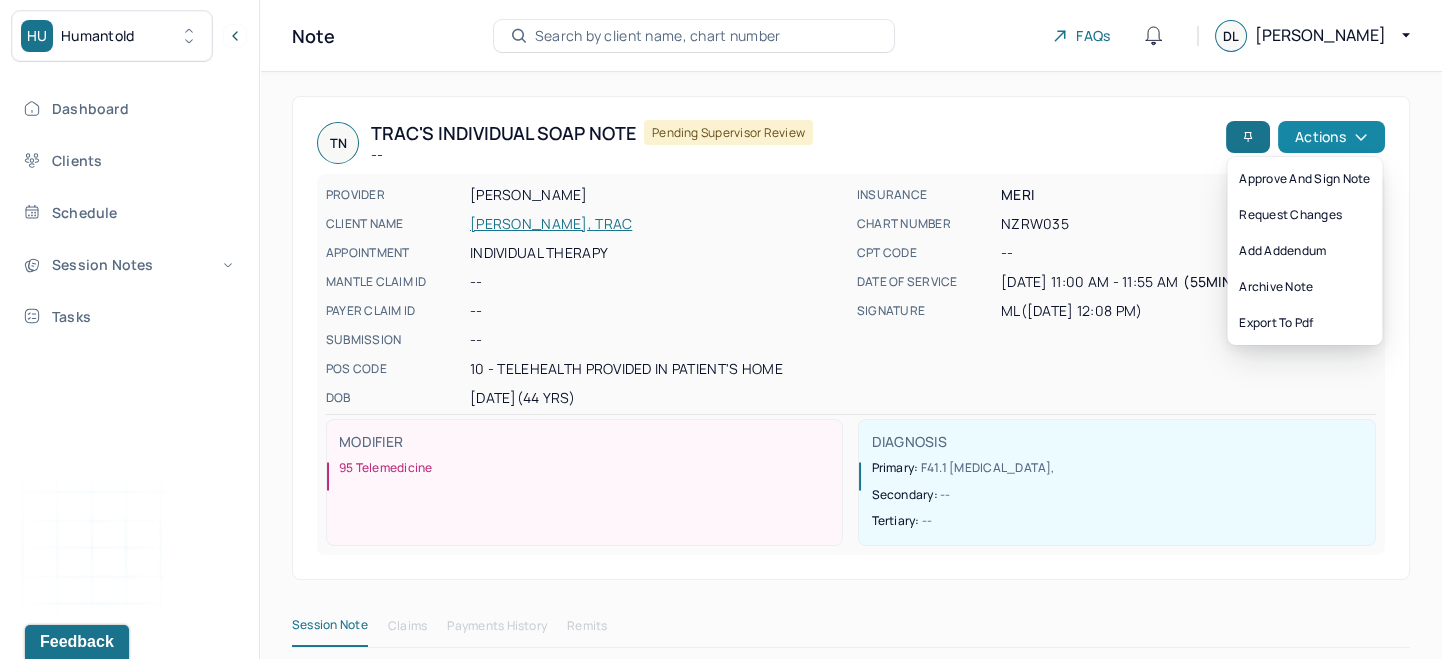 click on "Actions" at bounding box center (1331, 137) 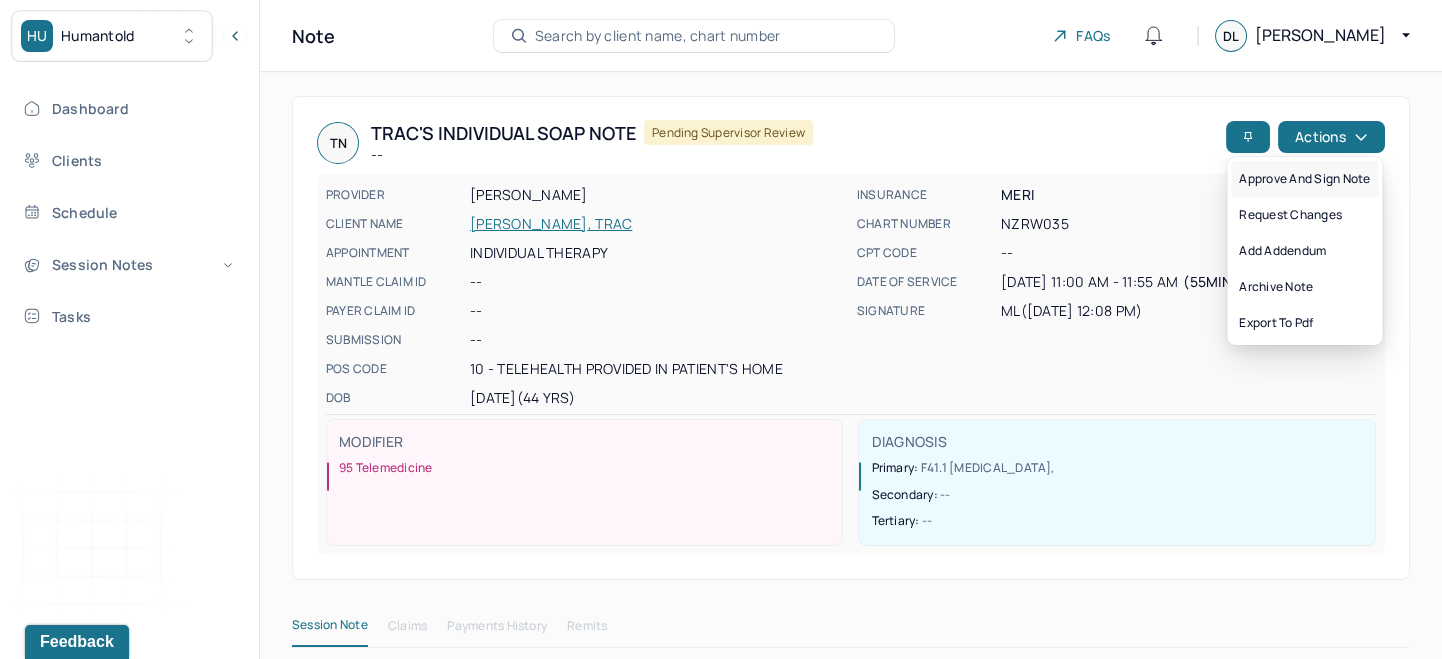 click on "Approve and sign note" at bounding box center (1304, 179) 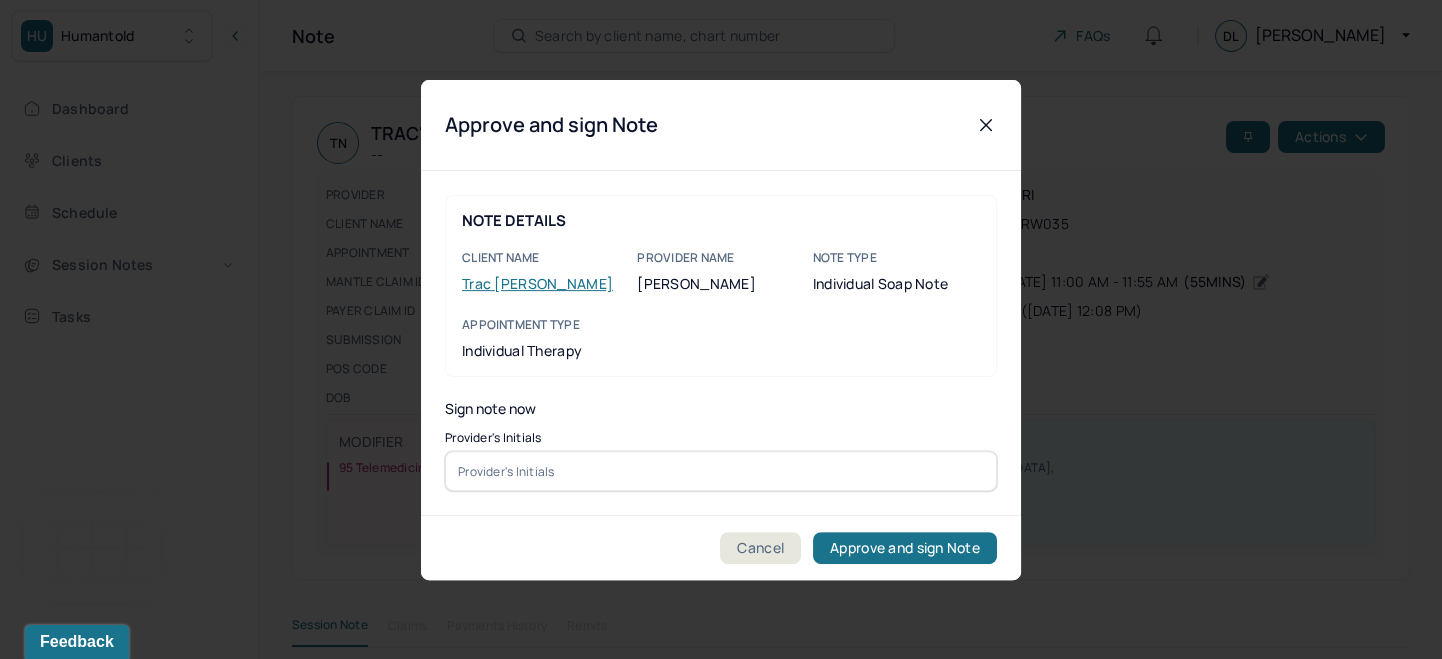 click at bounding box center (721, 471) 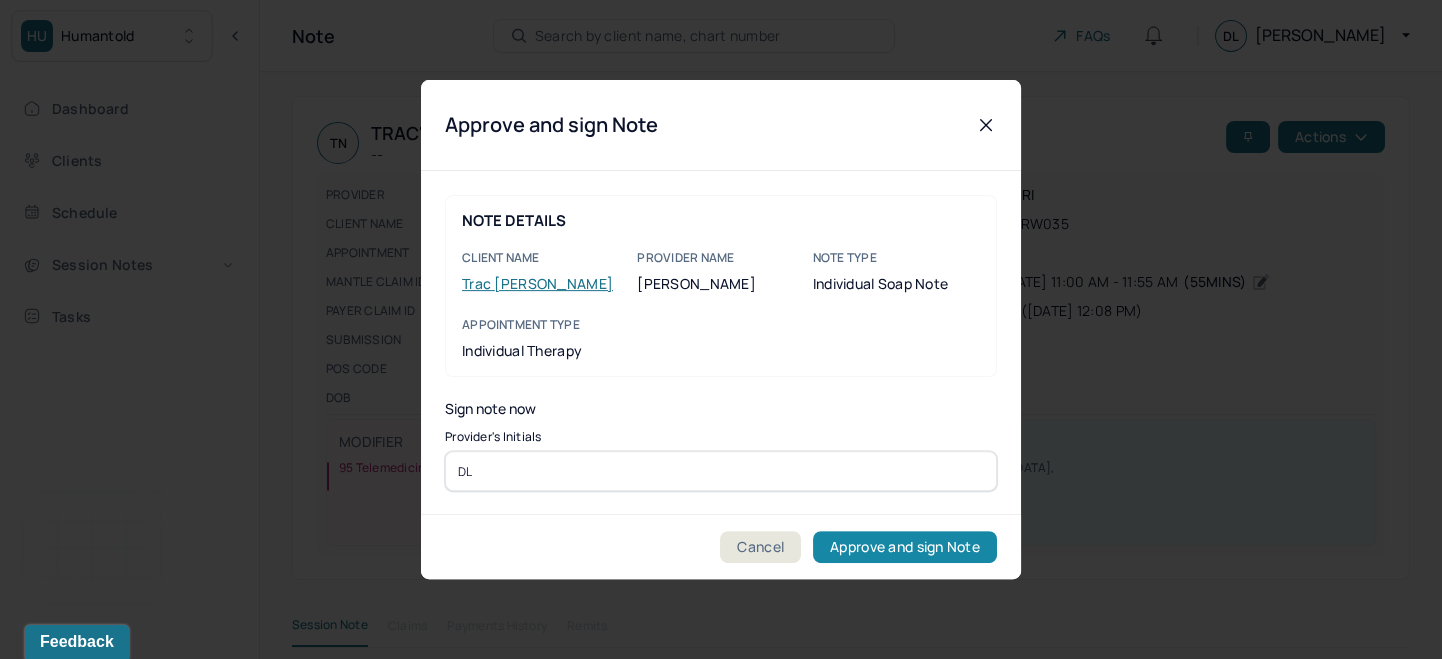 type on "DL" 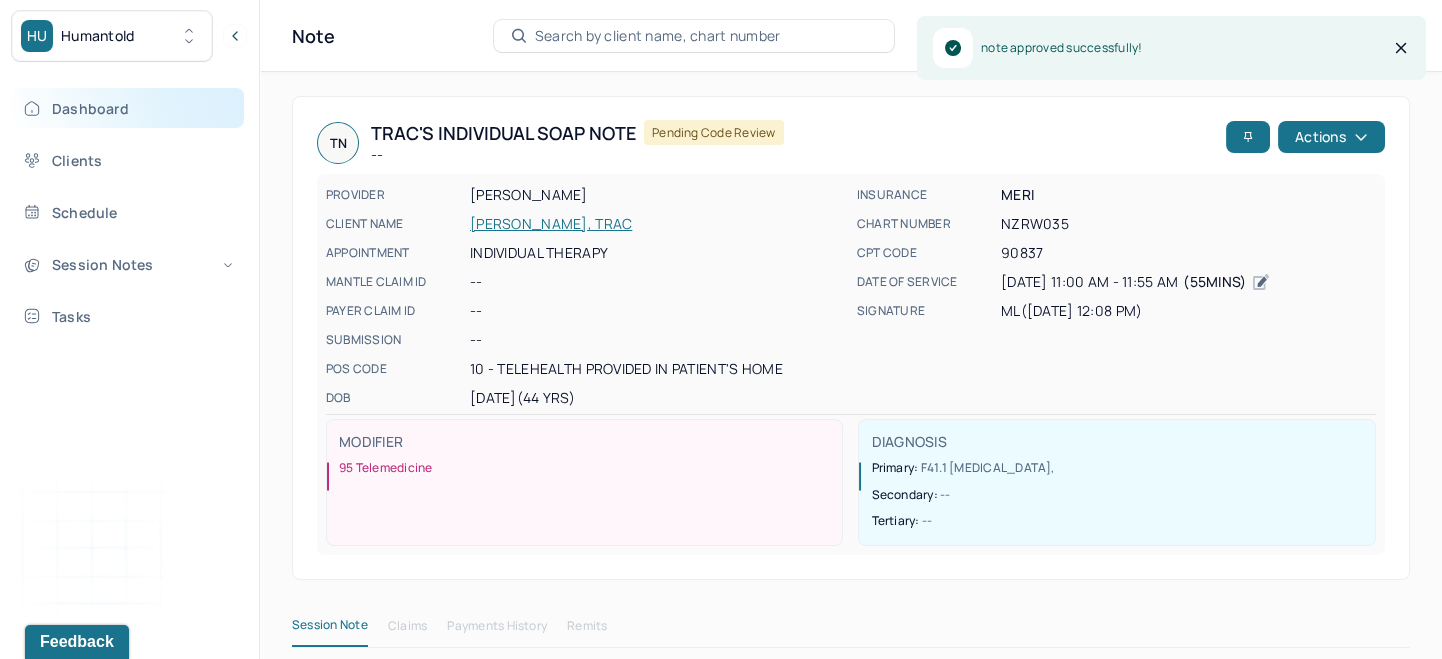 click on "Dashboard" at bounding box center (128, 108) 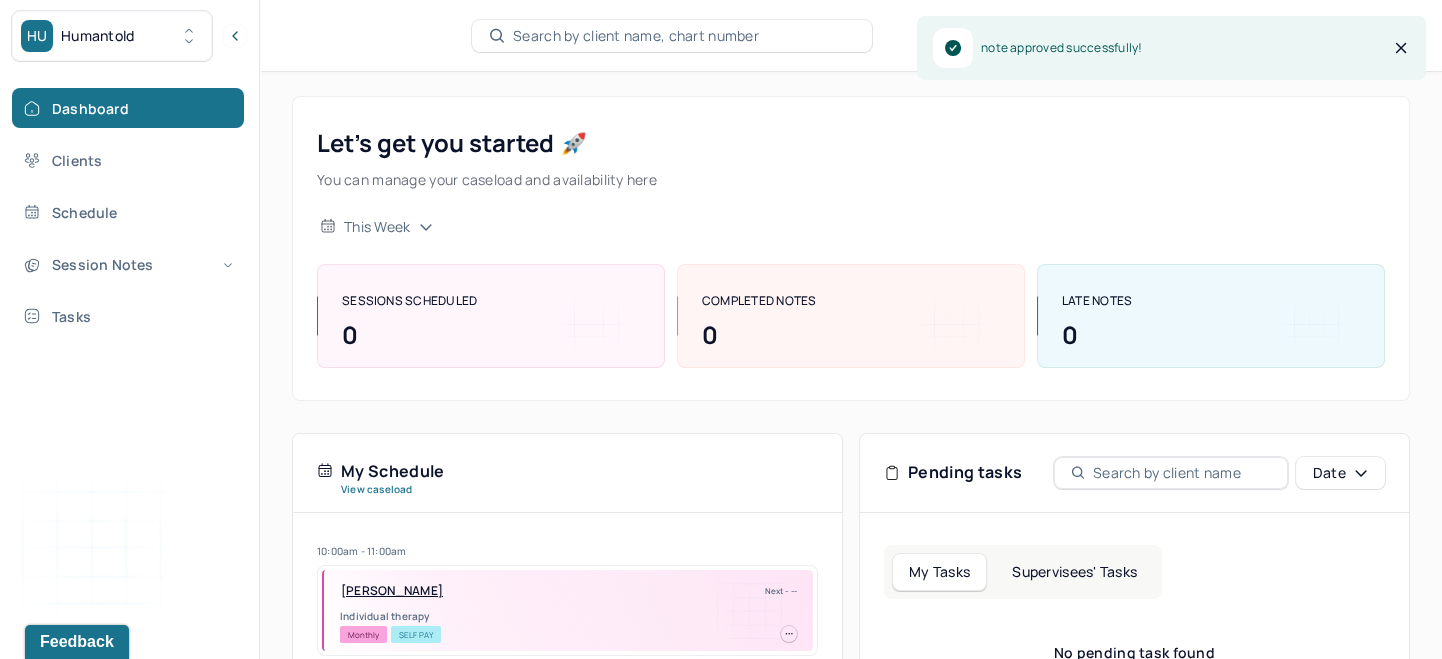 click on "Supervisees' Tasks" at bounding box center (1074, 572) 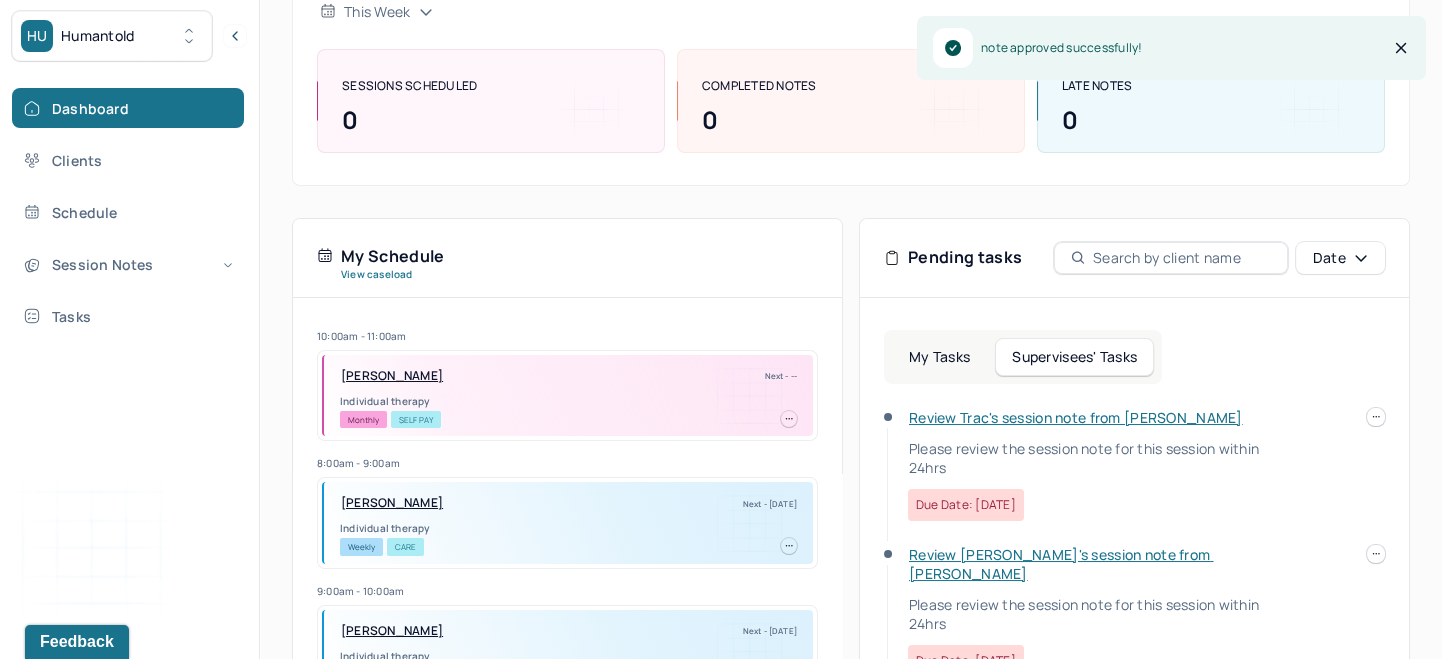 scroll, scrollTop: 245, scrollLeft: 0, axis: vertical 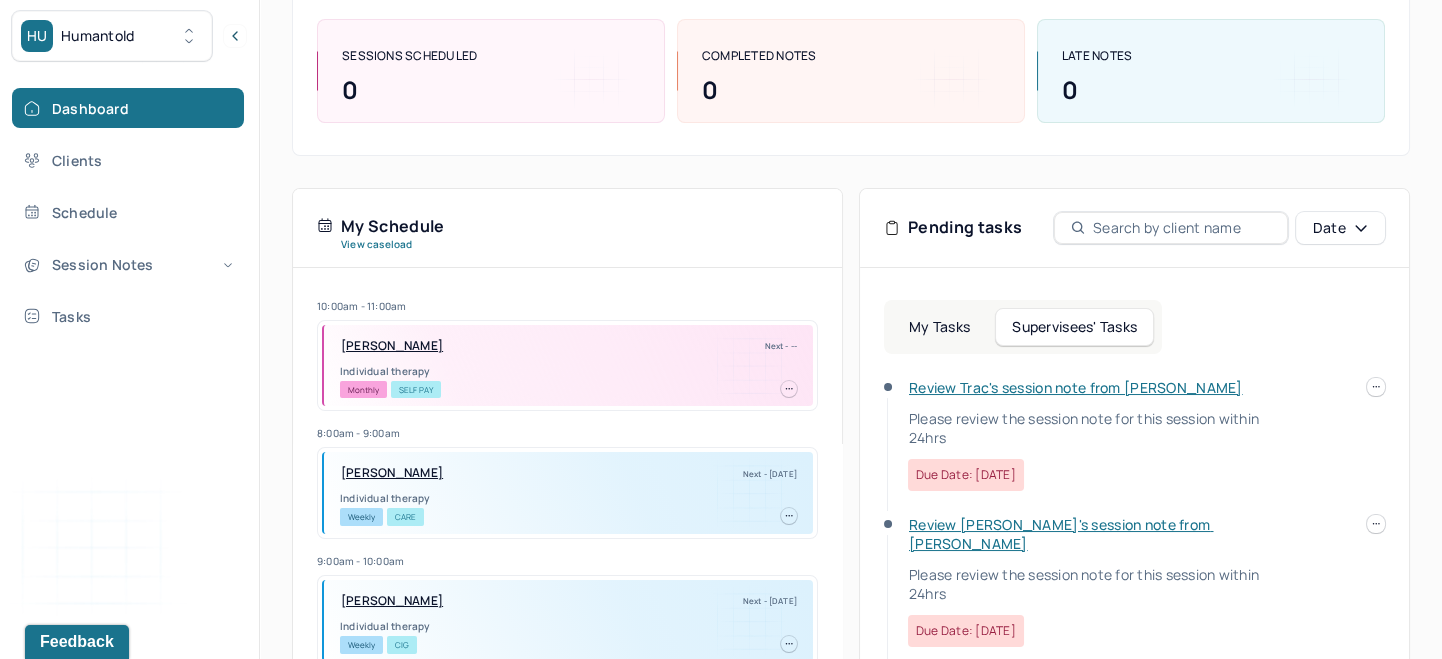 click on "Review Tristan's session note from Ashley" at bounding box center (1061, 534) 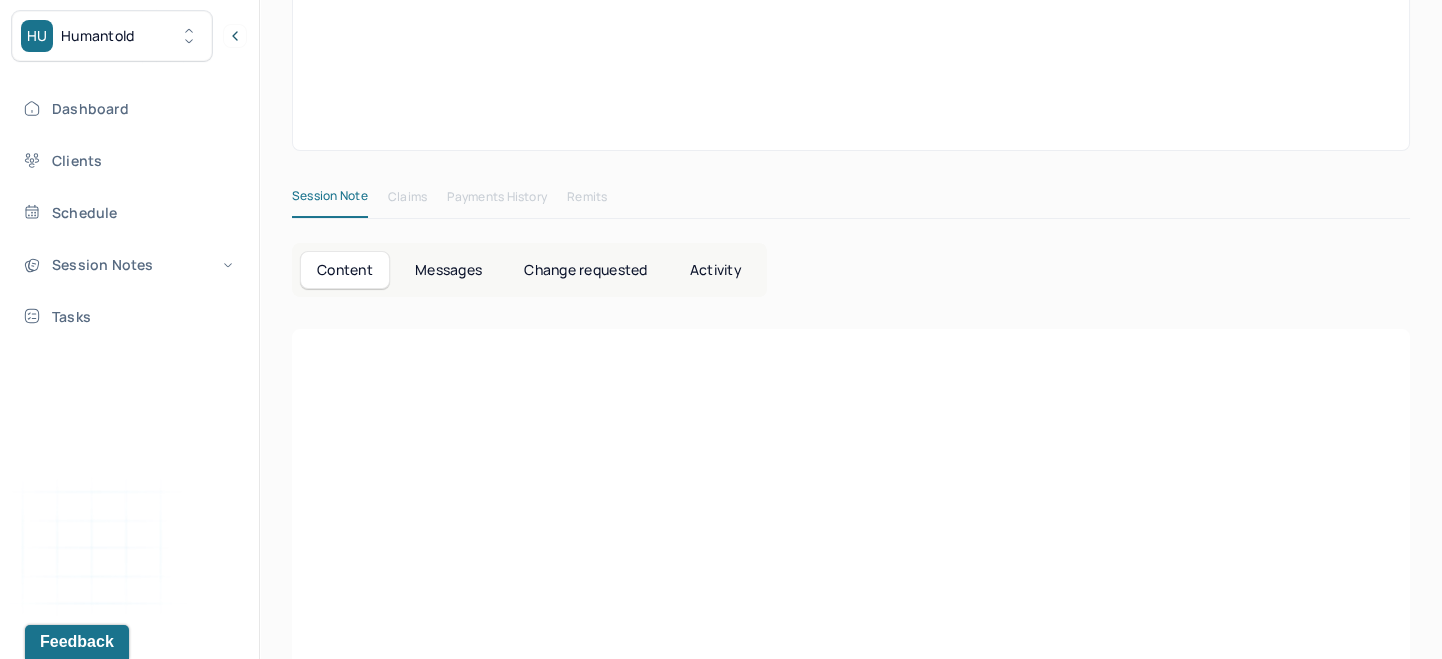 scroll, scrollTop: 0, scrollLeft: 0, axis: both 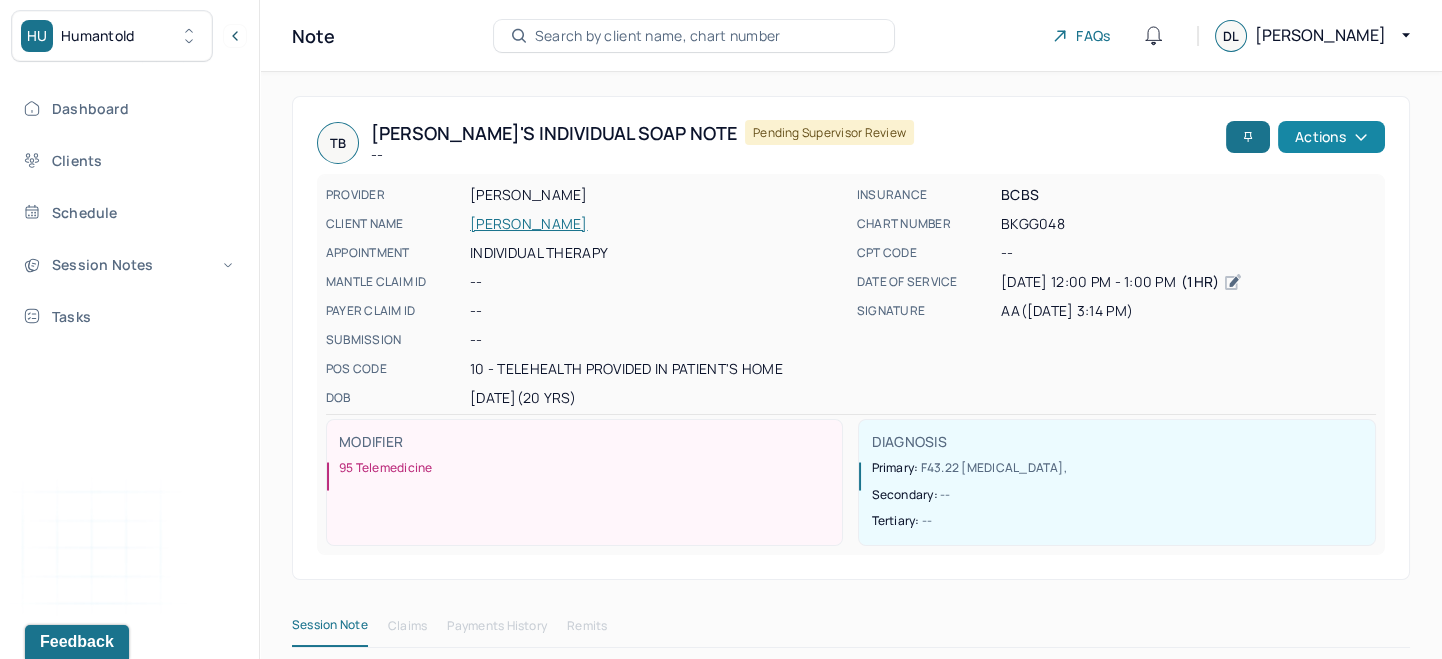click on "Actions" at bounding box center [1331, 137] 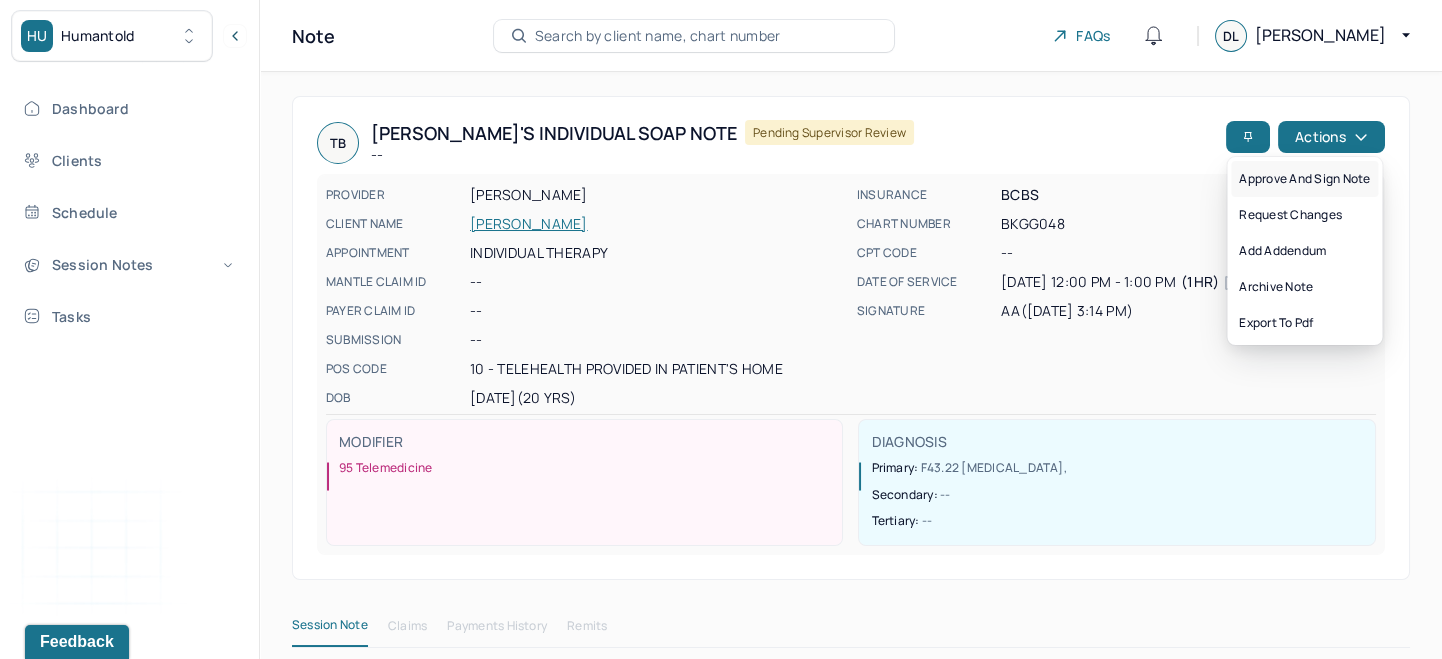 click on "Approve and sign note" at bounding box center (1304, 179) 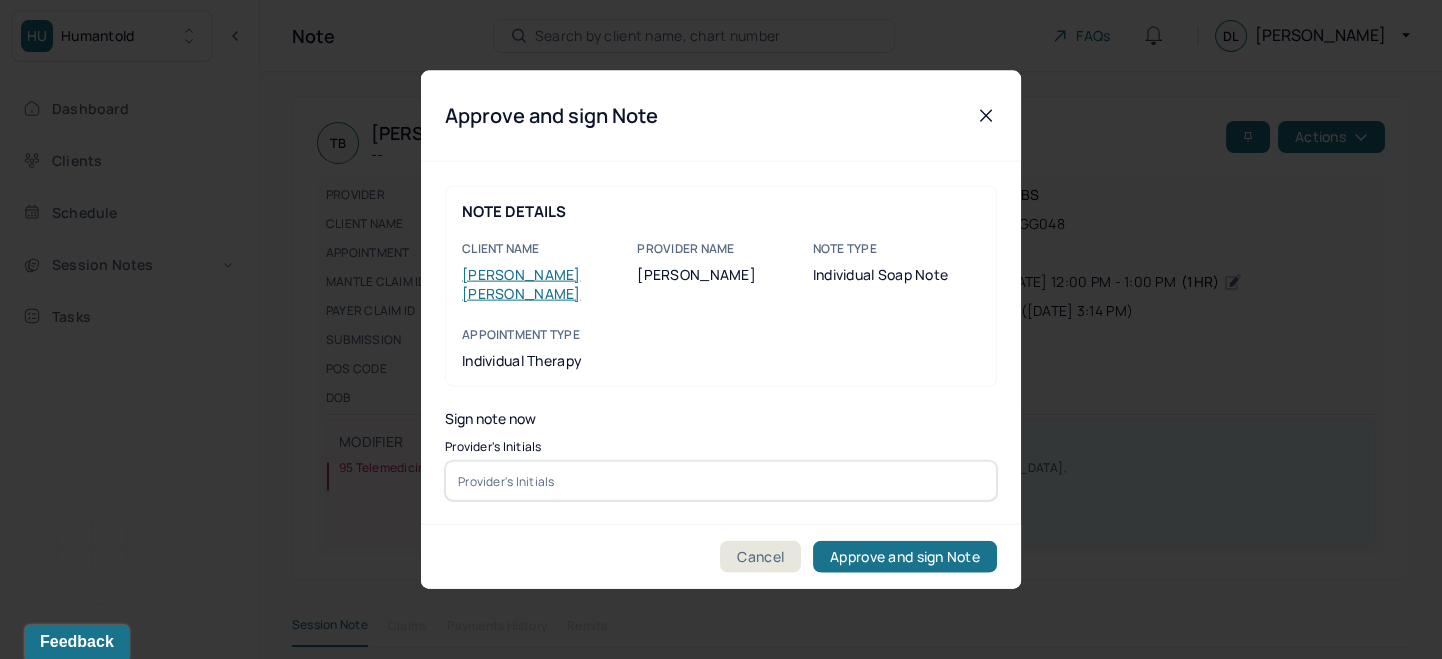 click at bounding box center [721, 481] 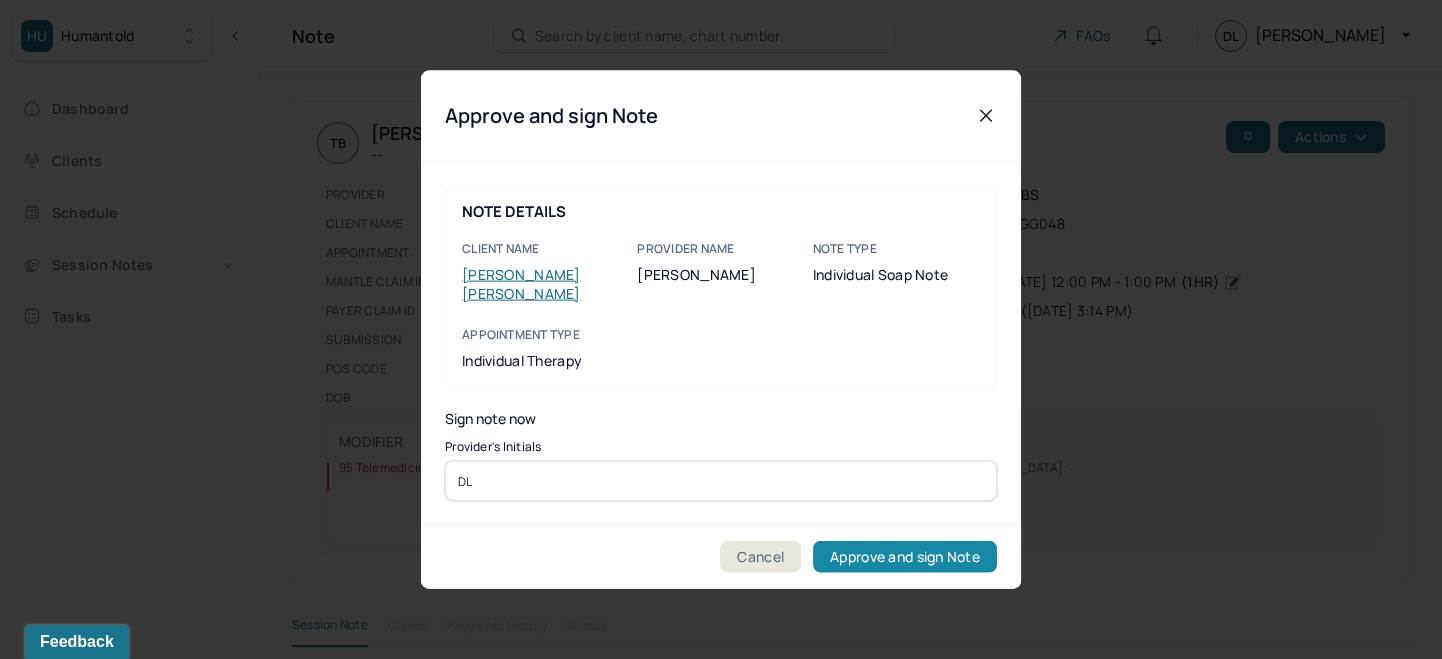 type on "DL" 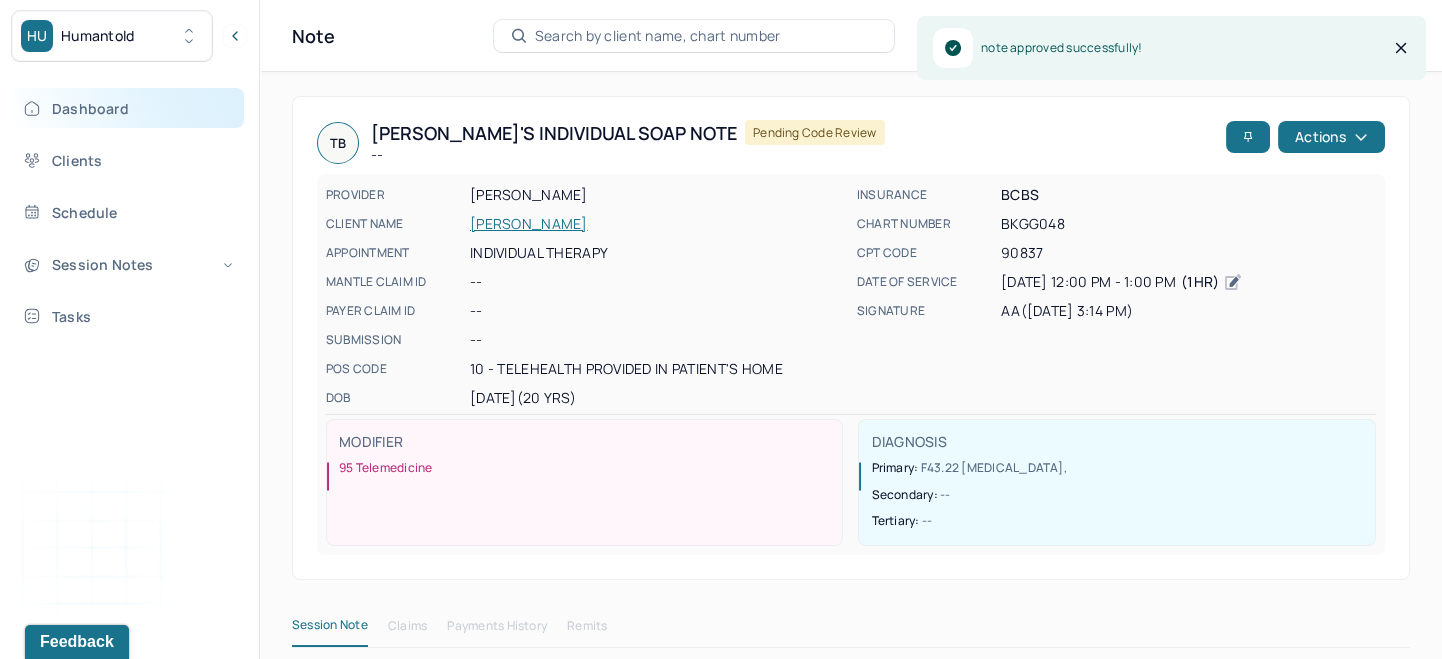 click on "Dashboard" at bounding box center (128, 108) 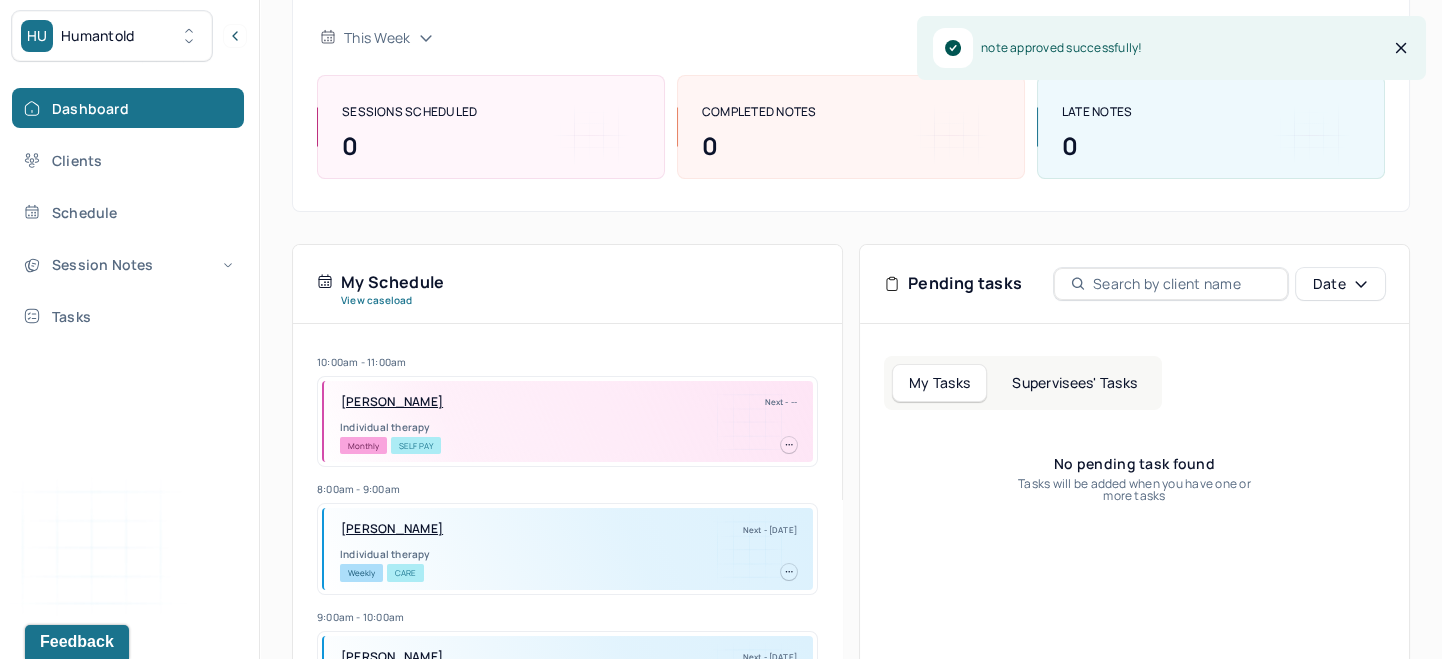 scroll, scrollTop: 268, scrollLeft: 0, axis: vertical 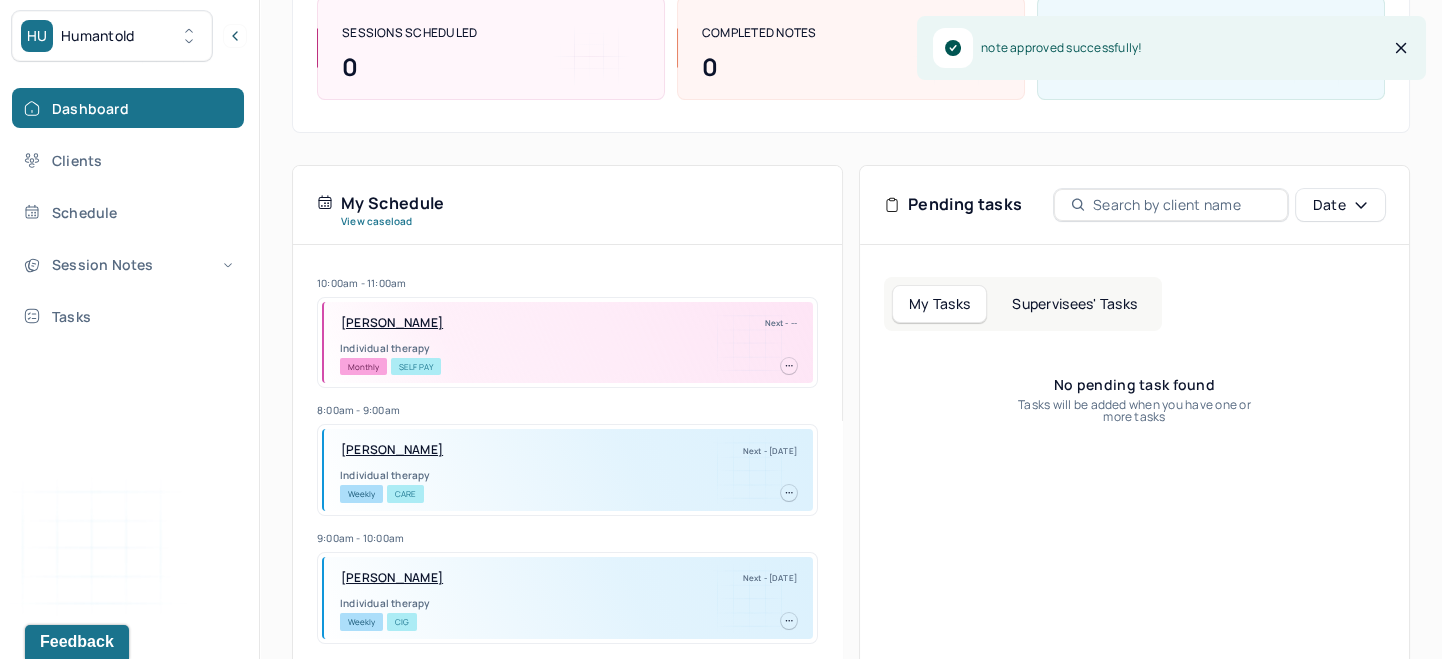 click on "Supervisees' Tasks" at bounding box center (1074, 304) 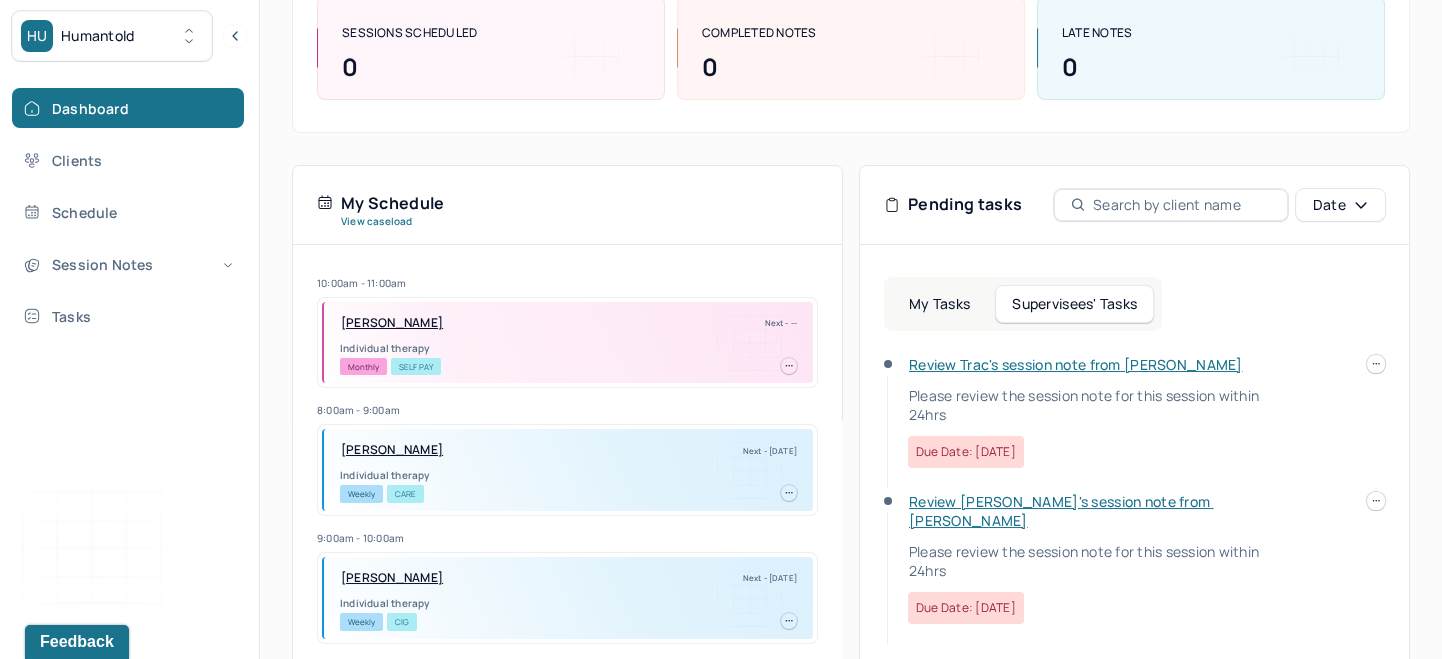 click on "Review Trac's session note from Melissa" at bounding box center (1076, 364) 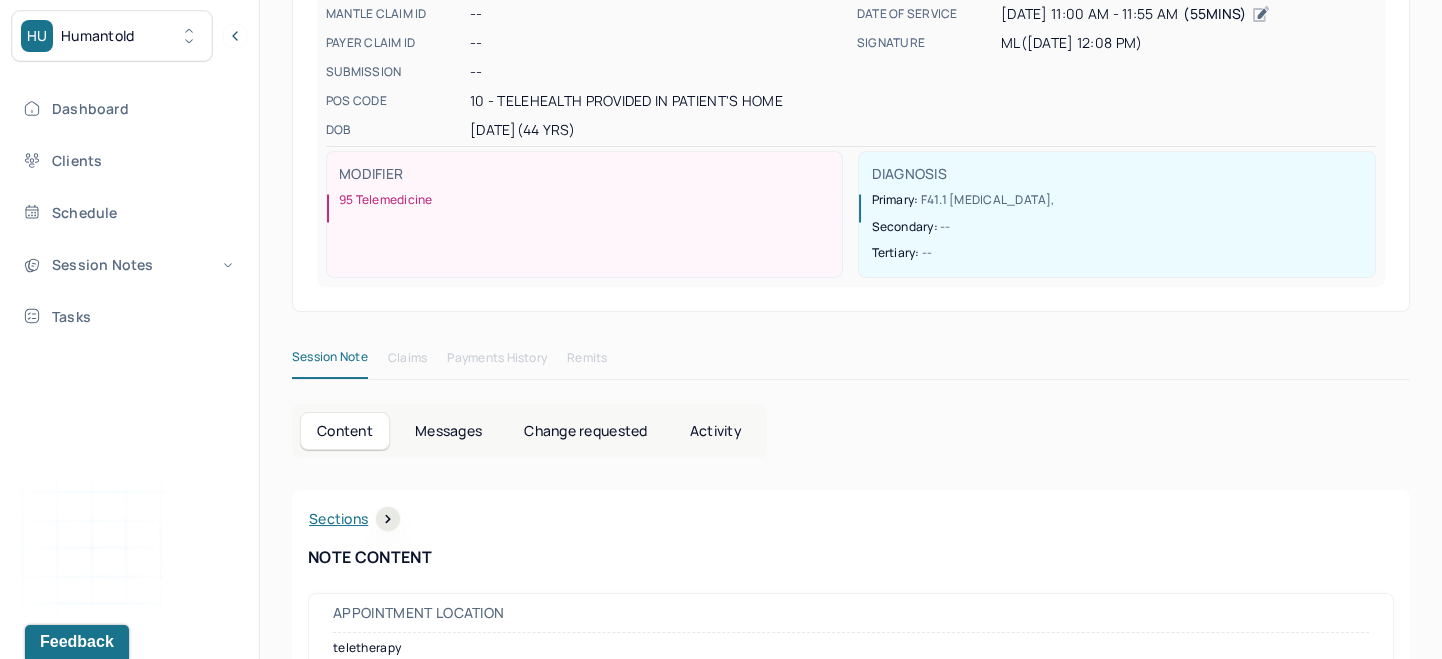 scroll, scrollTop: 0, scrollLeft: 0, axis: both 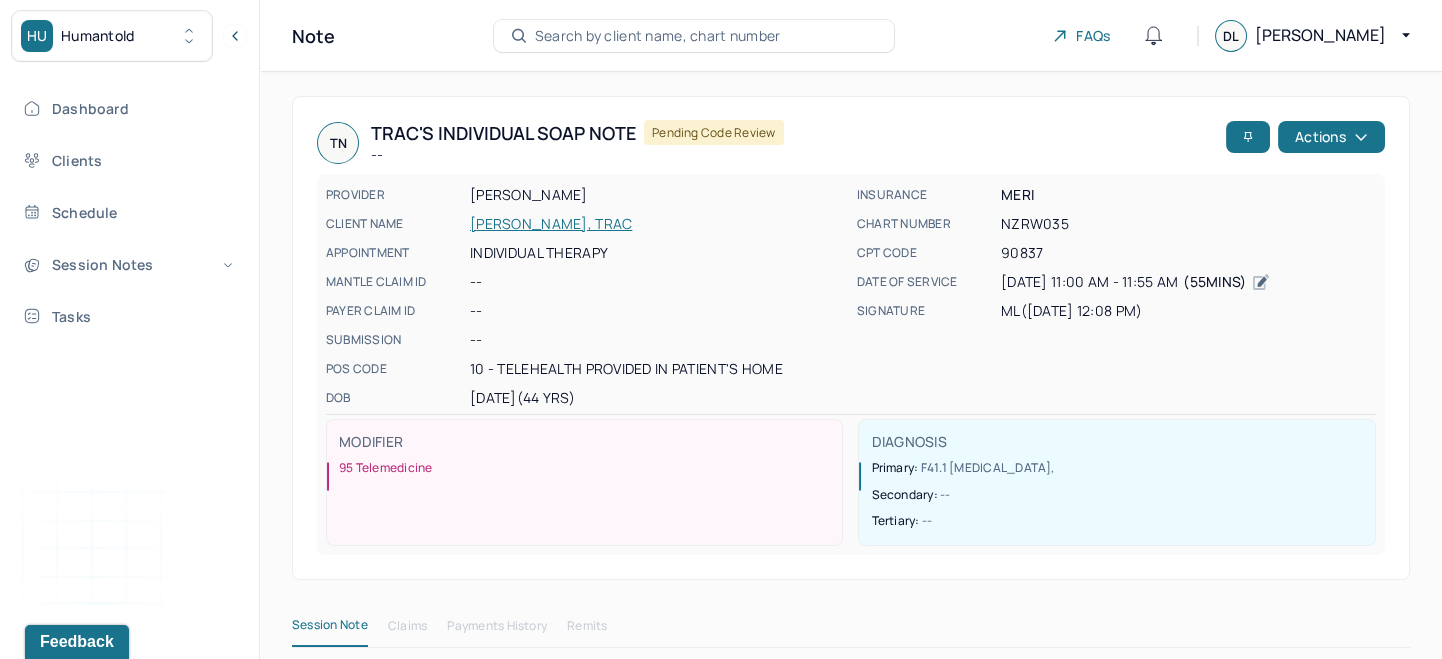click on "TN Trac's   Individual soap note -- Pending code review       Actions   PROVIDER LIU, MELISSA CLIENT NAME NGUYEN, TRAC APPOINTMENT Individual therapy   MANTLE CLAIM ID -- PAYER CLAIM ID -- SUBMISSION -- POS CODE 10 - Telehealth Provided in Patient's Home DOB 07/04/1981  (44 Yrs) INSURANCE MERI CHART NUMBER NZRW035 CPT CODE 90837 DATE OF SERVICE 07/06/2025   11:00 AM   -   11:55 AM ( 55mins )     SIGNATURE ML  (07/06/2025, 12:08 PM) MODIFIER 95 Telemedicine DIAGNOSIS Primary:   F41.1 GENERALIZED ANXIETY DISORDER ,  Secondary:   -- Tertiary:   --" at bounding box center [851, 338] 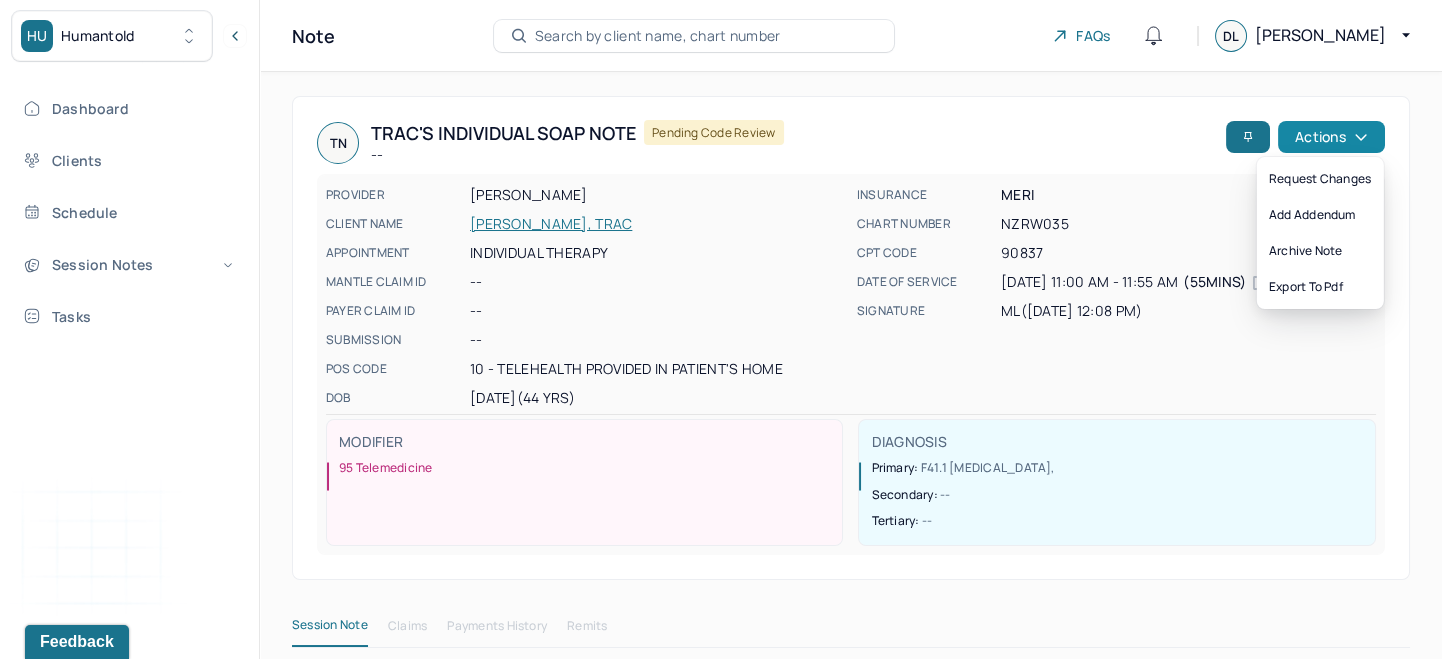 click on "Actions" at bounding box center (1331, 137) 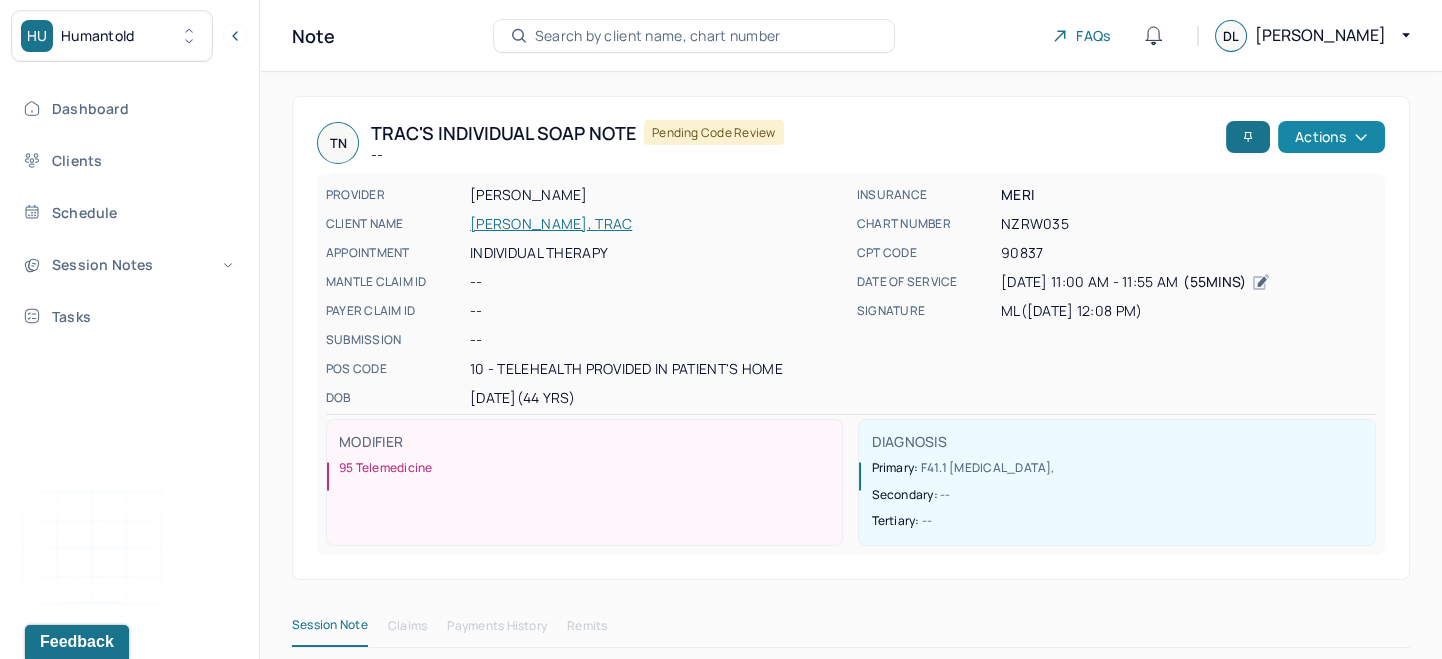 click on "Actions" at bounding box center (1331, 137) 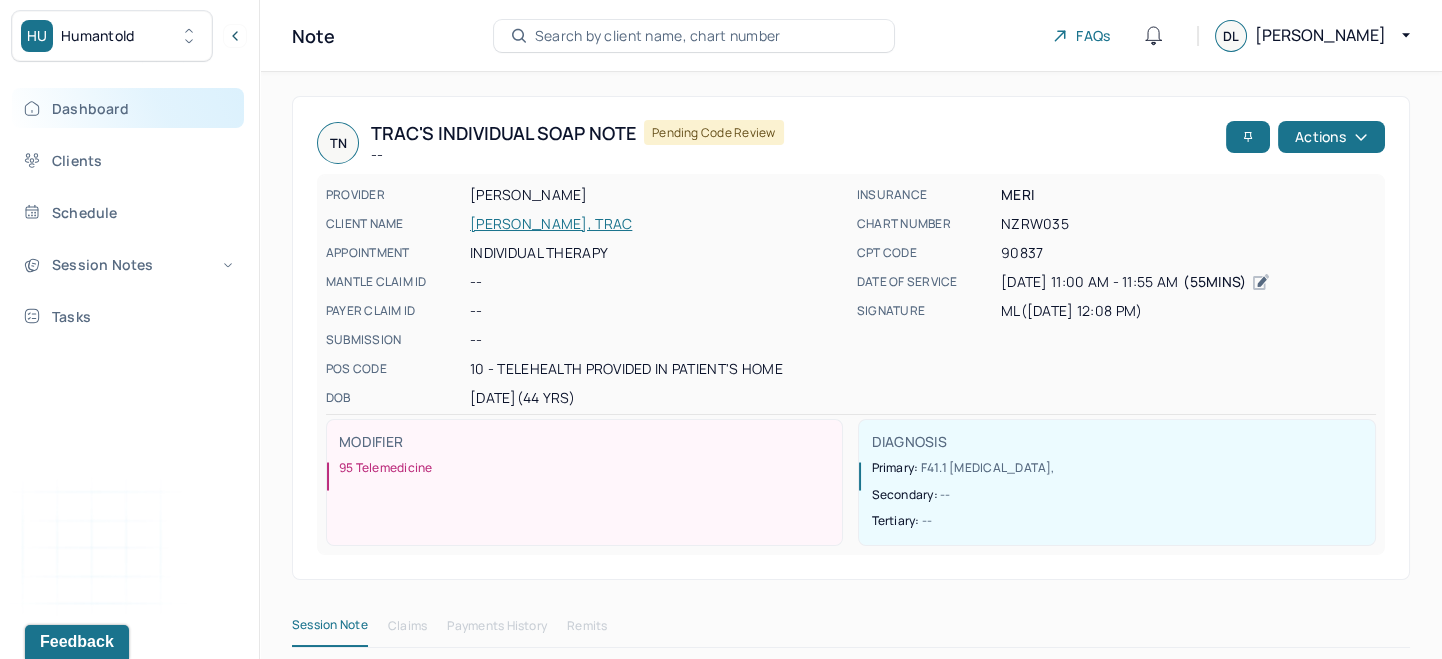 click on "Dashboard" at bounding box center [128, 108] 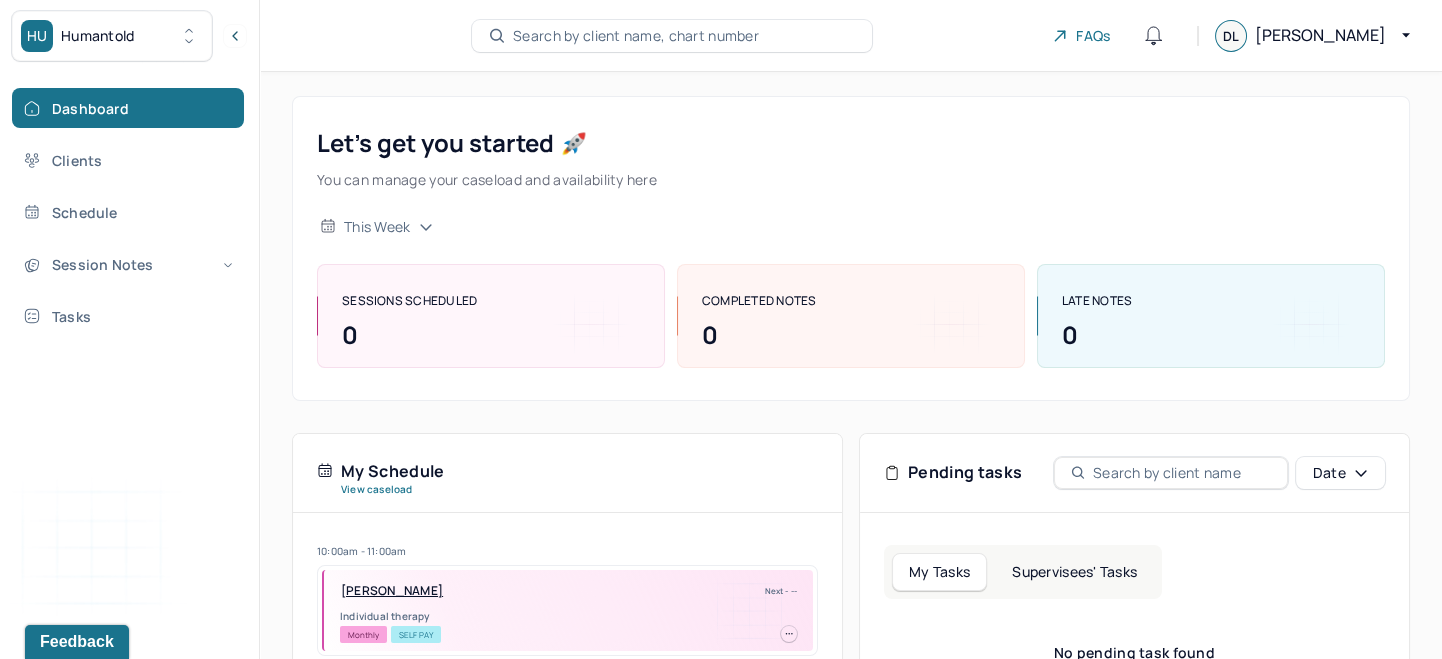 click on "Supervisees' Tasks" at bounding box center (1074, 572) 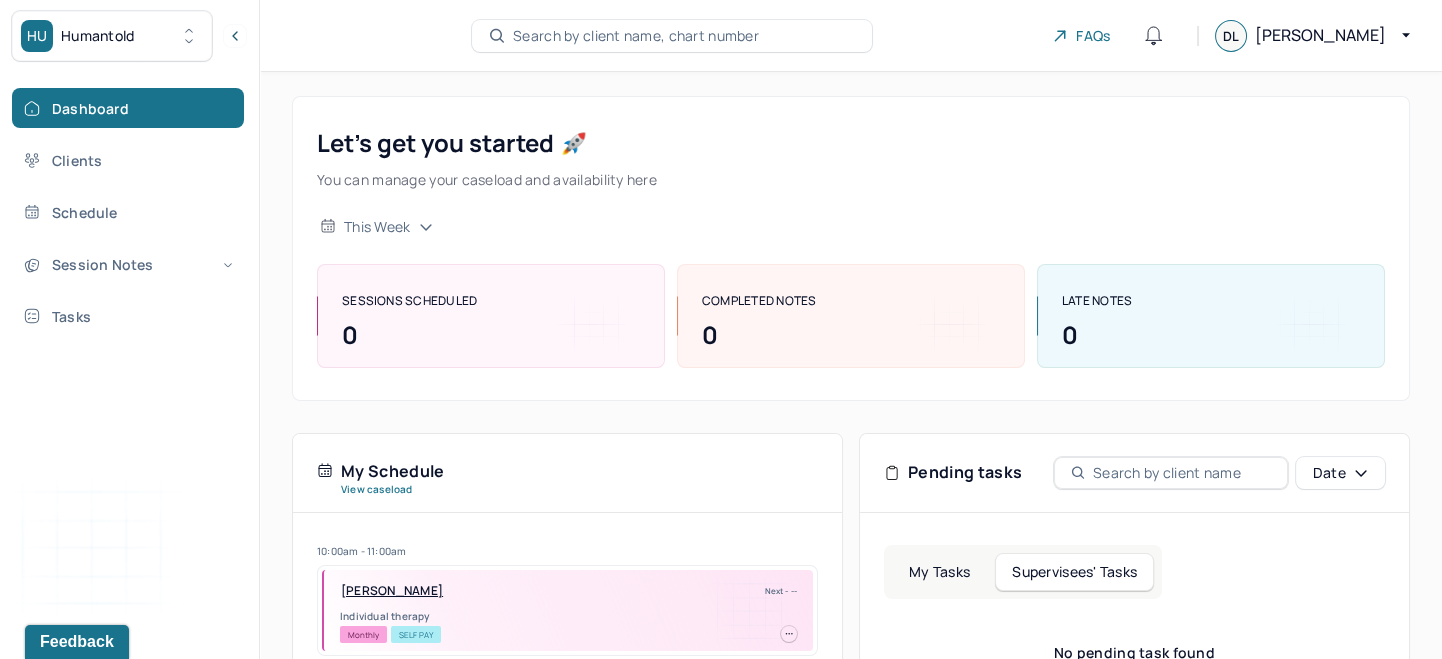 click on "My Tasks" at bounding box center (939, 572) 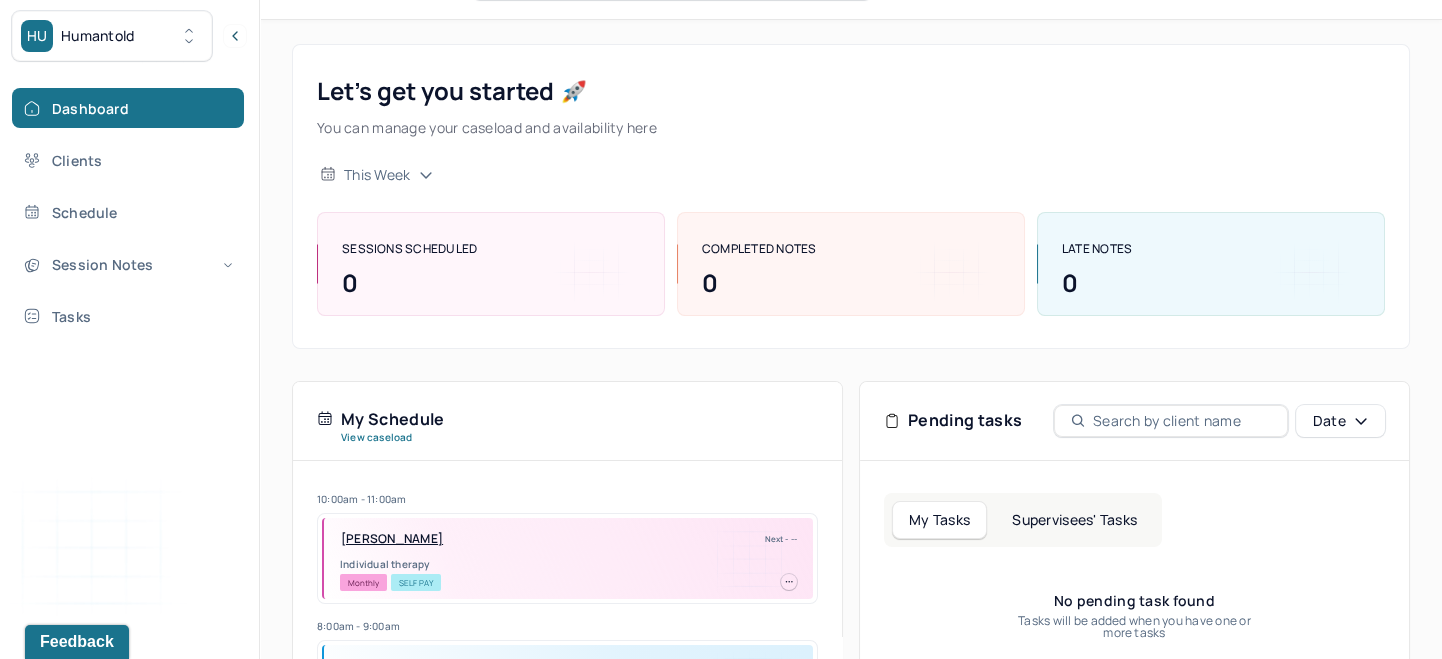 scroll, scrollTop: 150, scrollLeft: 0, axis: vertical 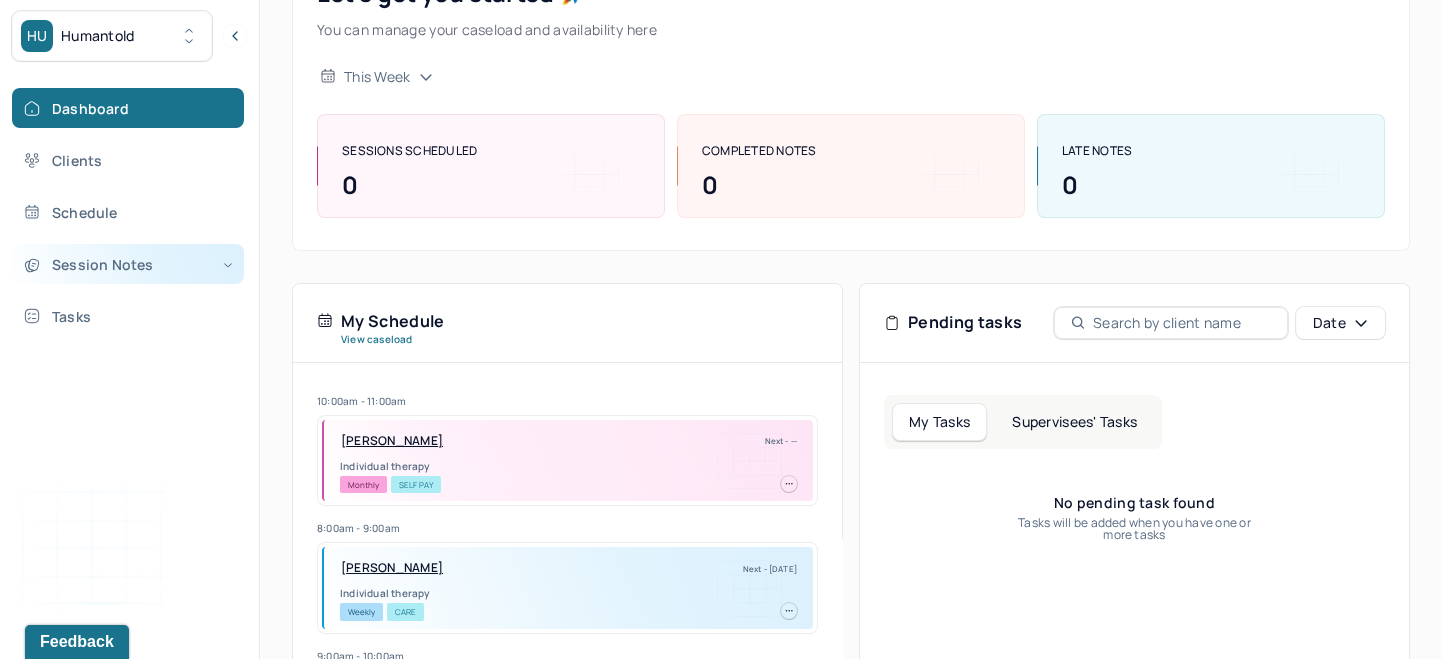 click on "Session Notes" at bounding box center (128, 264) 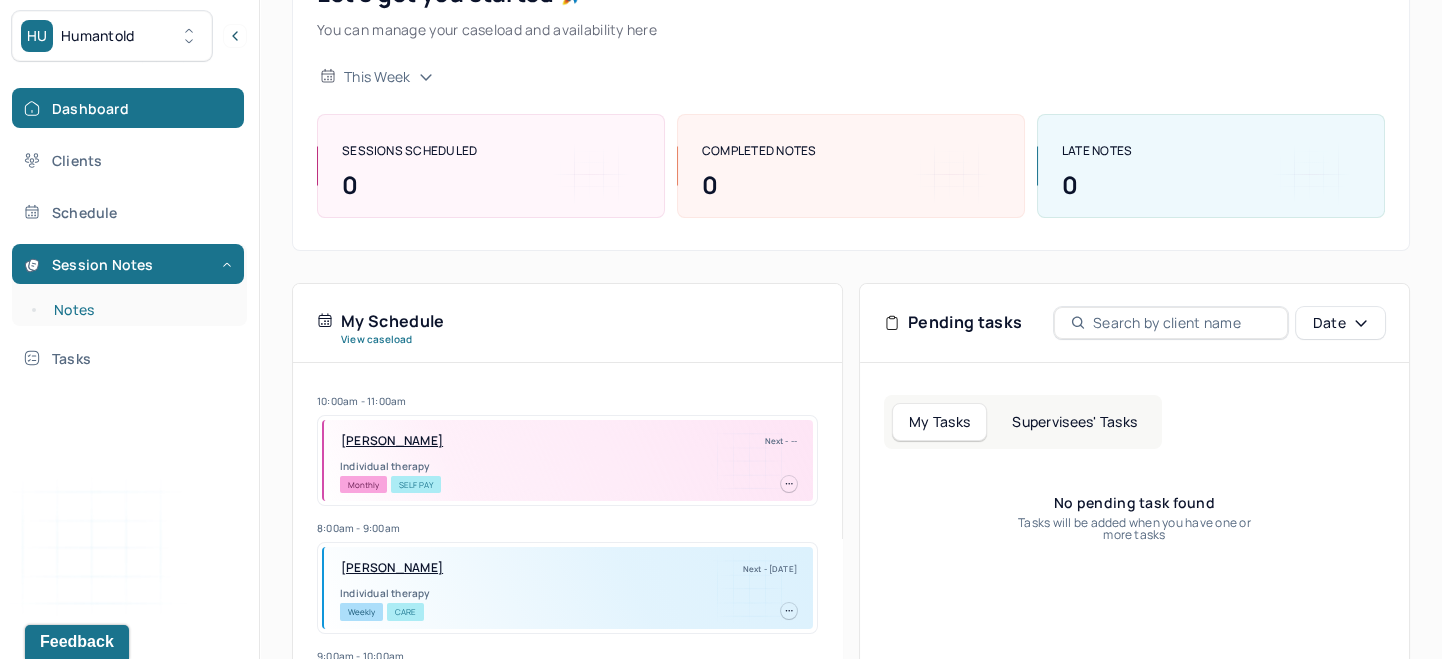 click on "Notes" at bounding box center [139, 310] 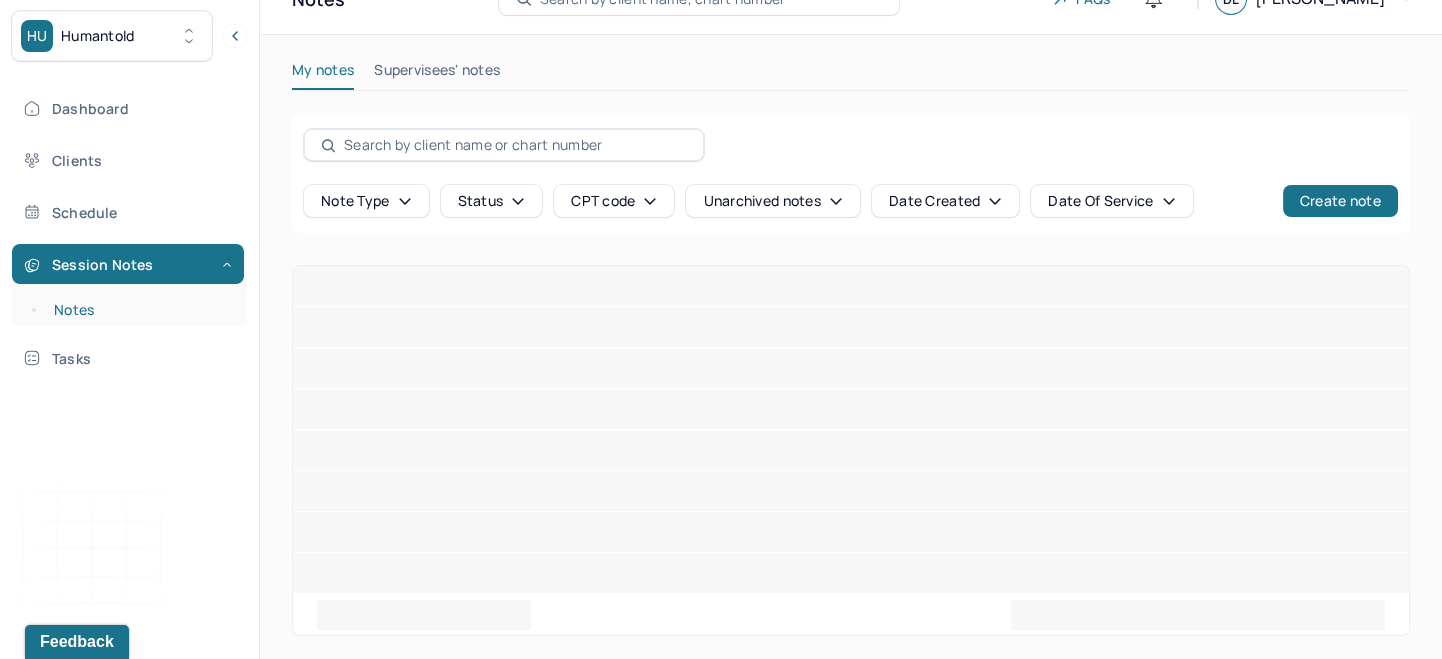 scroll, scrollTop: 0, scrollLeft: 0, axis: both 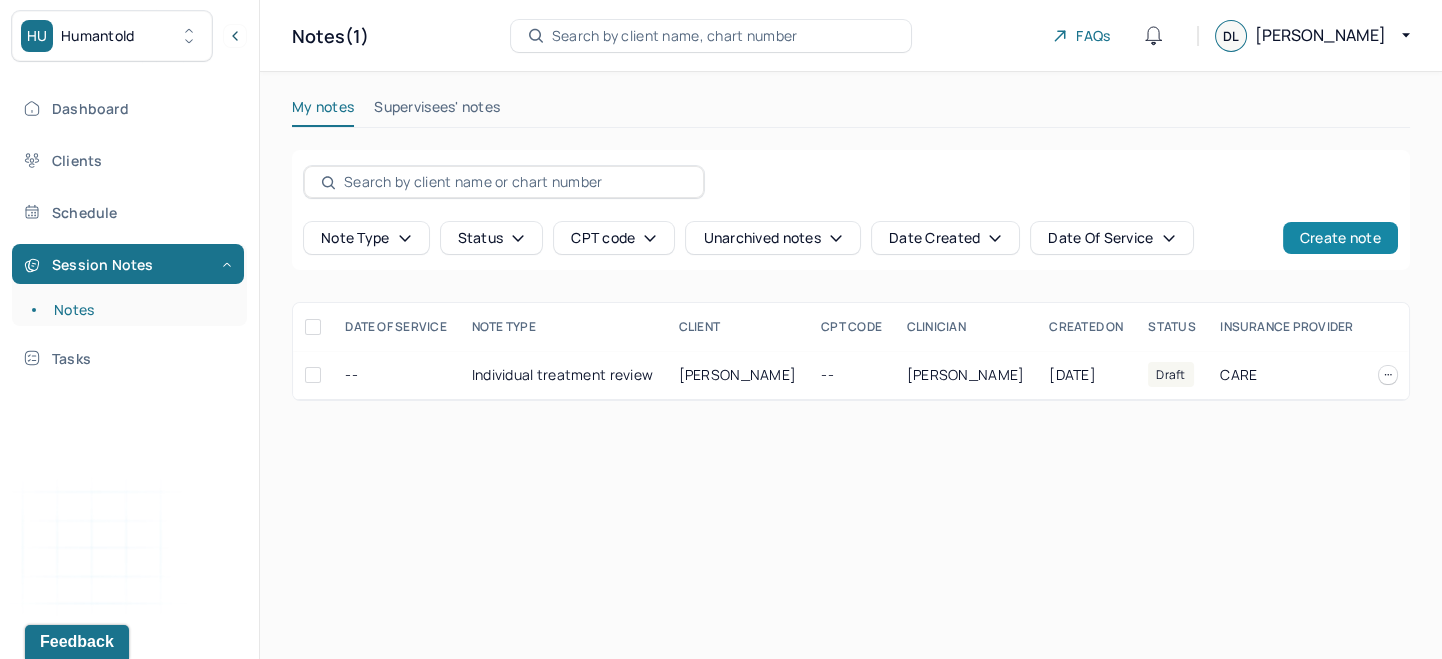 click on "Create note" at bounding box center [1340, 238] 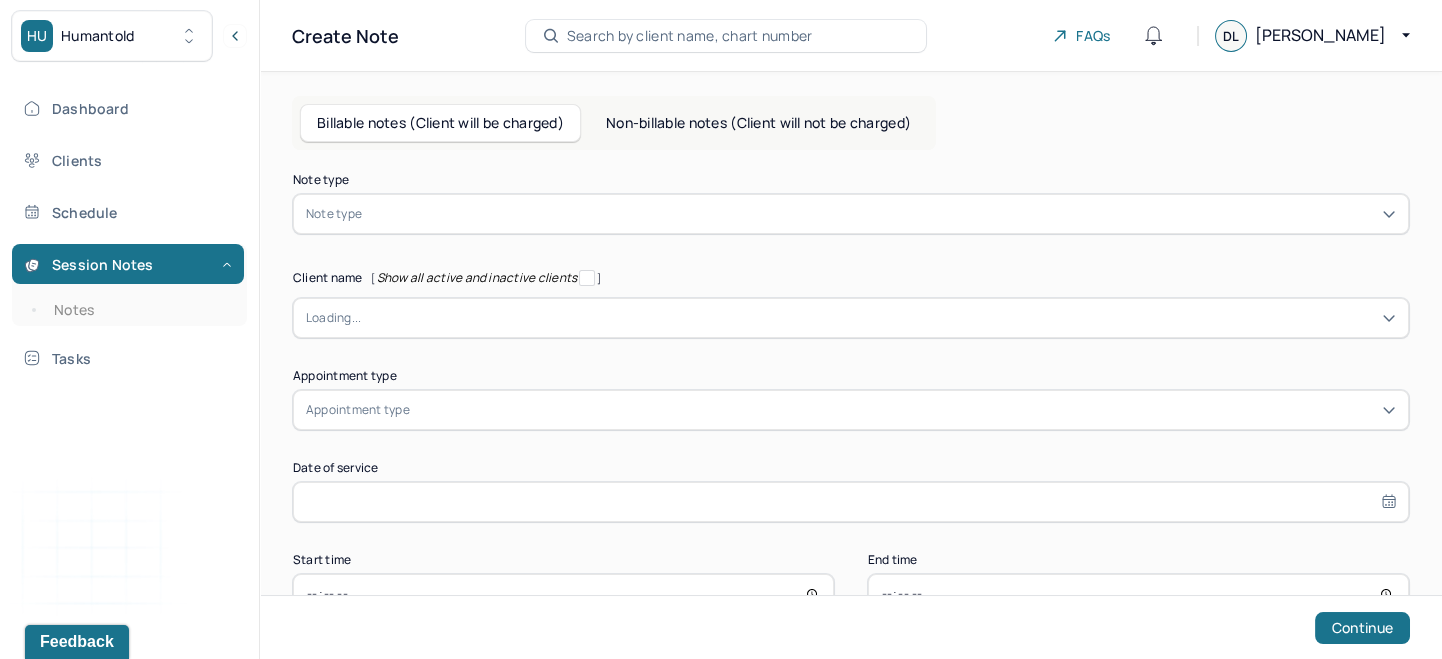 click at bounding box center [881, 214] 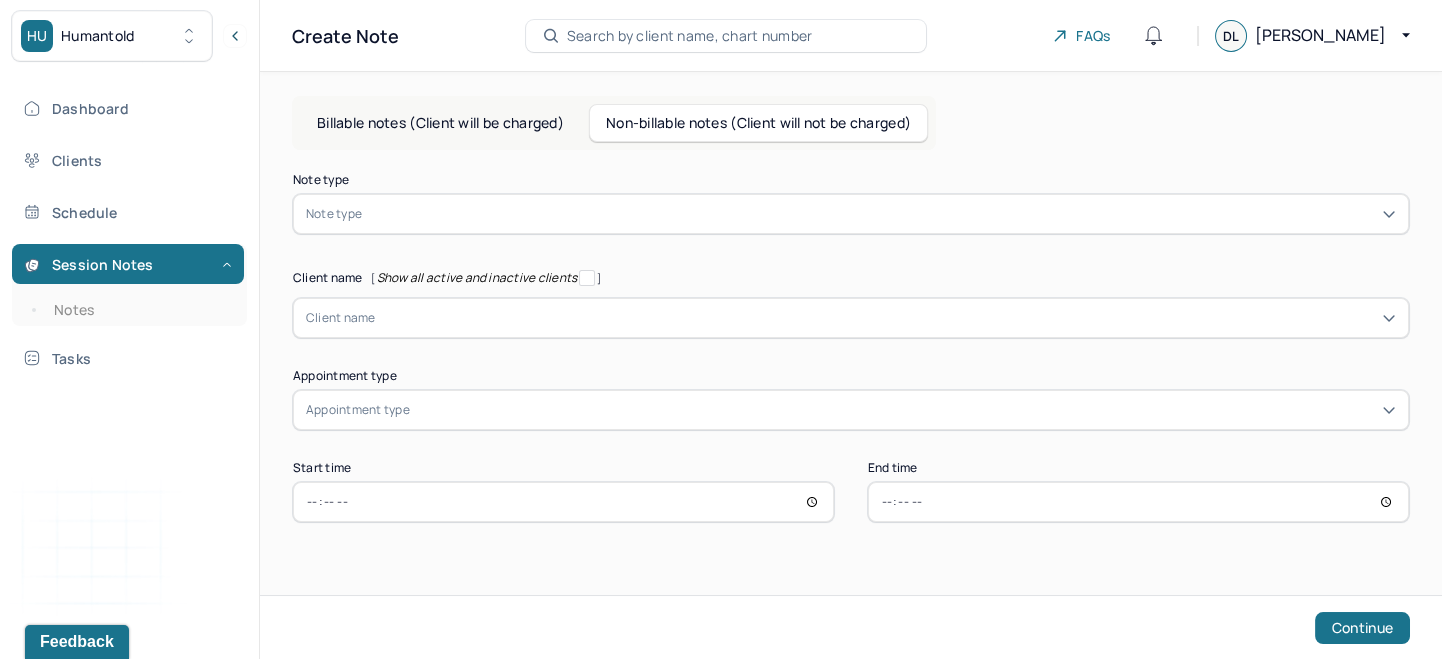 click at bounding box center [881, 214] 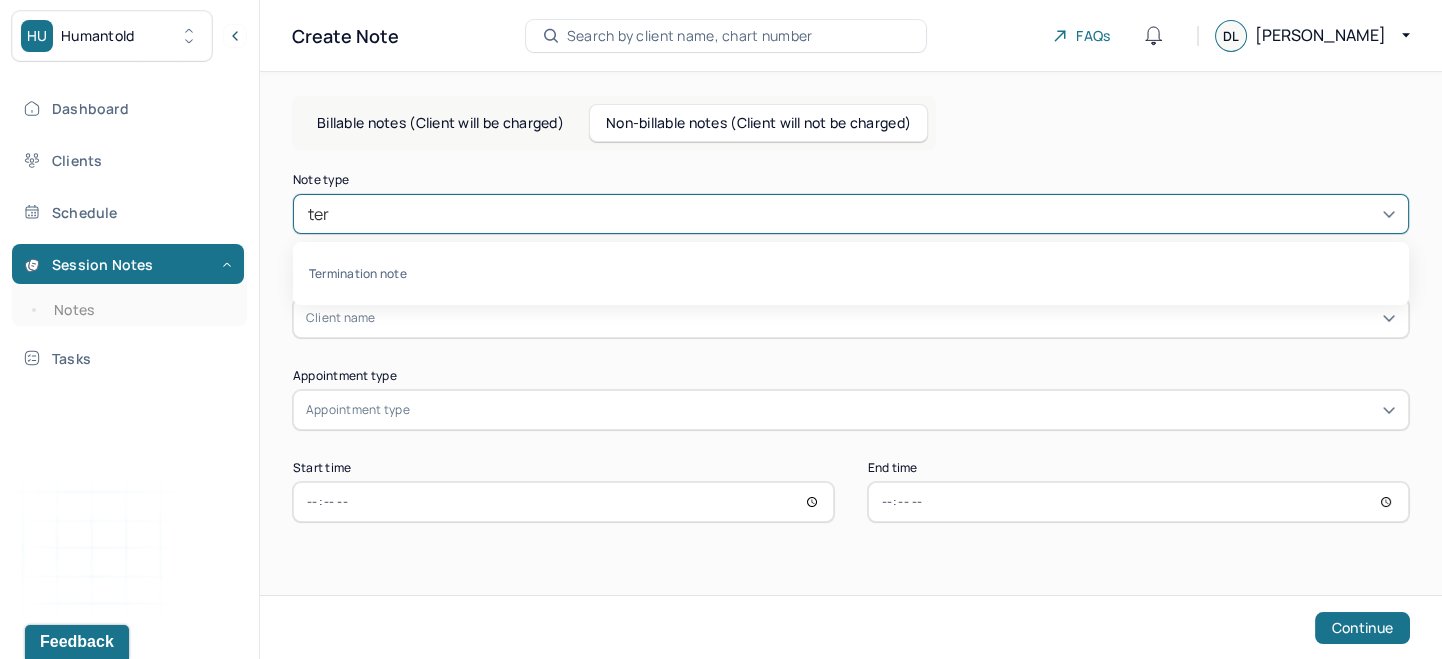 type on "term" 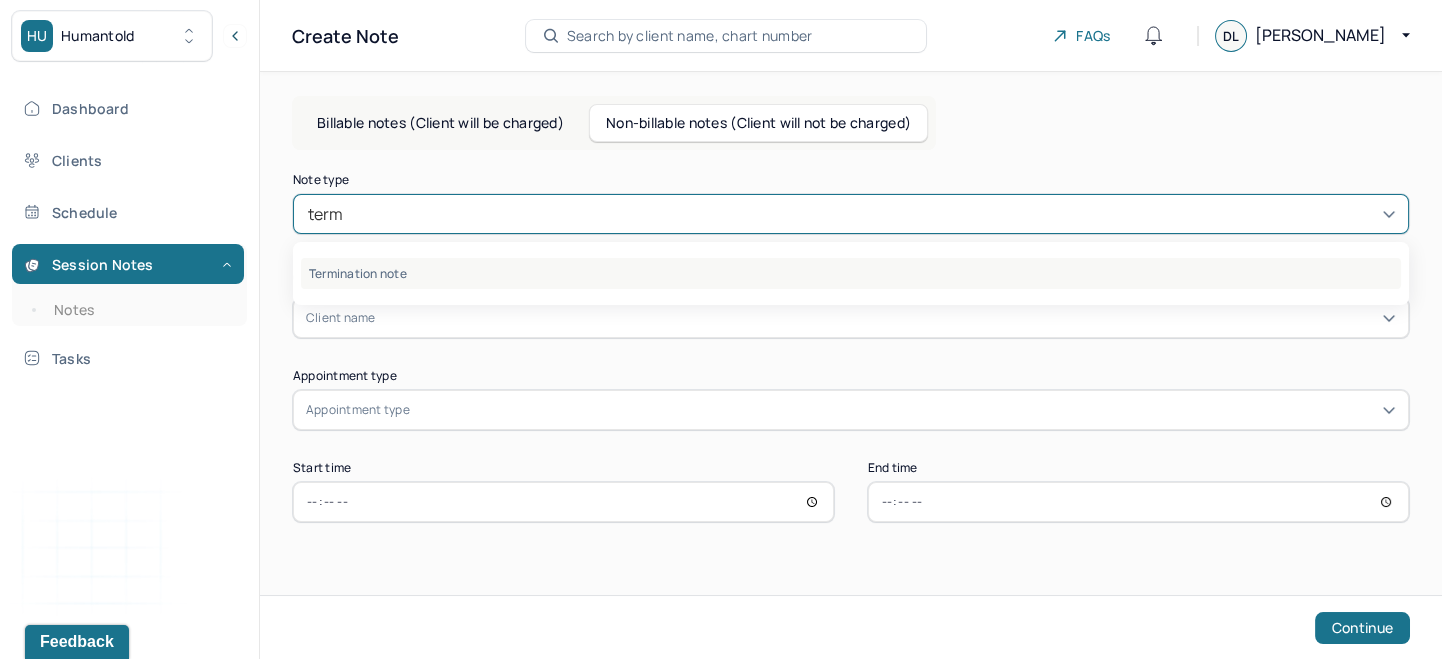 click on "Termination note" at bounding box center [851, 273] 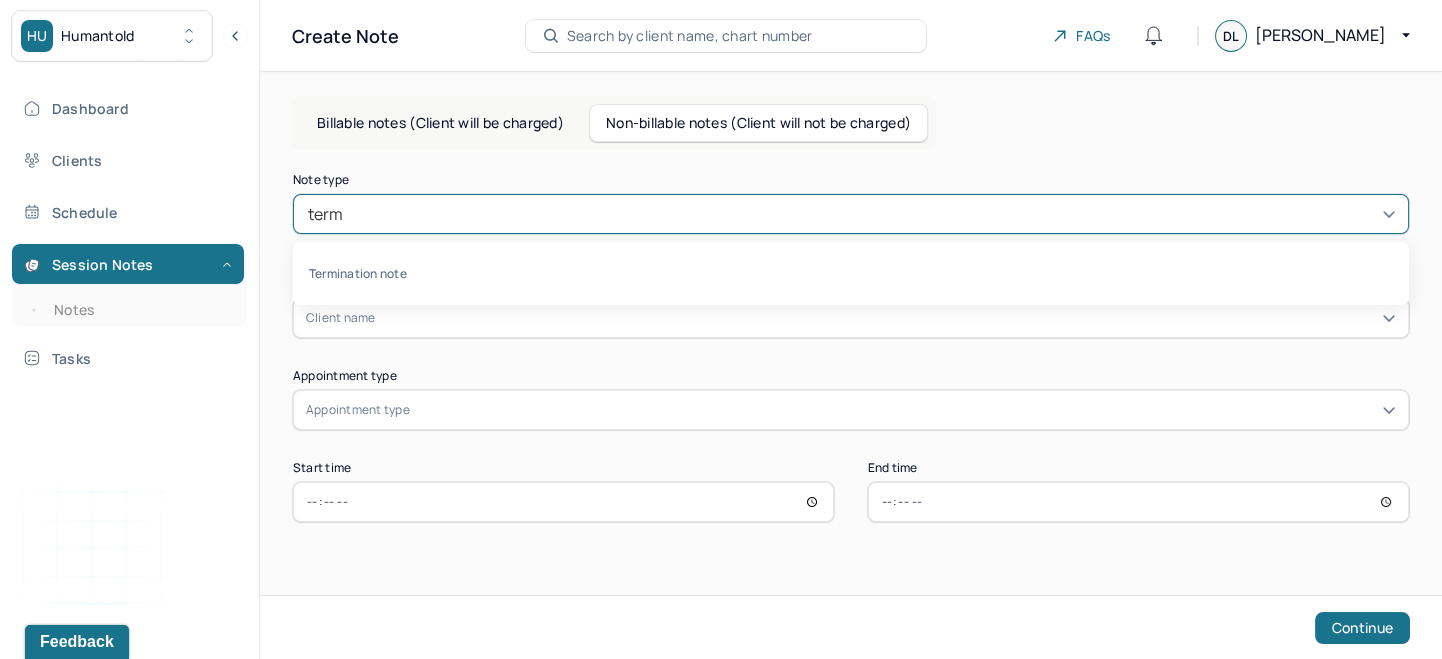 type 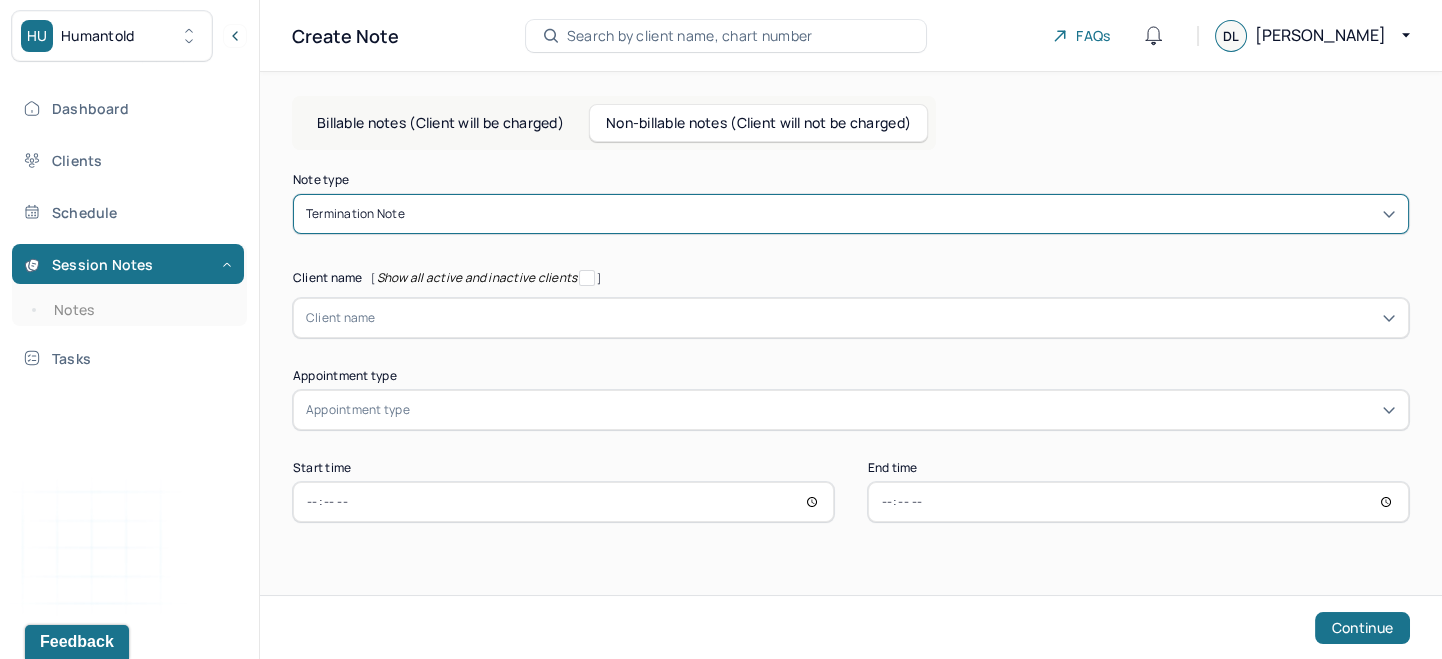 click at bounding box center (886, 318) 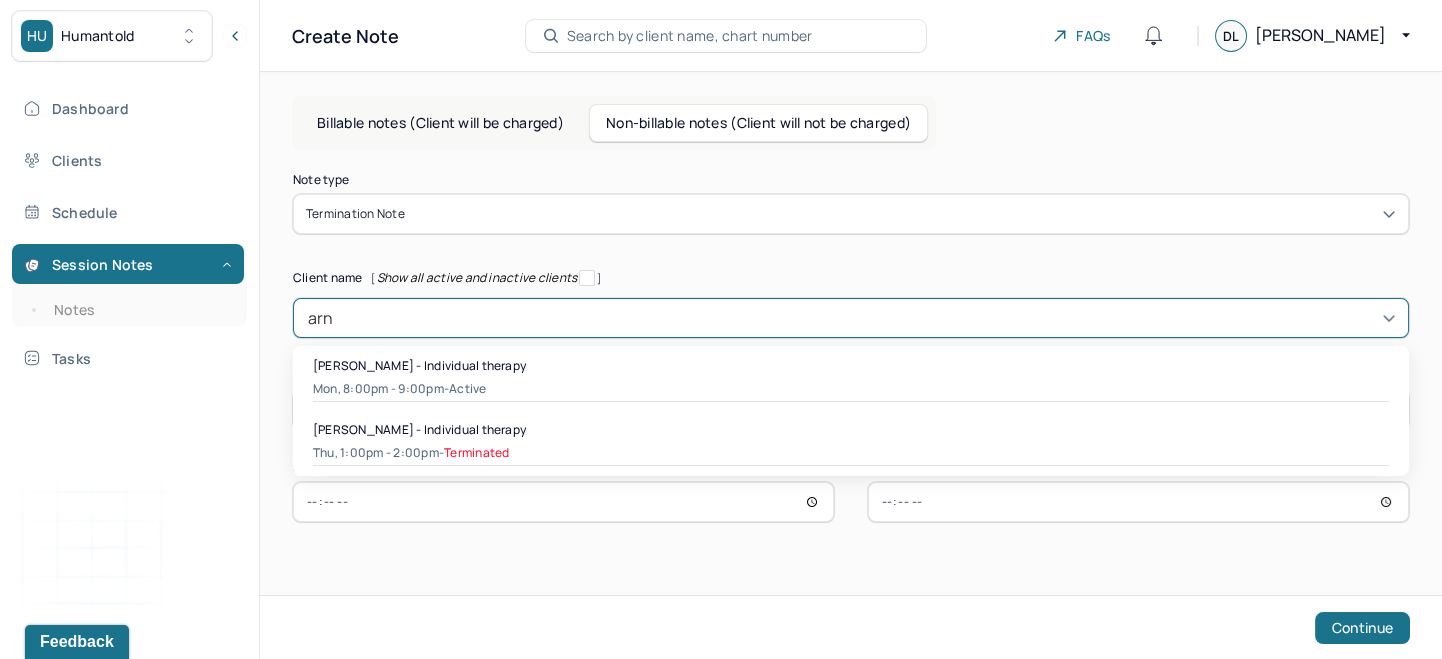 type on "arn" 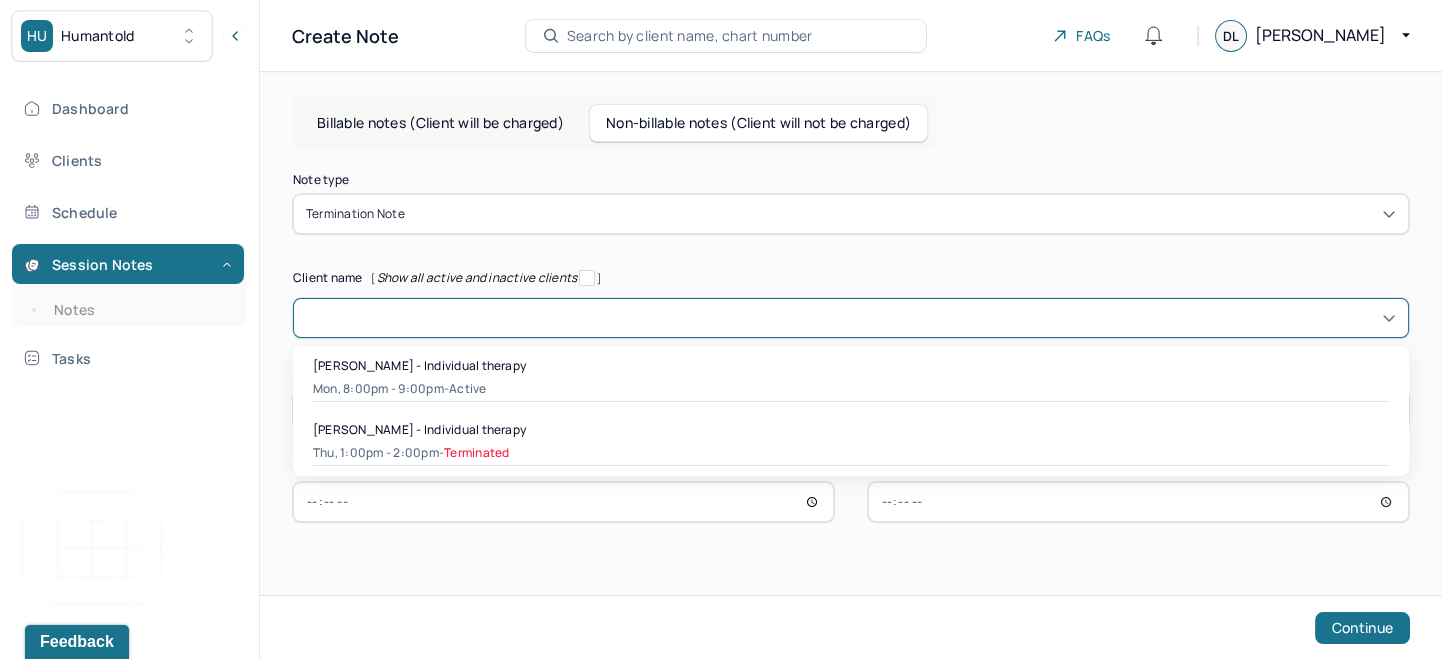 click on "Billable notes (Client will be charged)     Non-billable notes (Client will not be charged)   Note type Termination note Client name [ Show all active and inactive clients ] [object Object], 1 of 2. 2 results available for search term arn. Use Up and Down to choose options, press Enter to select the currently focused option, press Escape to exit the menu, press Tab to select the option and exit the menu. Dani Arnaout - Individual therapy Mon, 8:00pm - 9:00pm  -  active Dani Arnaout - Individual therapy Thu, 1:00pm - 2:00pm  -  Terminated Supervisee name Appointment type Appointment type Start time End time   Continue" at bounding box center (851, 350) 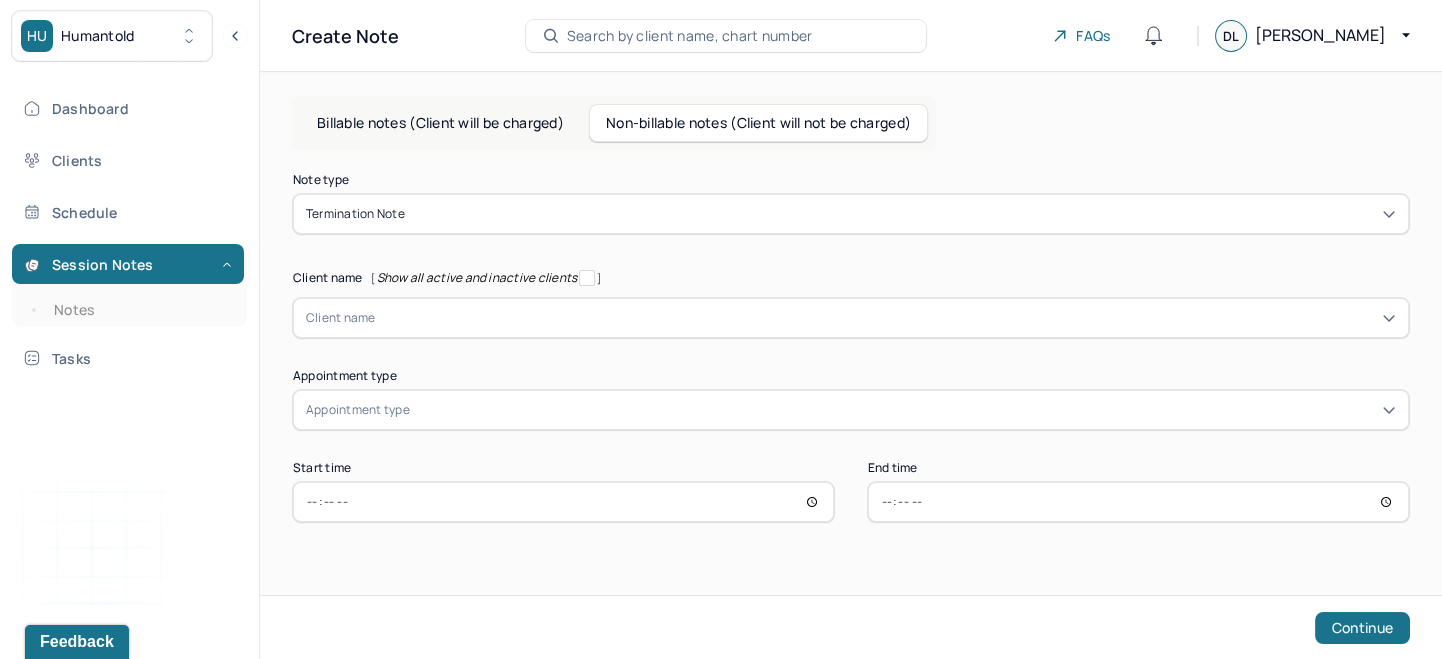 click at bounding box center [886, 318] 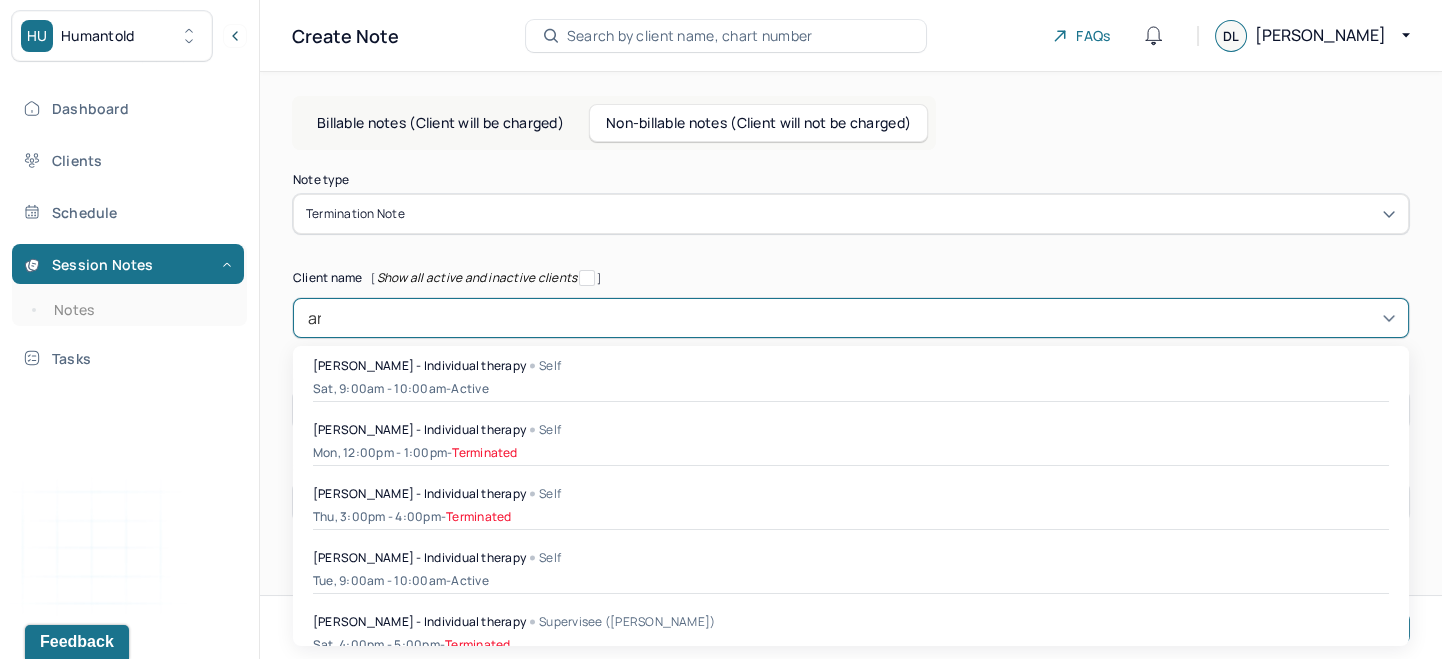 type on "arn" 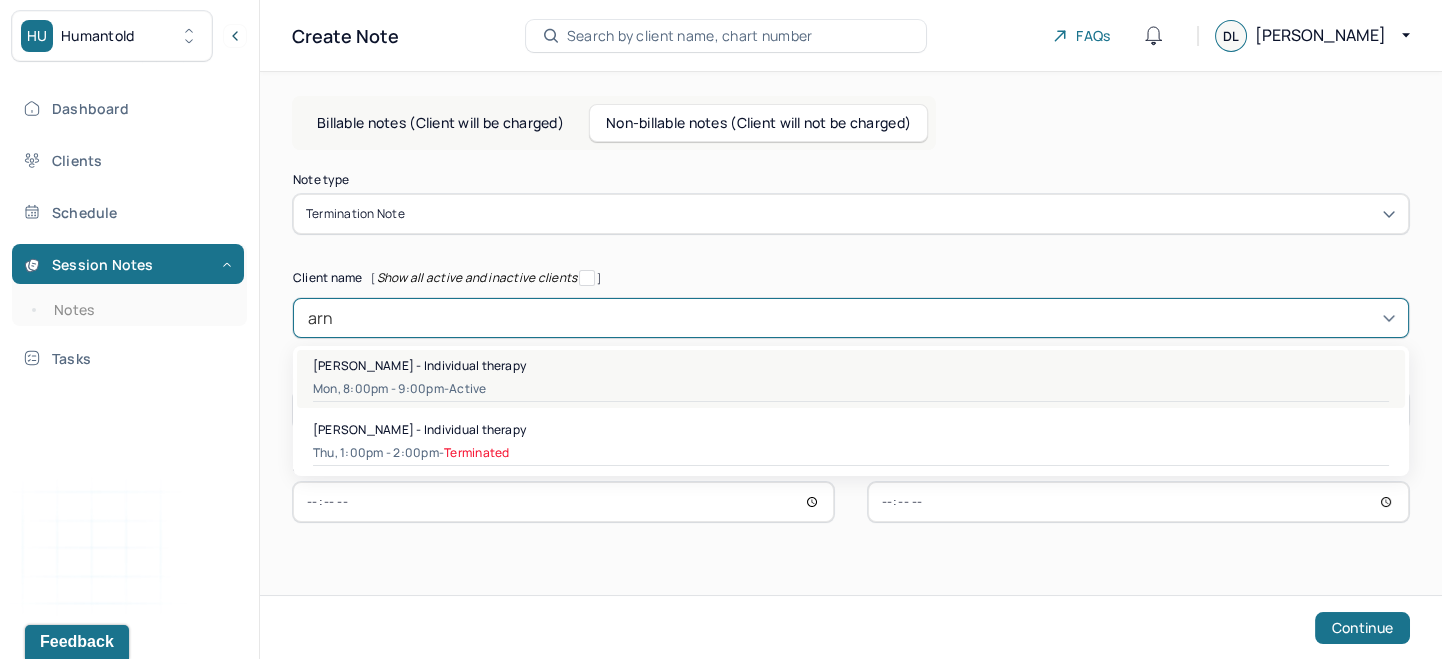 click on "Dani Arnaout - Individual therapy" at bounding box center (419, 365) 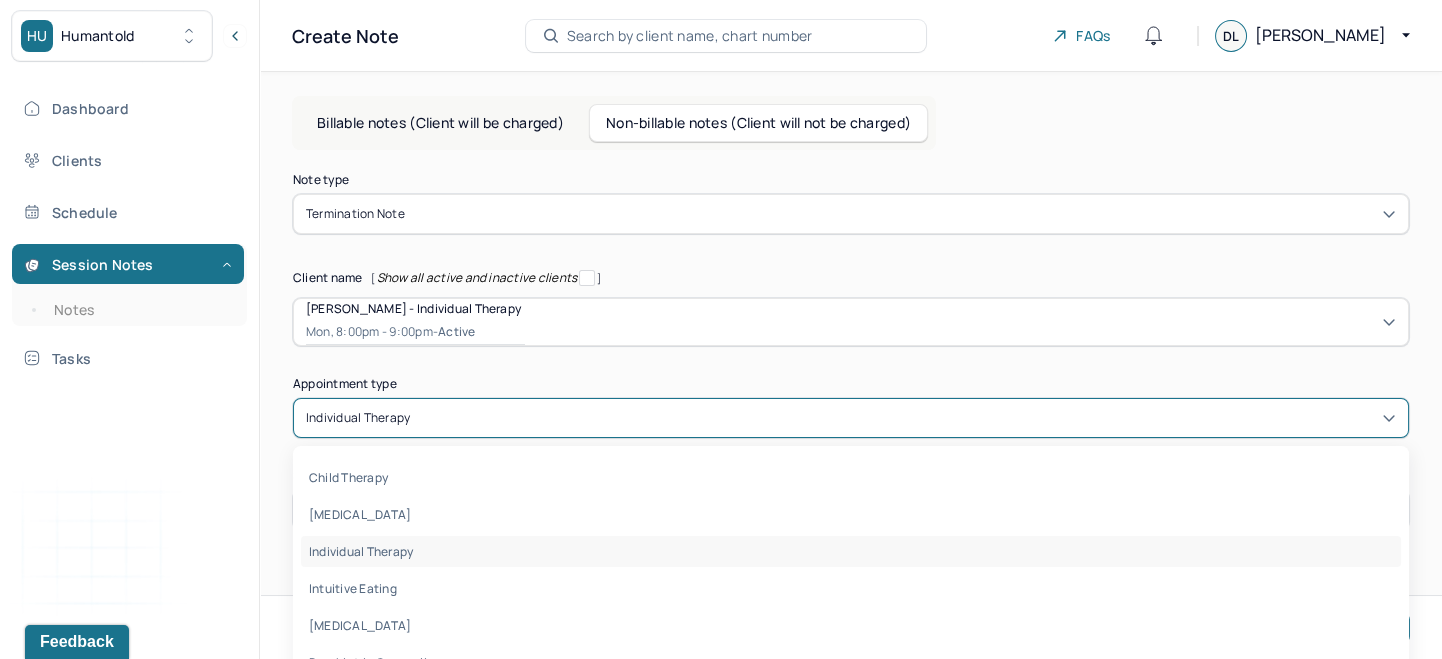 click on "[object Object], 1 of 8. 8 results available. Use Up and Down to choose options, press Enter to select the currently focused option, press Escape to exit the menu, press Tab to select the option and exit the menu. individual therapy child therapy family therapy individual therapy intuitive eating medication management psychiatric counseling mental health assessment teletherapy" at bounding box center (851, 418) 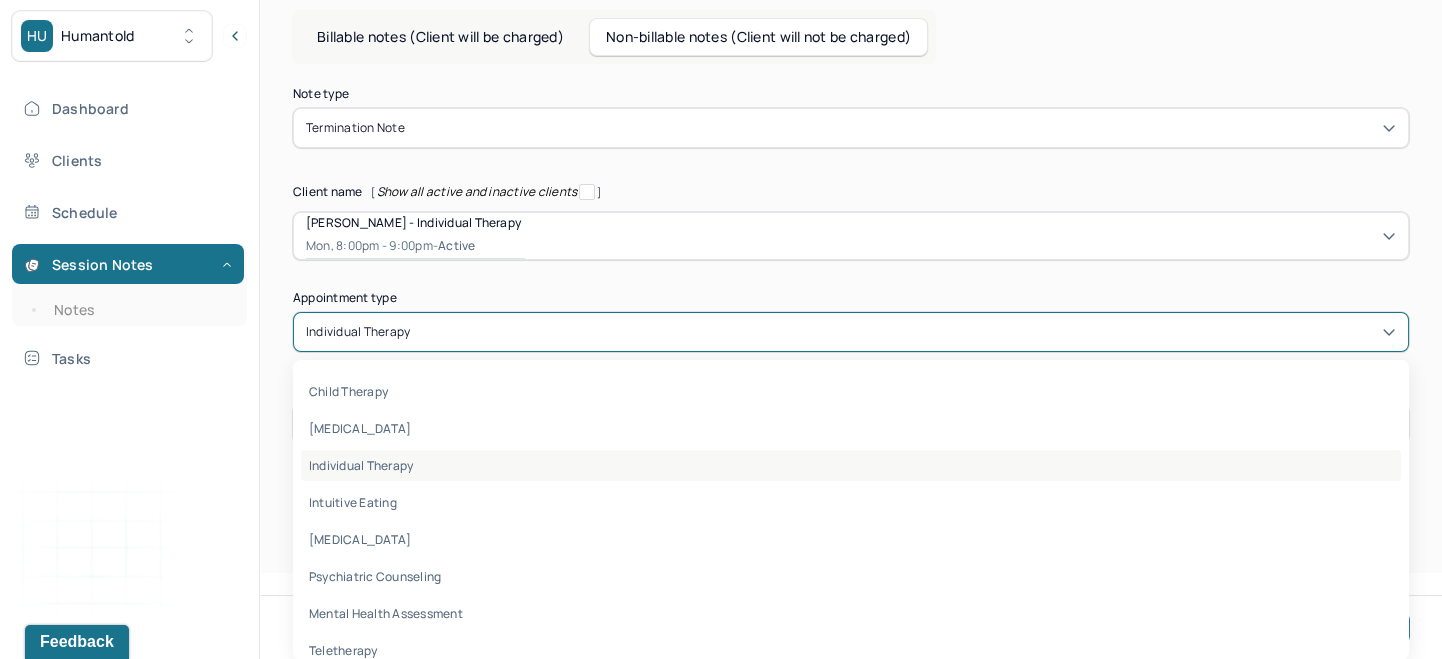 click on "individual therapy" at bounding box center (361, 465) 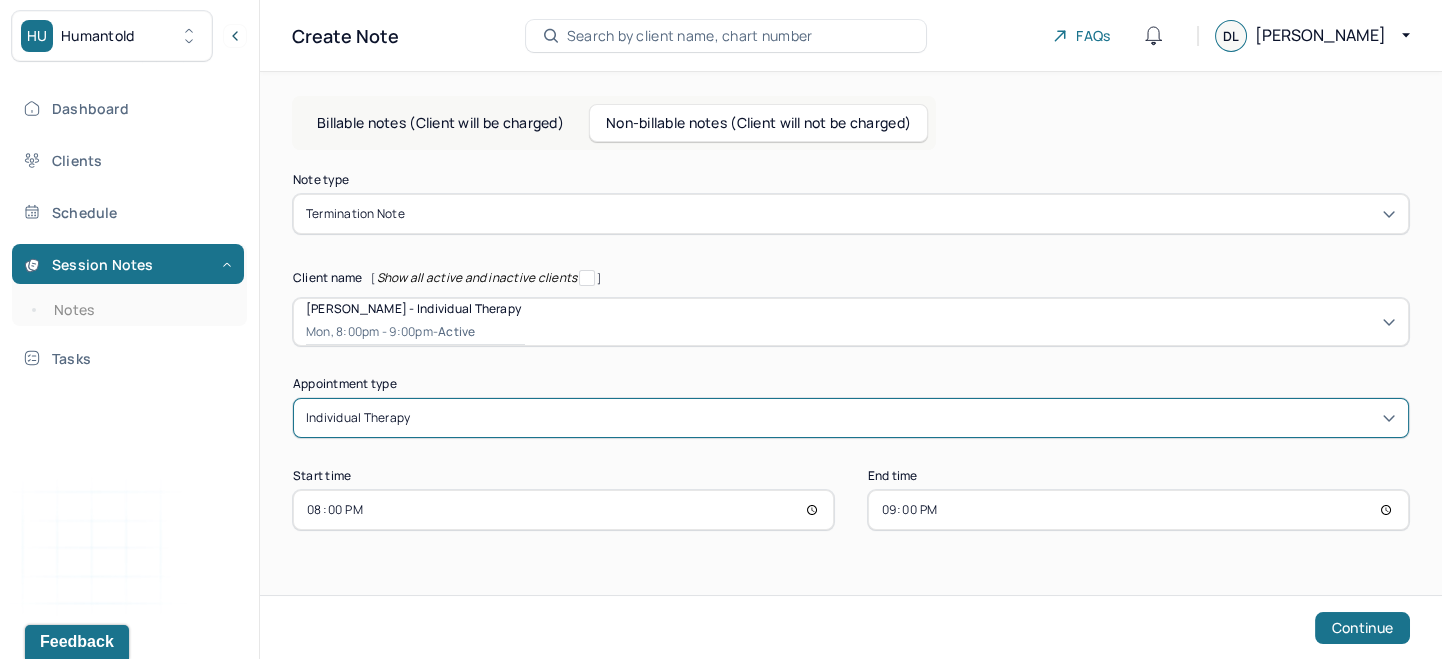 click on "20:00" at bounding box center [563, 510] 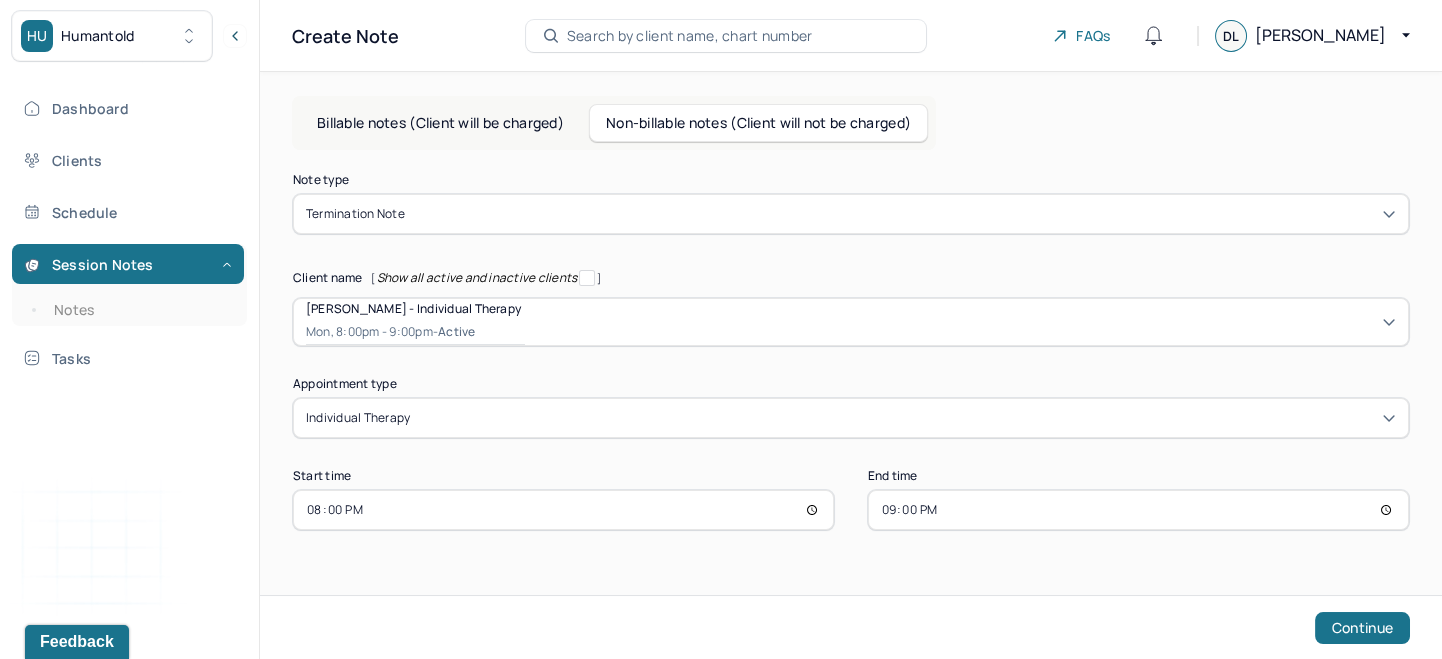 type on "12:00" 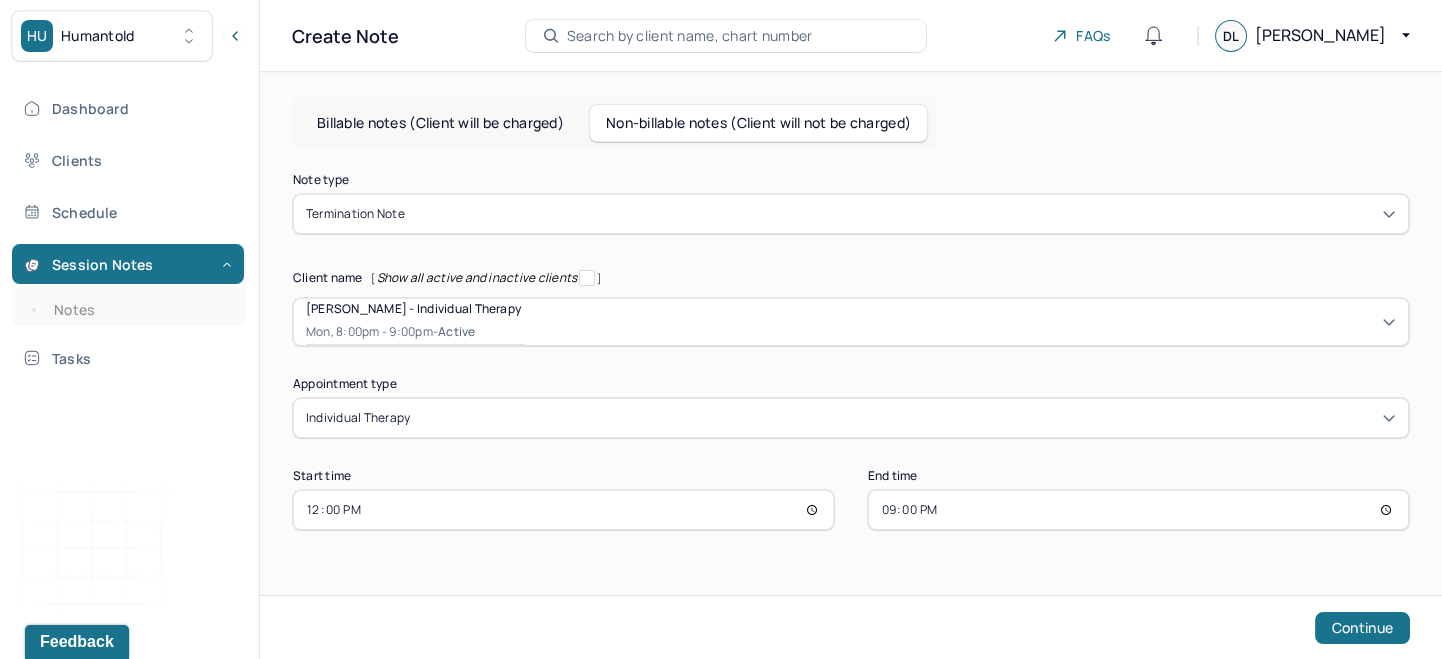 click on "21:00" at bounding box center (1138, 510) 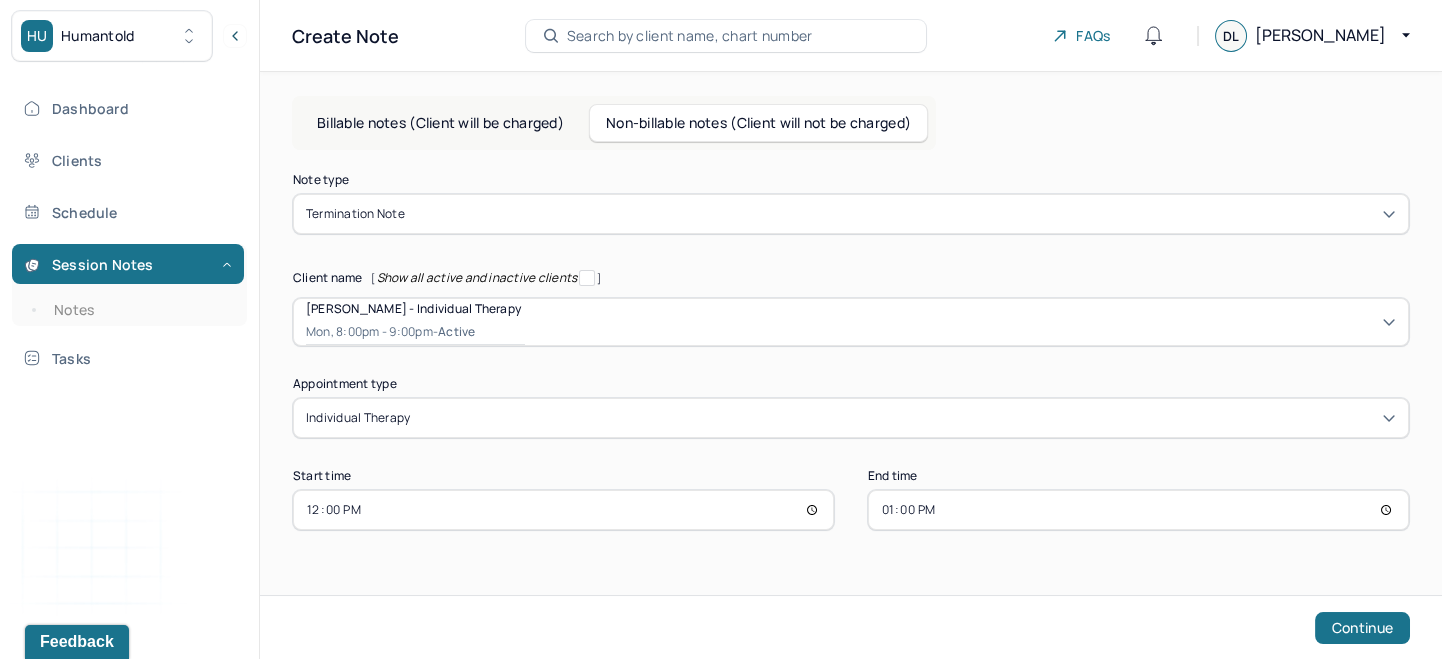 click on "Note type Termination note Client name [ Show all active and inactive clients ] Dani Arnaout - Individual therapy Mon, 8:00pm - 9:00pm  -  active Supervisee name Daniel Lee Appointment type individual therapy Start time 12:00 End time 13:00   Continue" at bounding box center [851, 393] 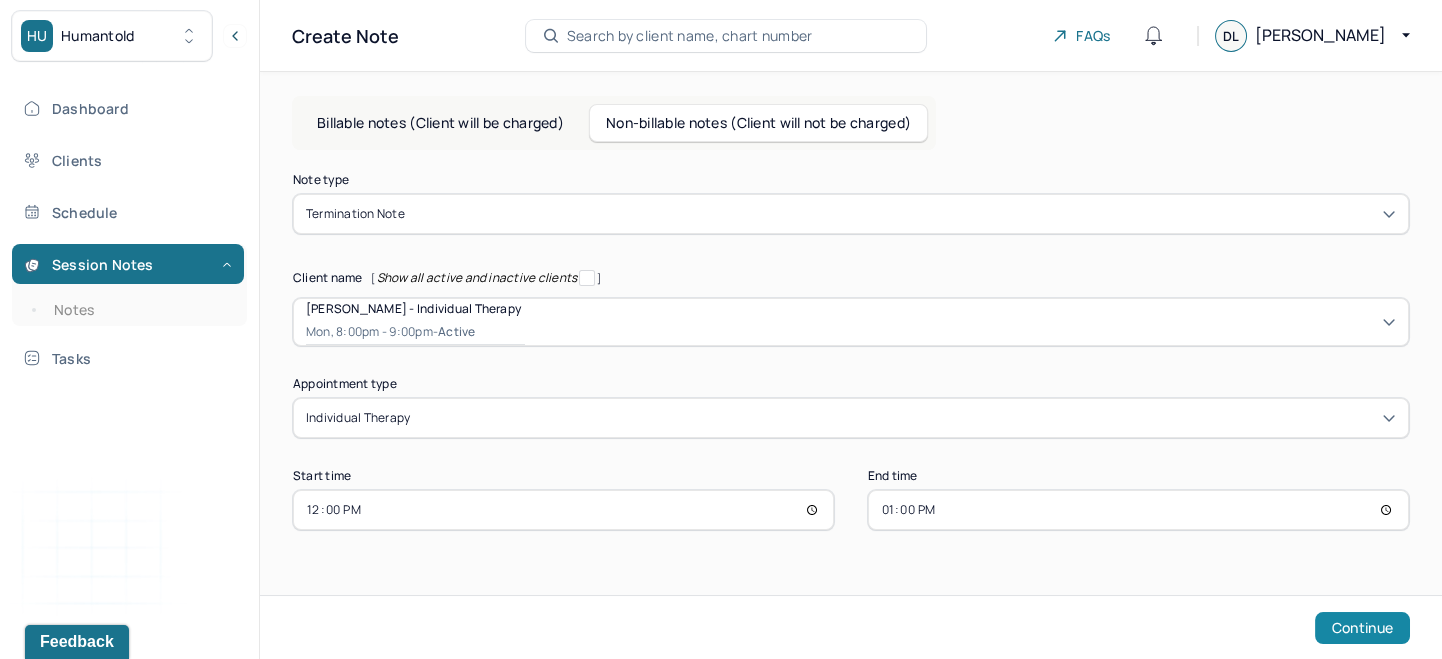 click on "Continue" at bounding box center [1362, 628] 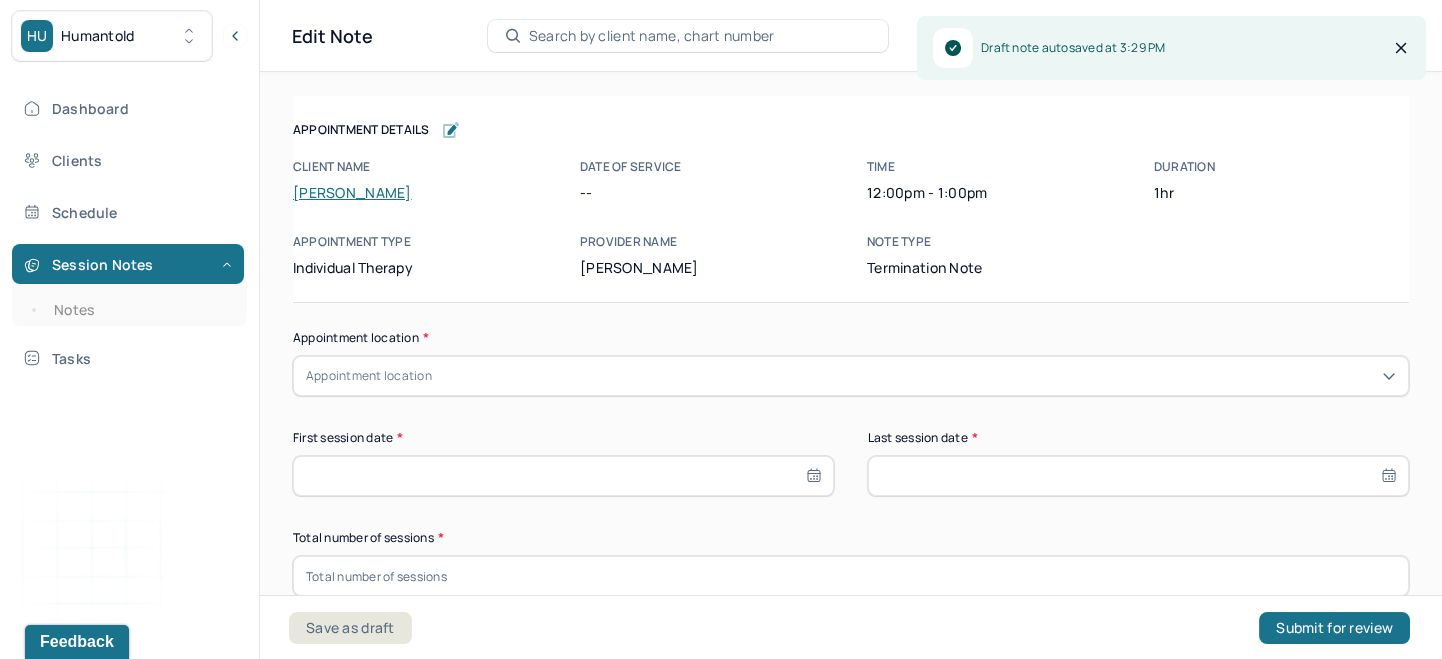 click on "Appointment location" at bounding box center (851, 376) 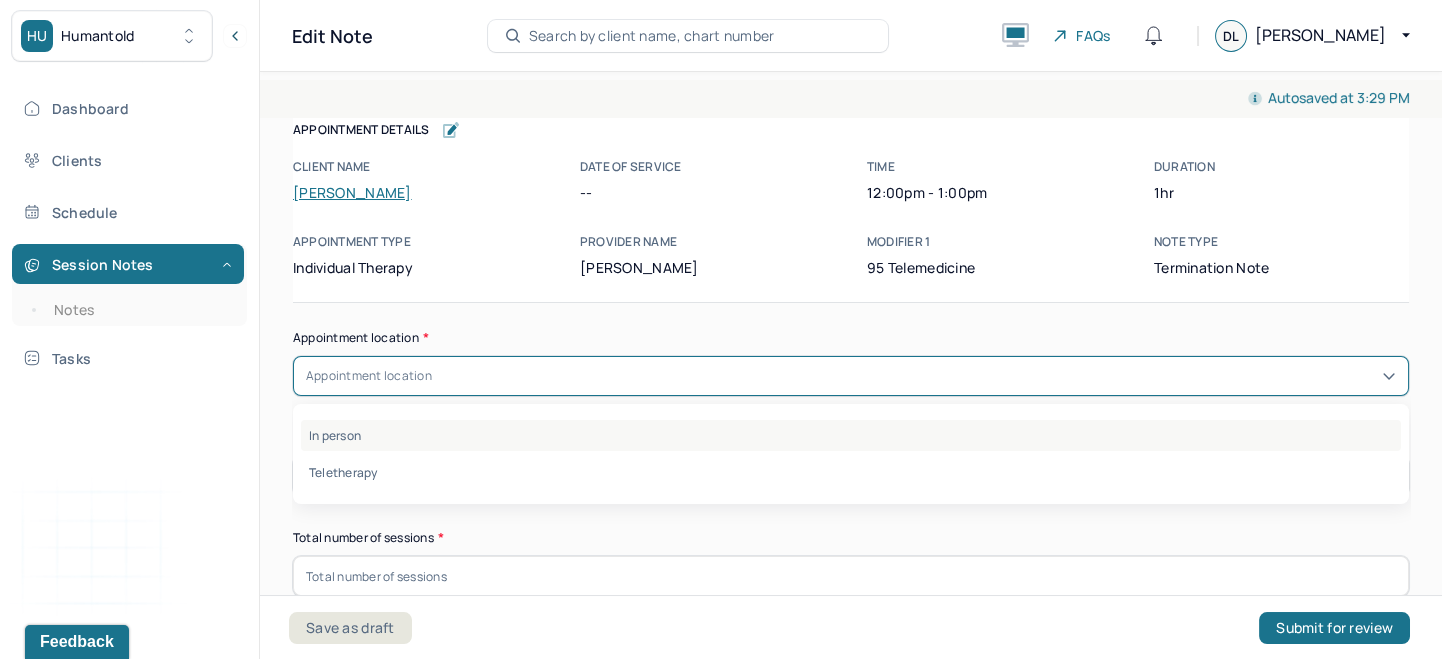 click on "In person" at bounding box center [851, 435] 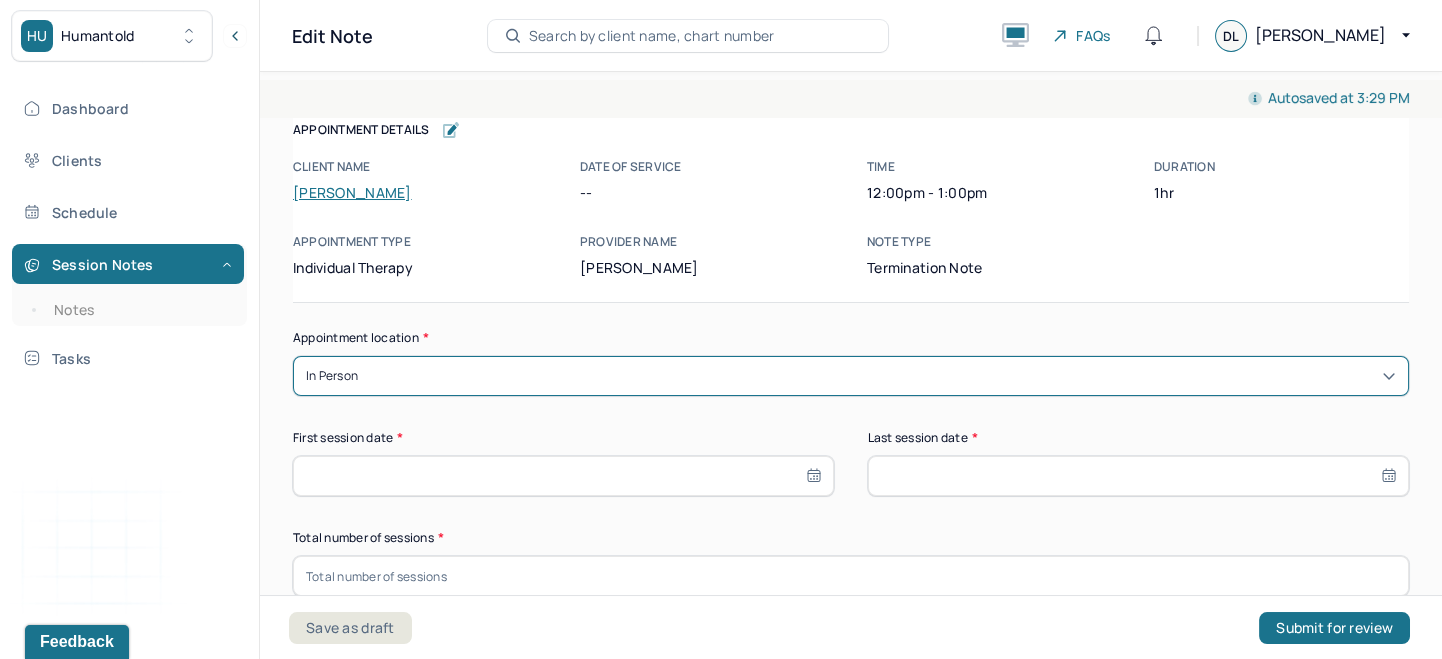 select on "6" 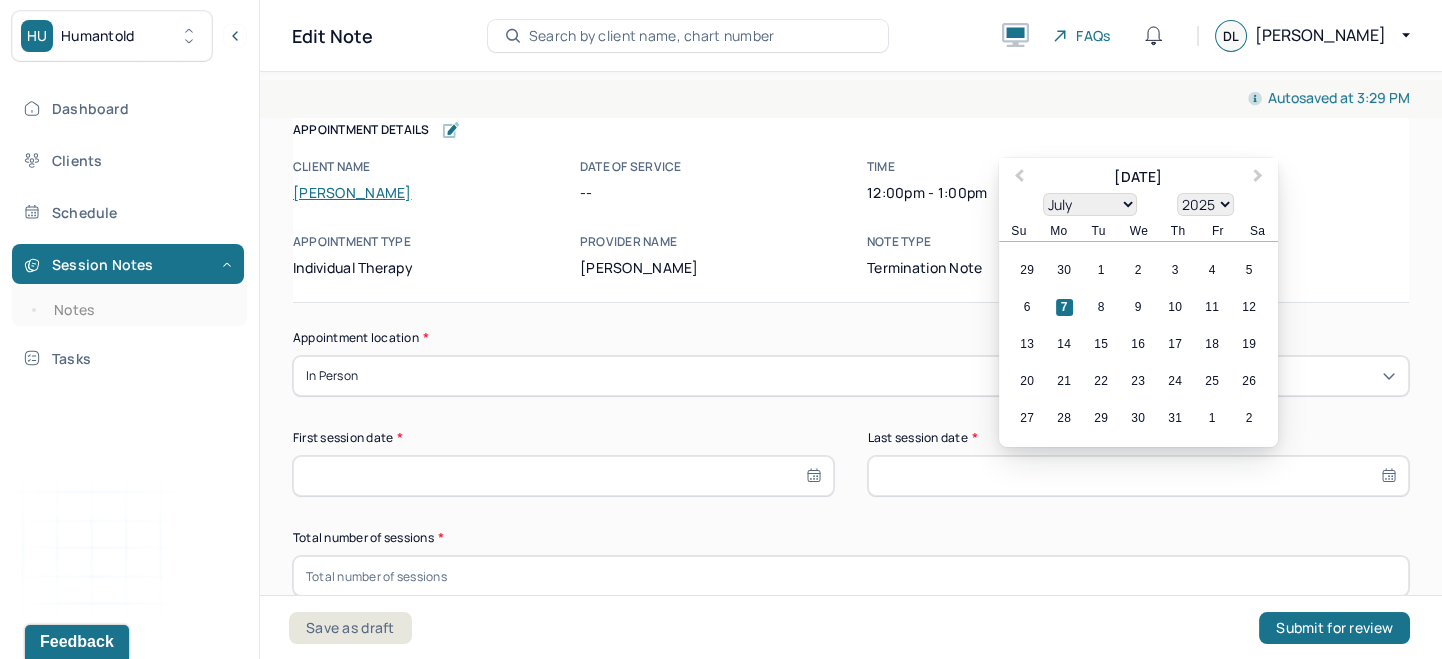 click at bounding box center [1138, 476] 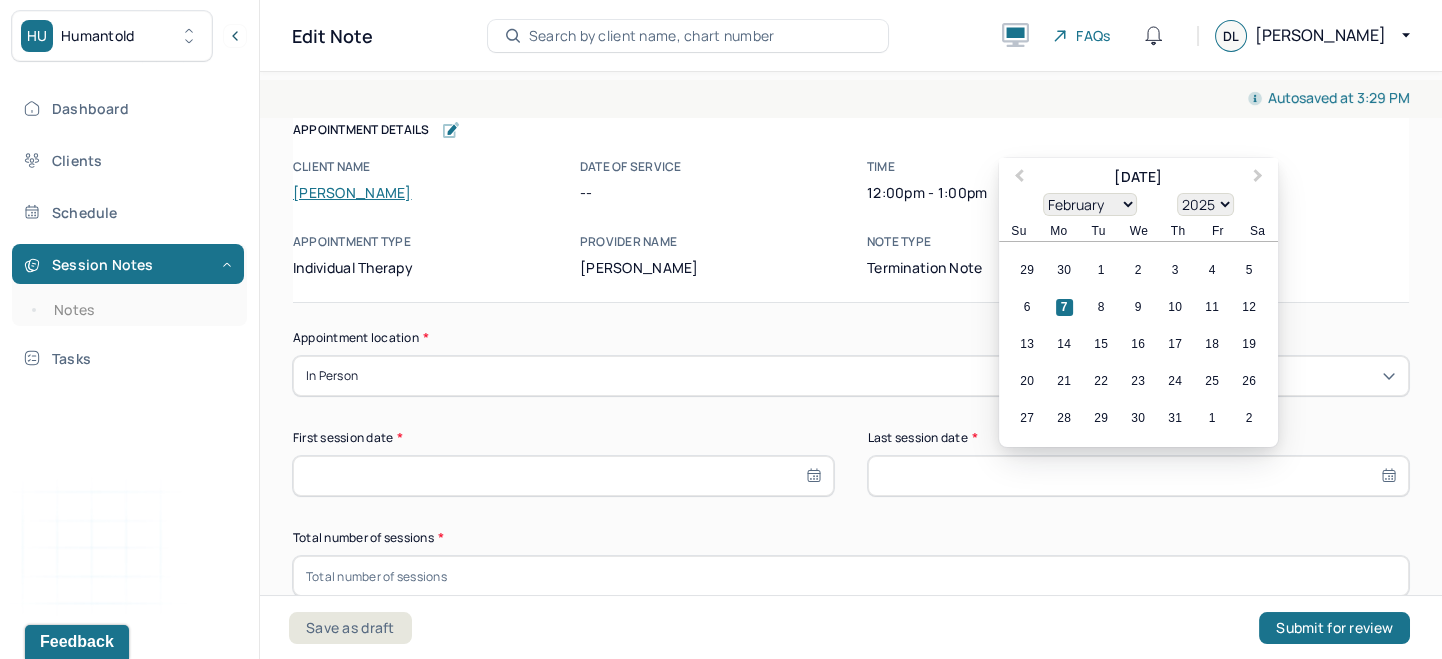 click on "February" at bounding box center (0, 0) 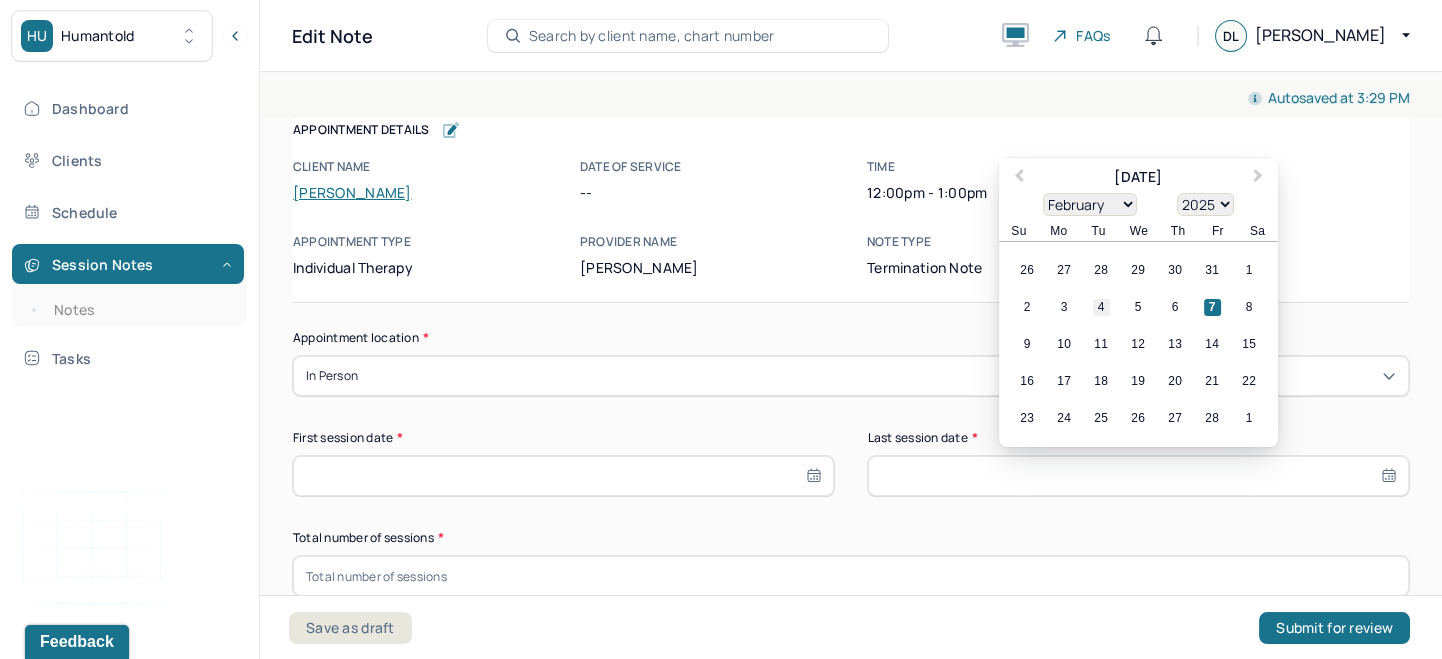 click on "4" at bounding box center [1101, 307] 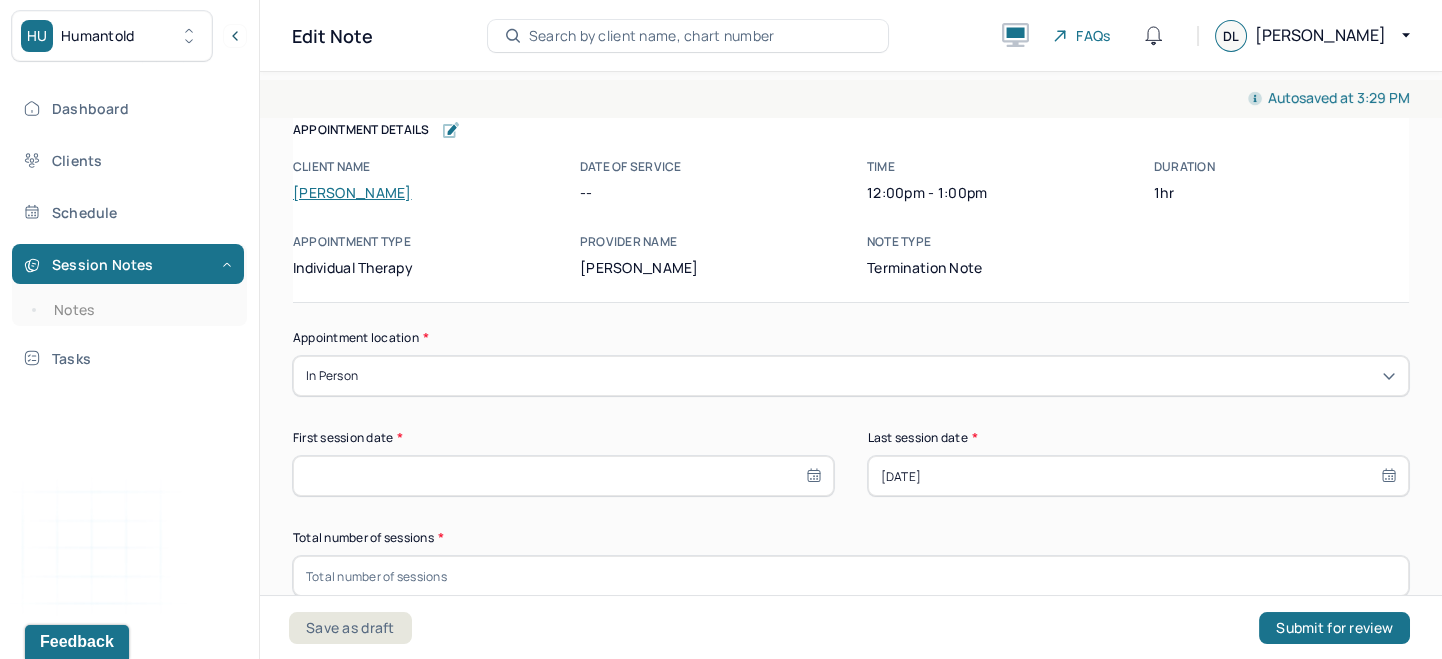 type on "[DATE]" 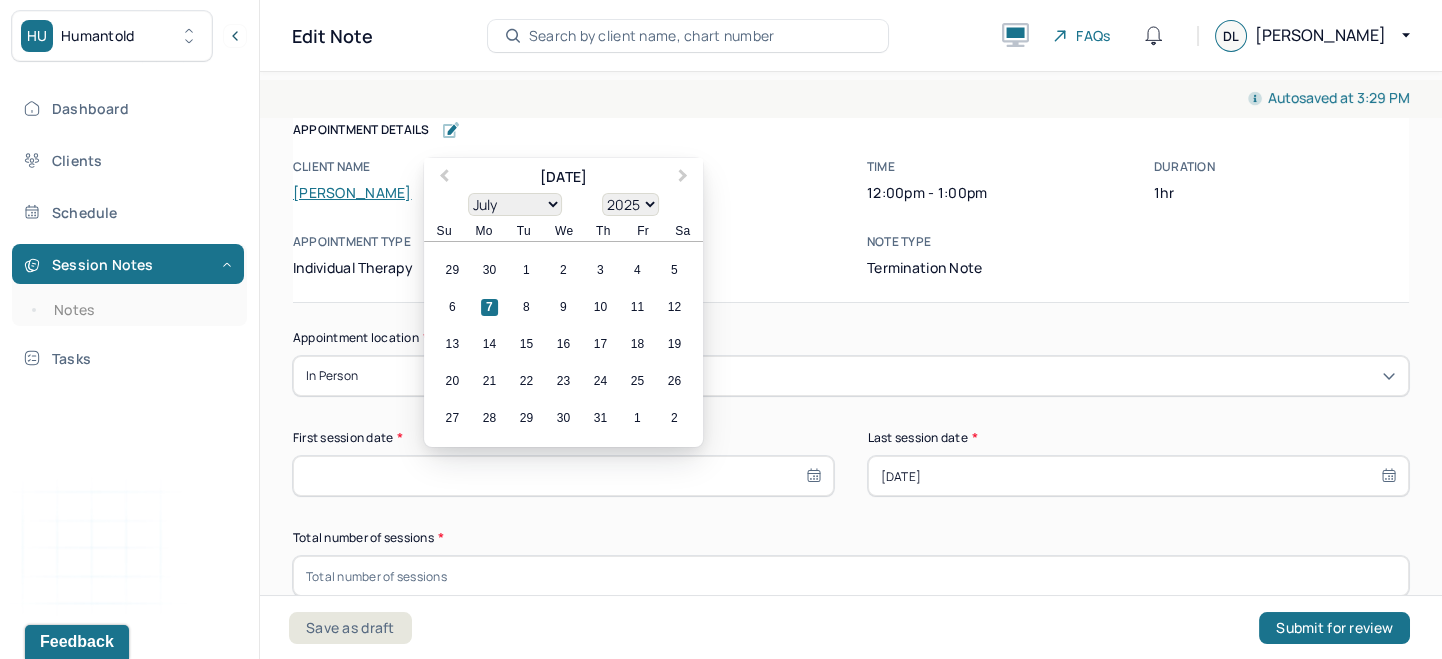 click on "1900 1901 1902 1903 1904 1905 1906 1907 1908 1909 1910 1911 1912 1913 1914 1915 1916 1917 1918 1919 1920 1921 1922 1923 1924 1925 1926 1927 1928 1929 1930 1931 1932 1933 1934 1935 1936 1937 1938 1939 1940 1941 1942 1943 1944 1945 1946 1947 1948 1949 1950 1951 1952 1953 1954 1955 1956 1957 1958 1959 1960 1961 1962 1963 1964 1965 1966 1967 1968 1969 1970 1971 1972 1973 1974 1975 1976 1977 1978 1979 1980 1981 1982 1983 1984 1985 1986 1987 1988 1989 1990 1991 1992 1993 1994 1995 1996 1997 1998 1999 2000 2001 2002 2003 2004 2005 2006 2007 2008 2009 2010 2011 2012 2013 2014 2015 2016 2017 2018 2019 2020 2021 2022 2023 2024 2025 2026 2027 2028 2029 2030 2031 2032 2033 2034 2035 2036 2037 2038 2039 2040 2041 2042 2043 2044 2045 2046 2047 2048 2049 2050 2051 2052 2053 2054 2055 2056 2057 2058 2059 2060 2061 2062 2063 2064 2065 2066 2067 2068 2069 2070 2071 2072 2073 2074 2075 2076 2077 2078 2079 2080 2081 2082 2083 2084 2085 2086 2087 2088 2089 2090 2091 2092 2093 2094 2095 2096 2097 2098 2099 2100" at bounding box center [630, 204] 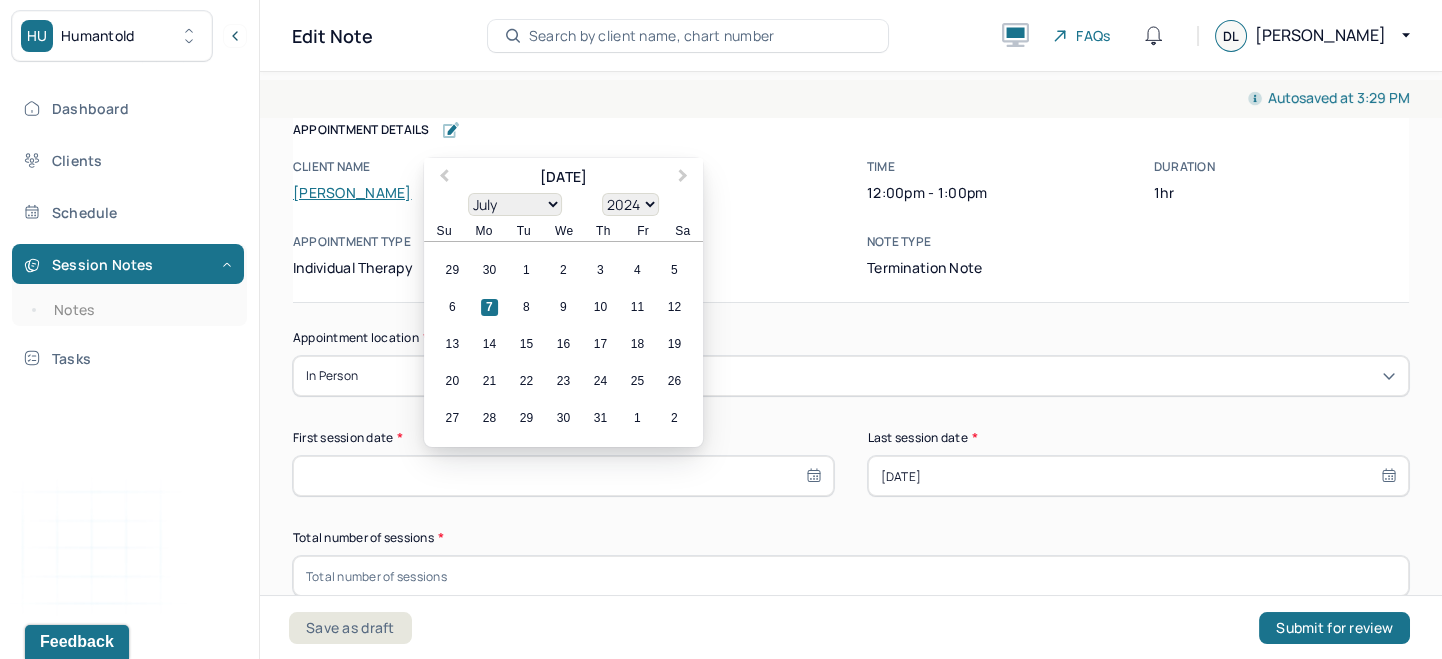 click on "2024" at bounding box center [0, 0] 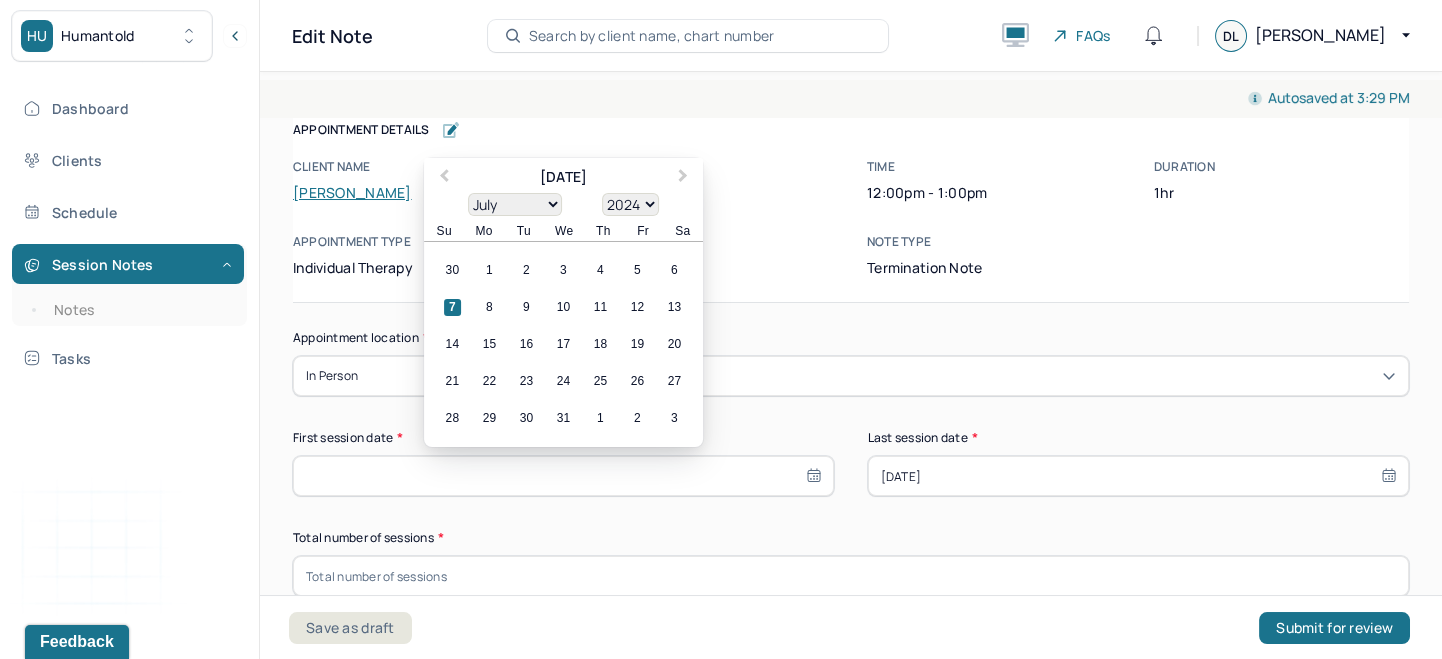 select on "4" 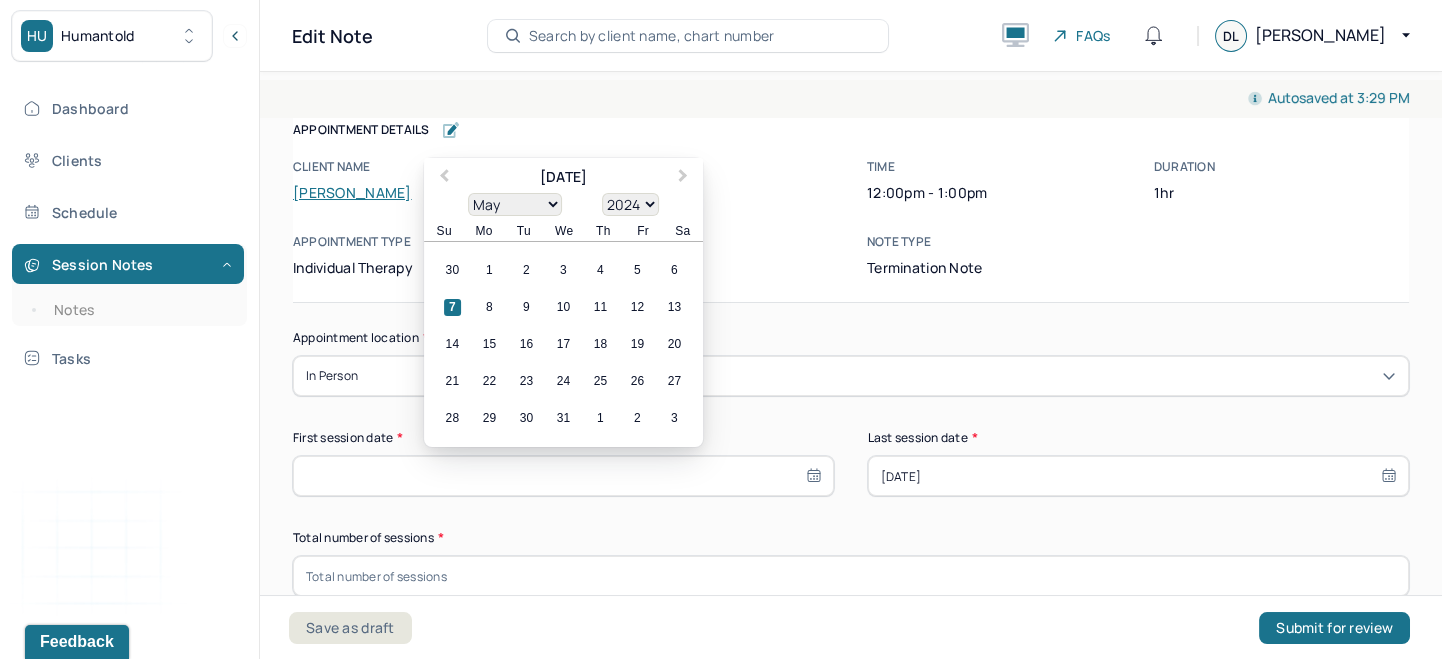 click on "May" at bounding box center [0, 0] 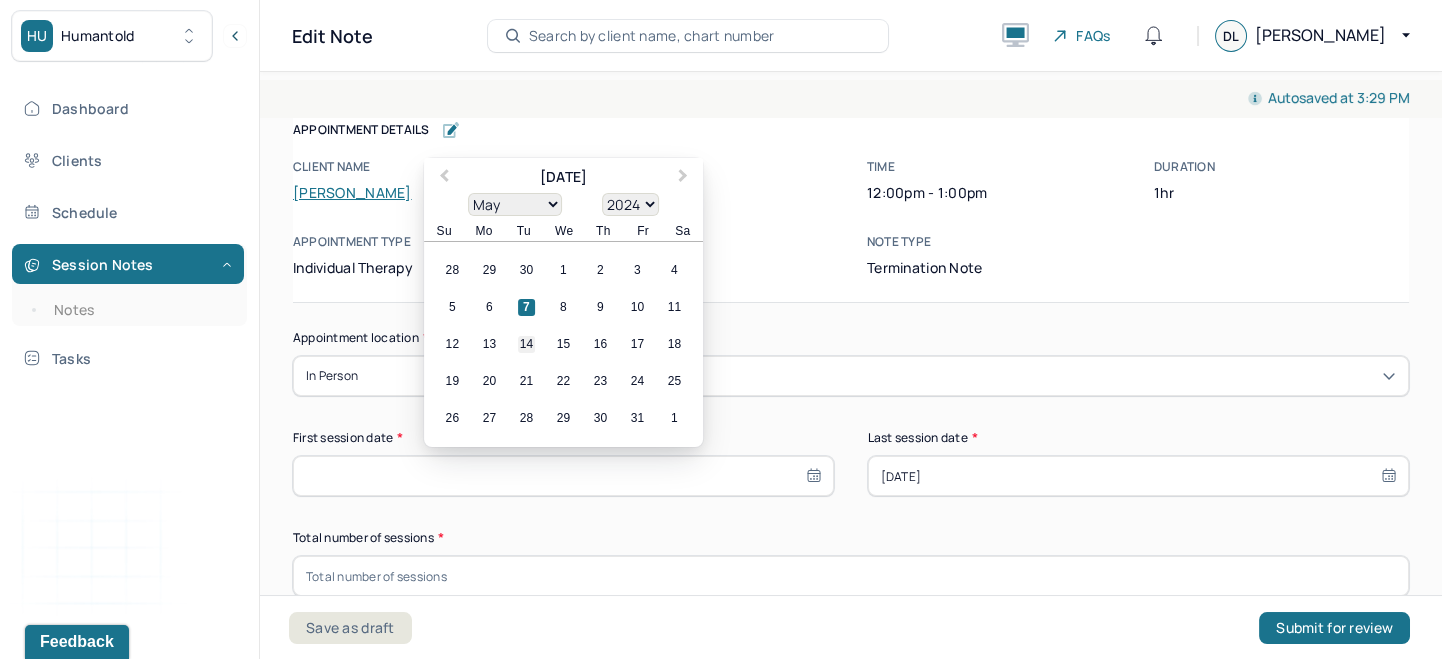 click on "14" at bounding box center [526, 344] 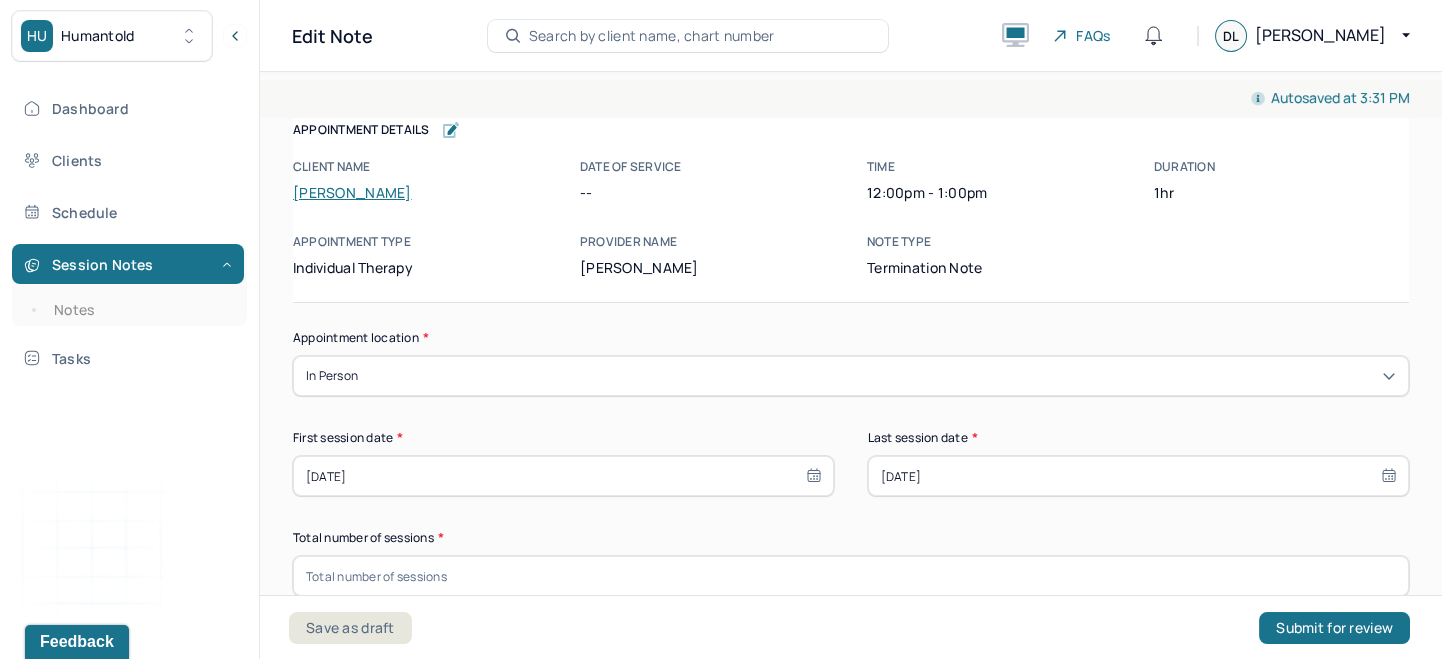 click at bounding box center [851, 576] 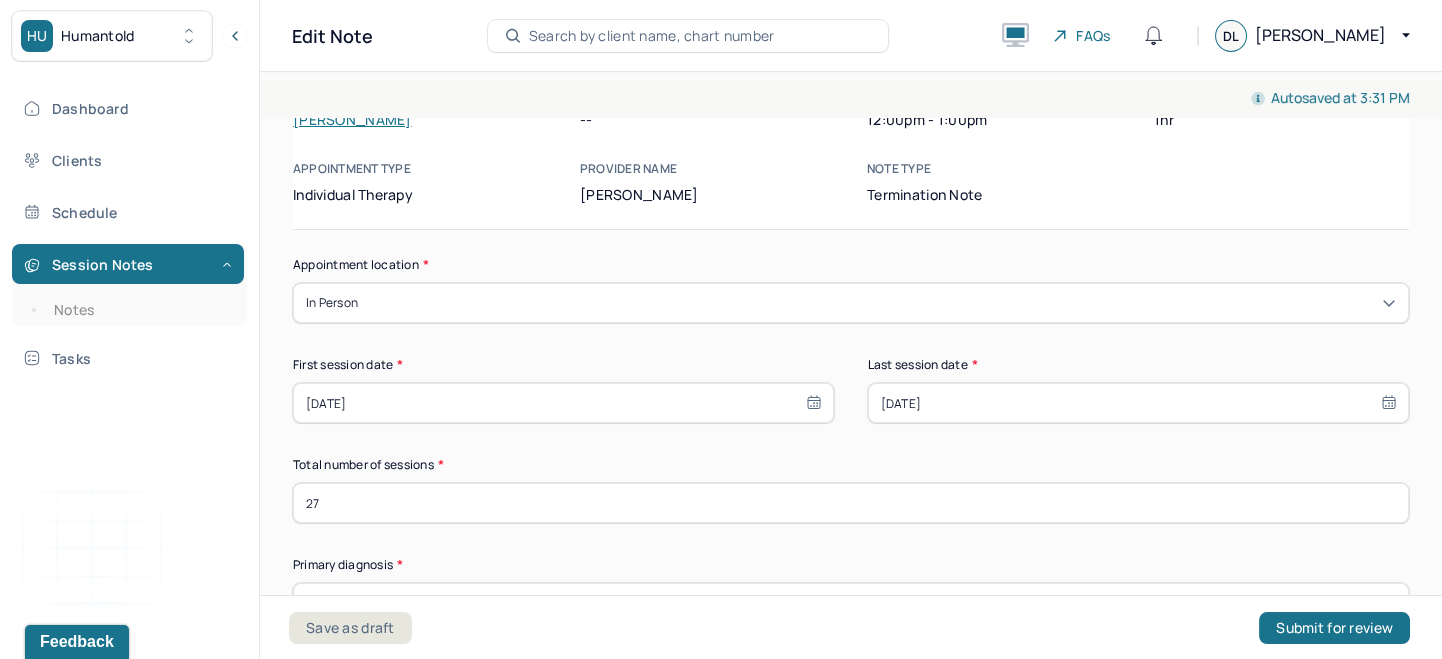 scroll, scrollTop: 81, scrollLeft: 0, axis: vertical 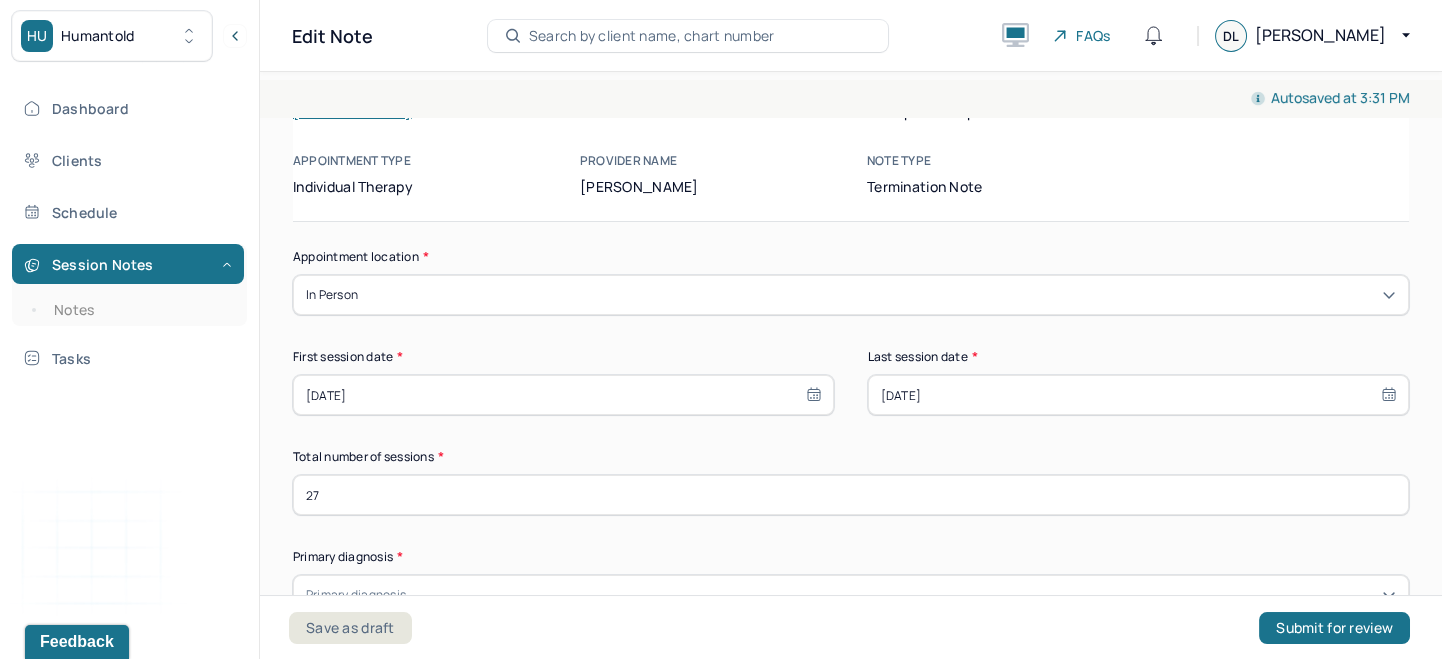type on "27" 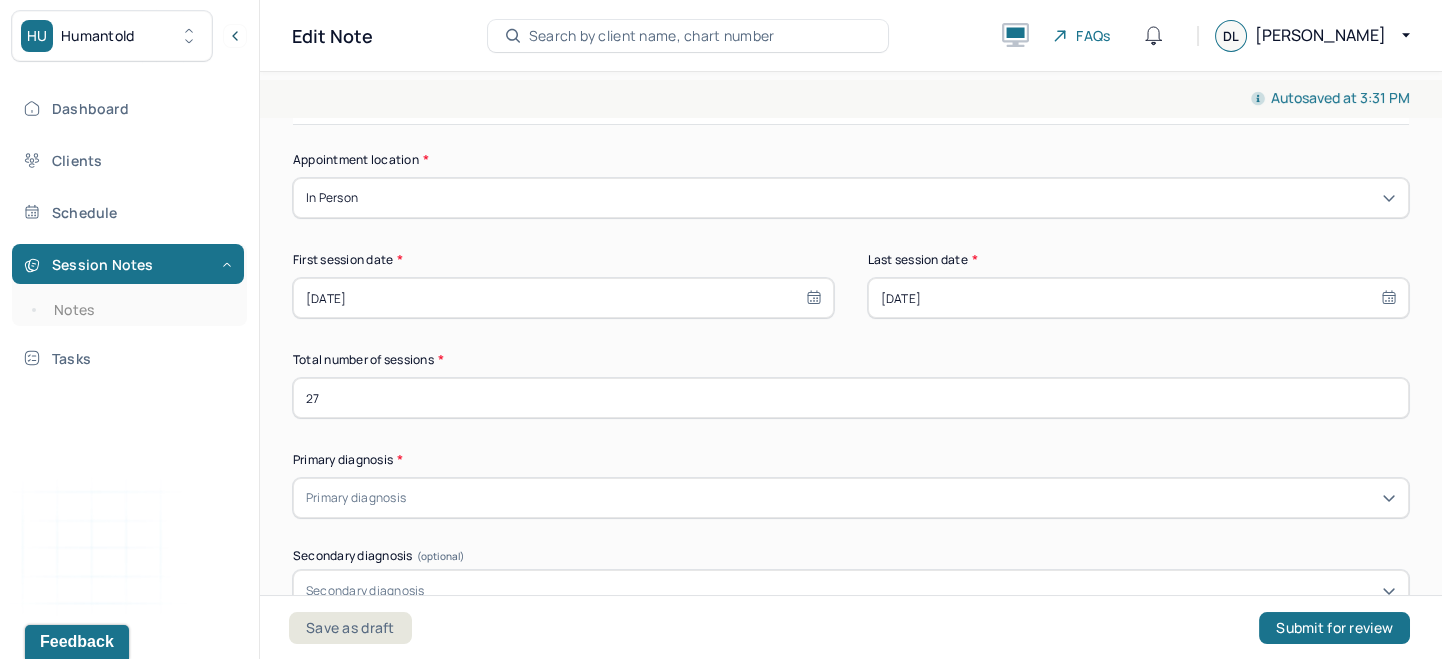 scroll, scrollTop: 192, scrollLeft: 0, axis: vertical 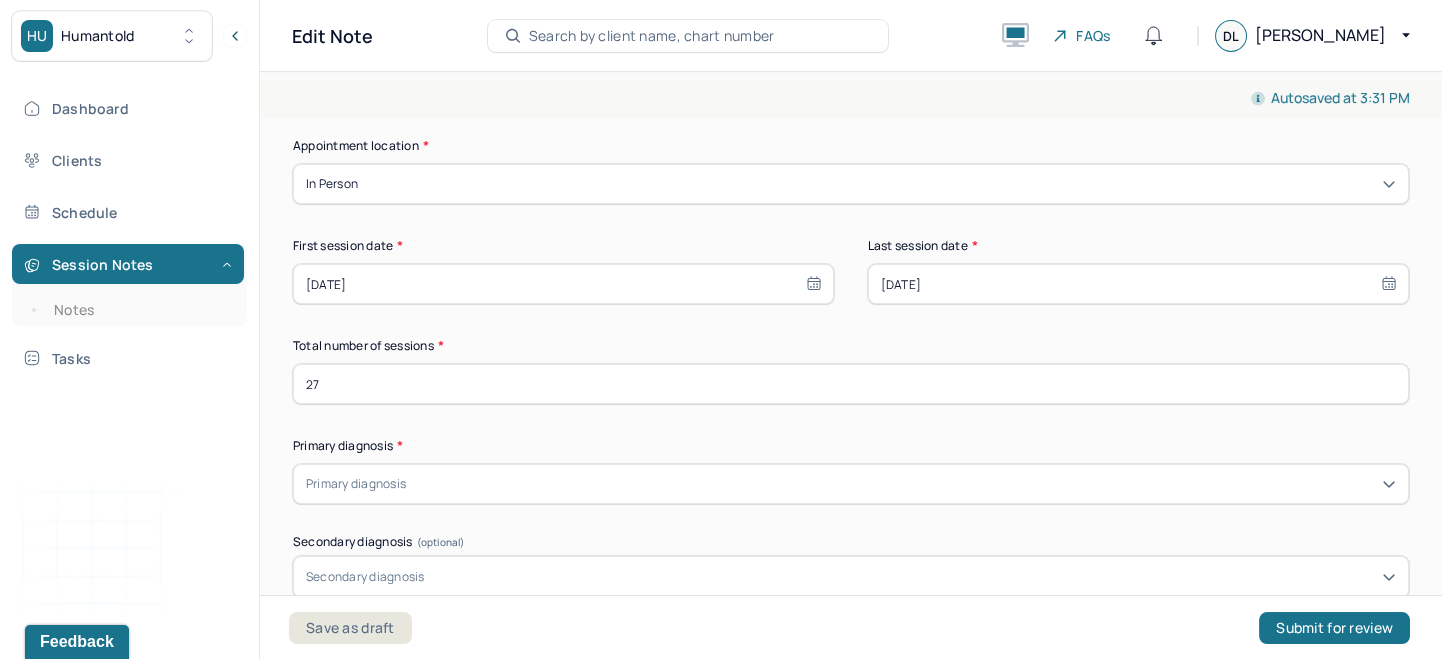 click on "Primary diagnosis" at bounding box center (851, 484) 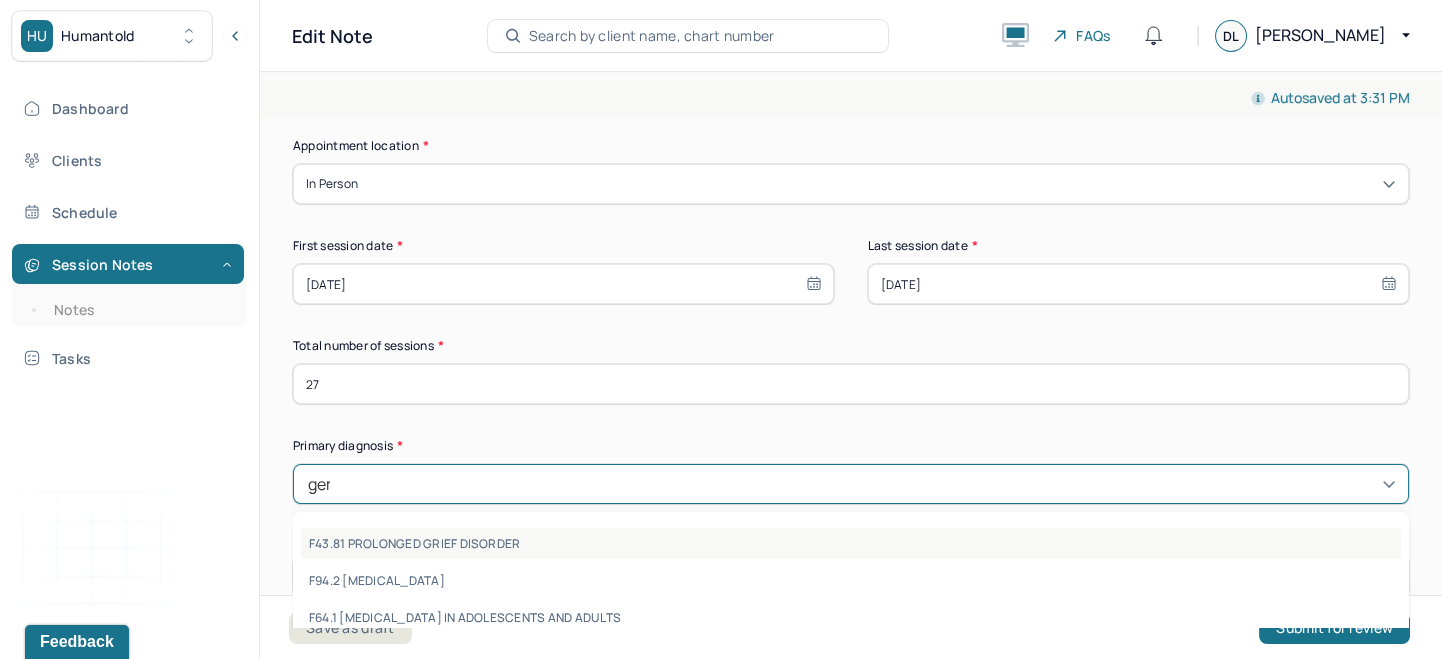 type on "gener" 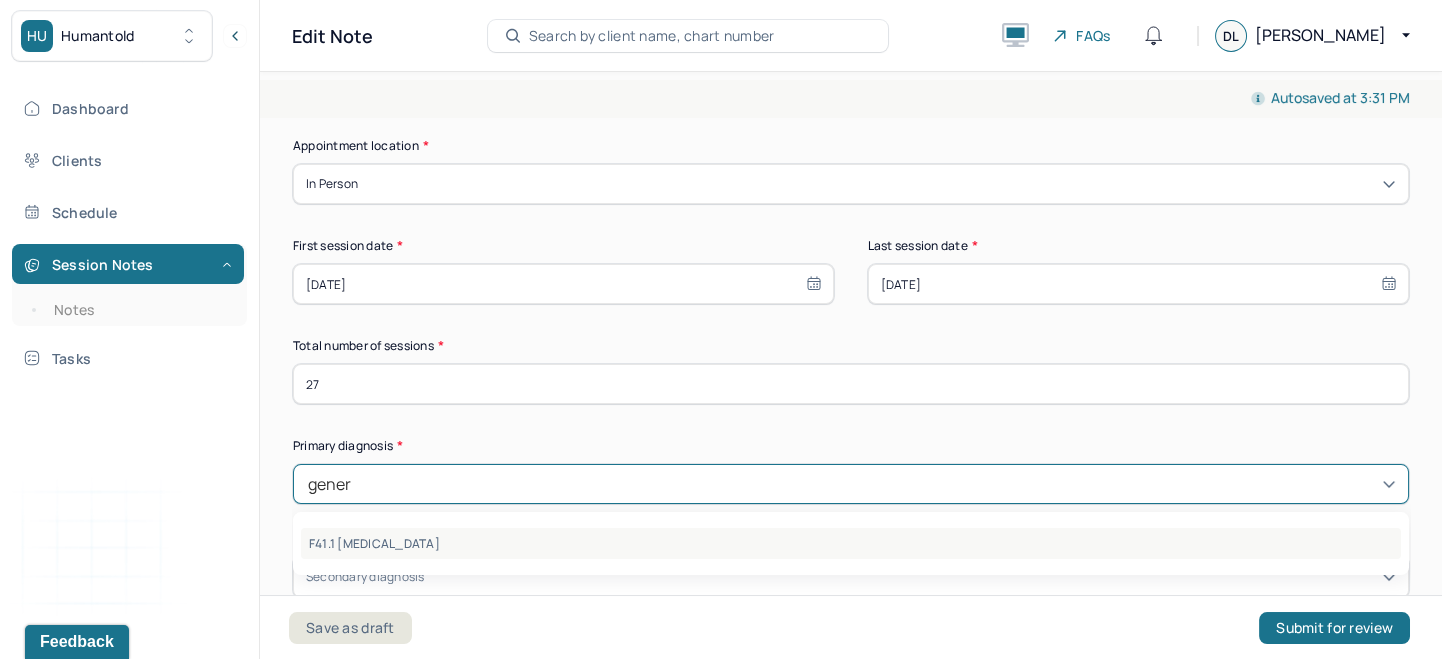 click on "F41.1 [MEDICAL_DATA]" at bounding box center (851, 543) 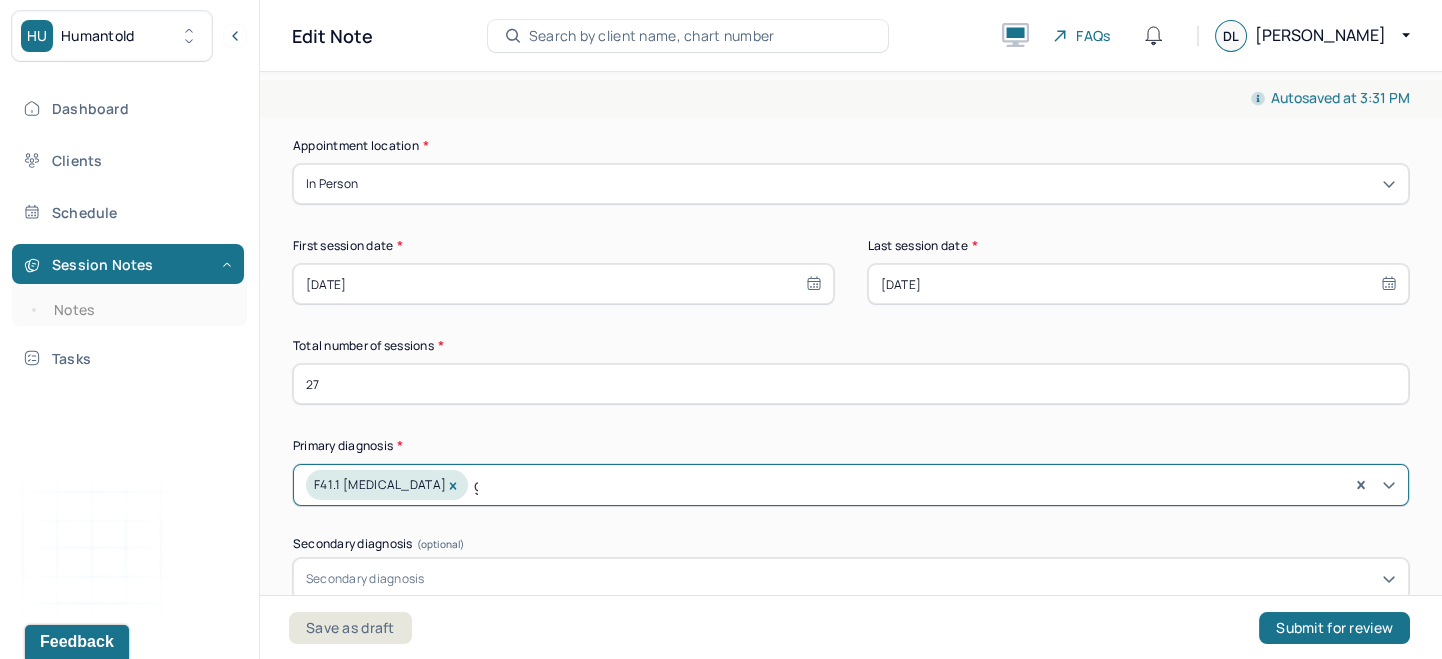 type 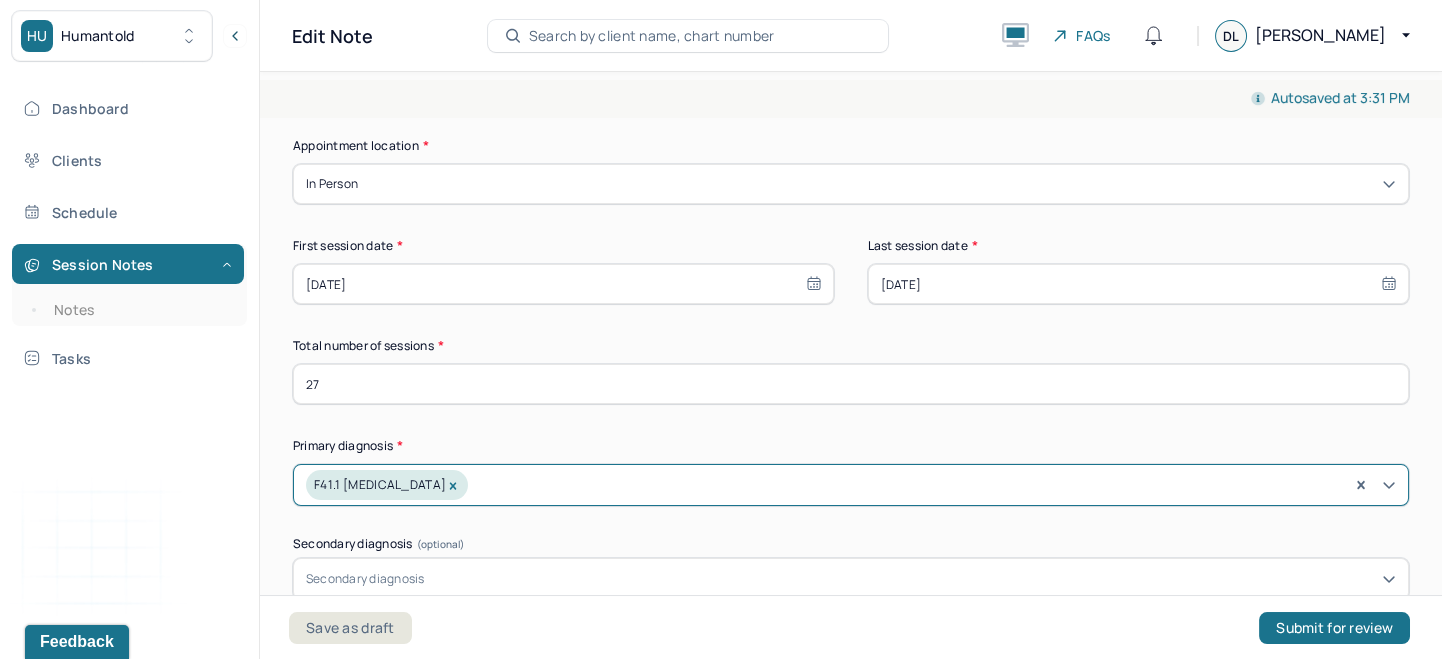click on "Appointment location * In person First session date * 05/14/2024 Last session date * 02/04/2025 Total number of sessions * 27 Primary diagnosis * option F41.1 GENERALIZED ANXIETY DISORDER, selected. F41.1 GENERALIZED ANXIETY DISORDER Secondary diagnosis (optional) Secondary diagnosis Tertiary diagnosis (optional) Tertiary diagnosis Presenting problems * Planned treatment and goals * Course of treatment * Patient final condition * Prognosis * Reason for termination * Discharge plan and follow-up * Date created * Sign note here Provider's Initials *   Save as draft     Submit for review" at bounding box center [851, 1112] 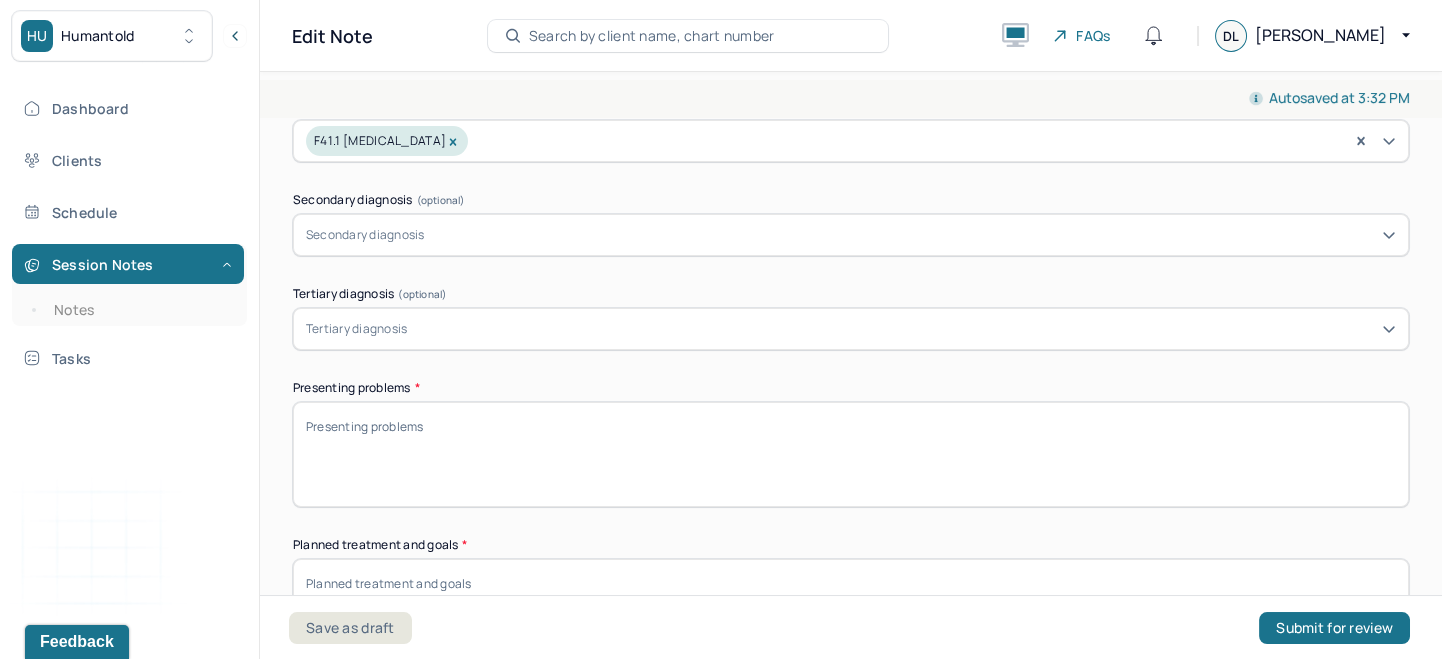 scroll, scrollTop: 539, scrollLeft: 0, axis: vertical 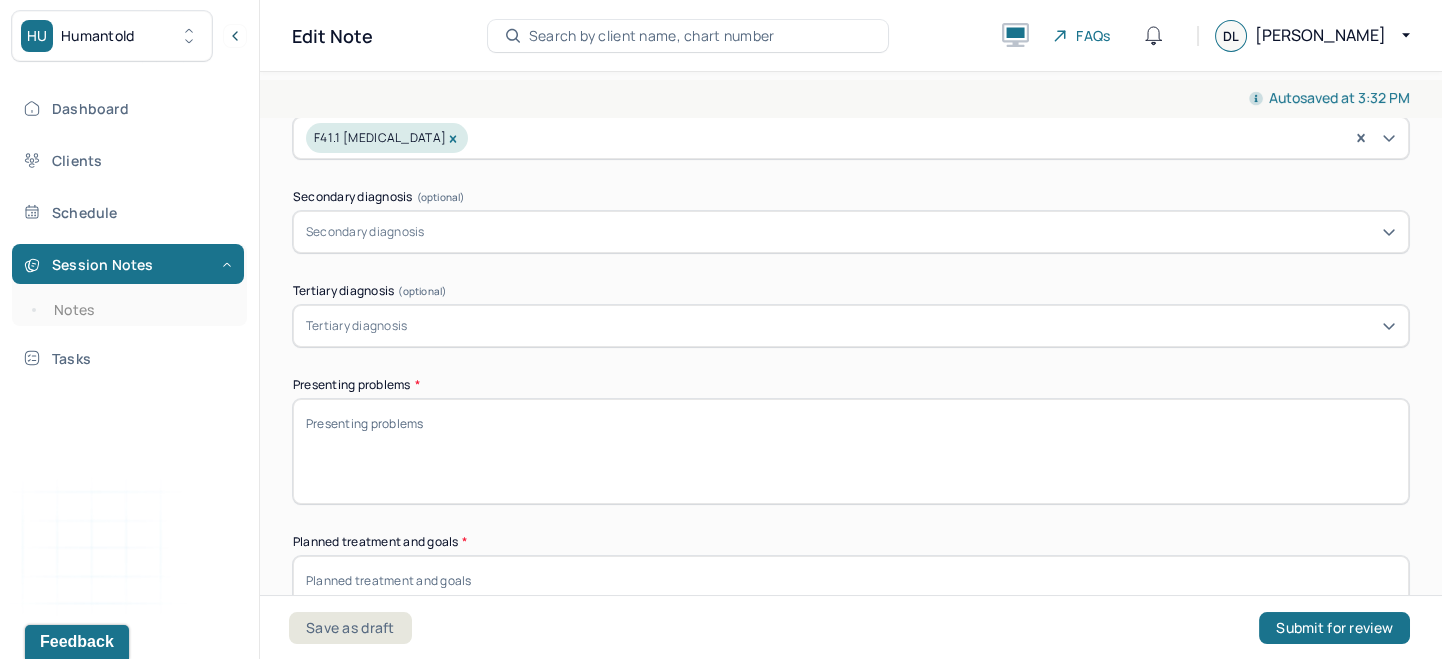 click on "Presenting problems *" at bounding box center (851, 451) 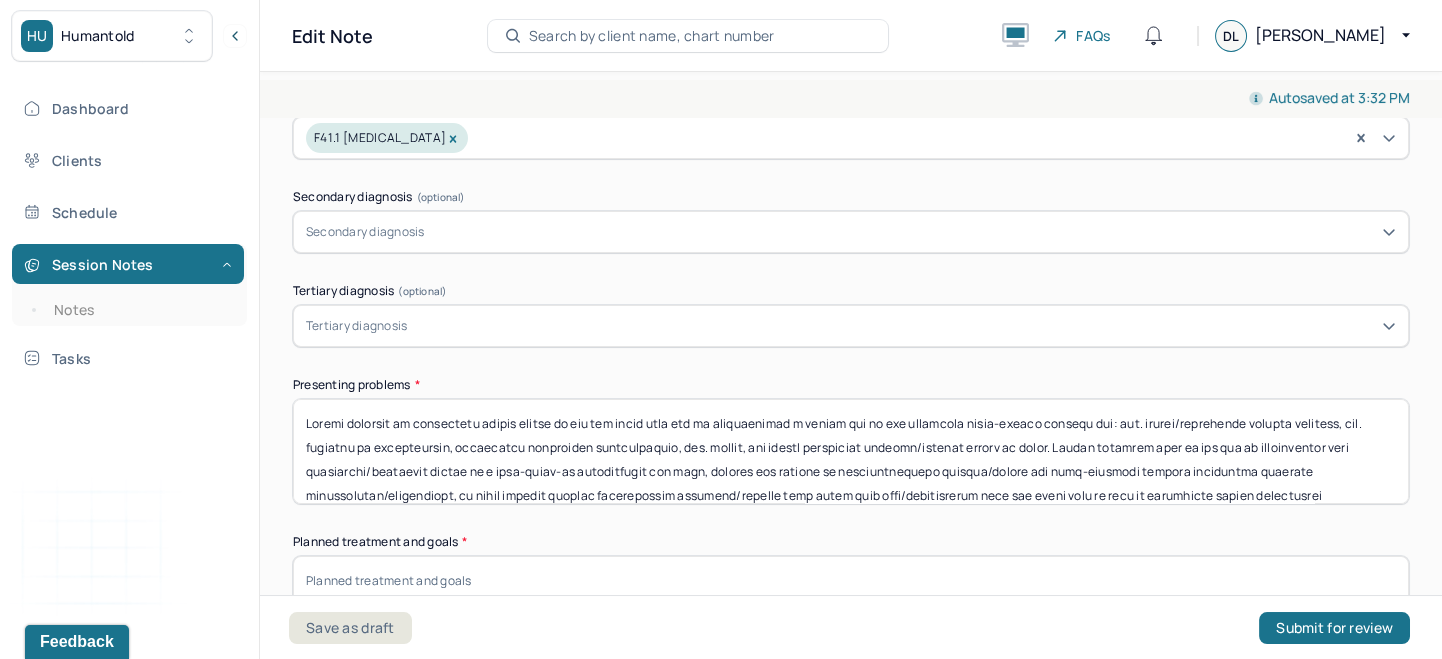 scroll, scrollTop: 89, scrollLeft: 0, axis: vertical 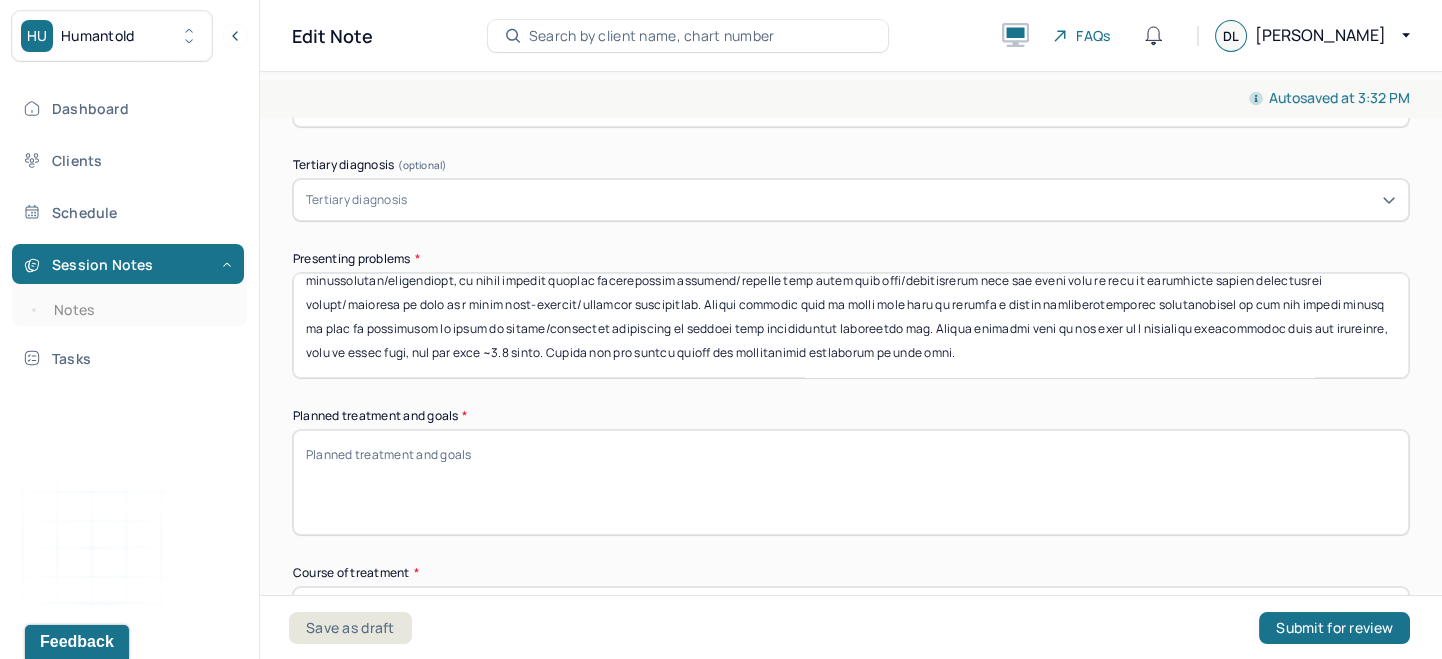 type on "Client presents to outpatient mental health tx for the first time due to experiencing a recent inc in the following daily-weekly anxious sxs: inc. racing/ruminative thought patterns, inc. feelings of restlessness, occasional difficulty concentrating, inc. energy, and slight difficulty falling/staying asleep at night. Client reported that he has had an historically very successful/lucrative career as a tech-start-up entrepreneur and that, despite his ability to consequentially balance/reduce his work-schedule through successful business organization/delineation, he finds himself feeling increasingly restless/anxious when faced with free/unstructured time and would like to work on developing better mindfulness habits/routines as part of a wider self-concept/identity exploration. Client reported that he would also like to develop a better psychoeducational understanding of his own mental health as well as developing an array of coping/grounding techniques to utilize when experiencing heightened anx. Client re..." 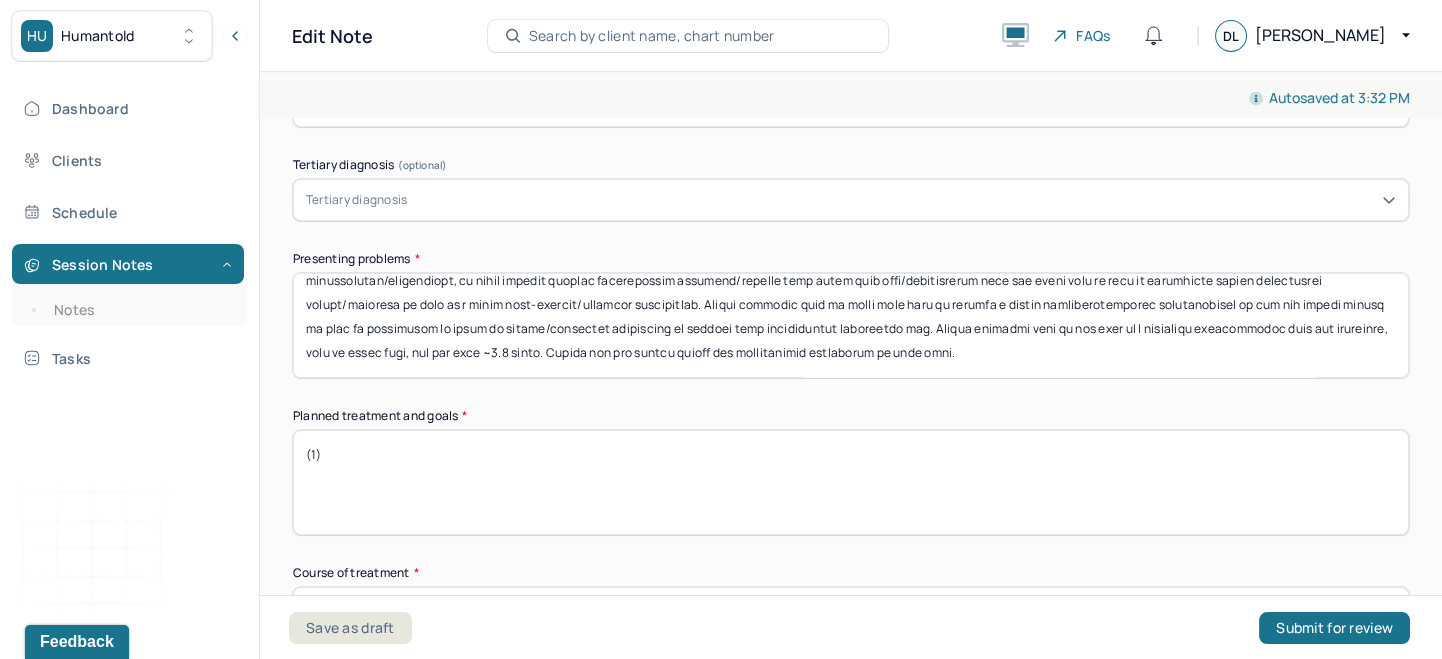 paste on "(1) Client will develop a robust self-concept in an effort to better understand various values and needs as they relate to ongoing identity affirmation and expression." 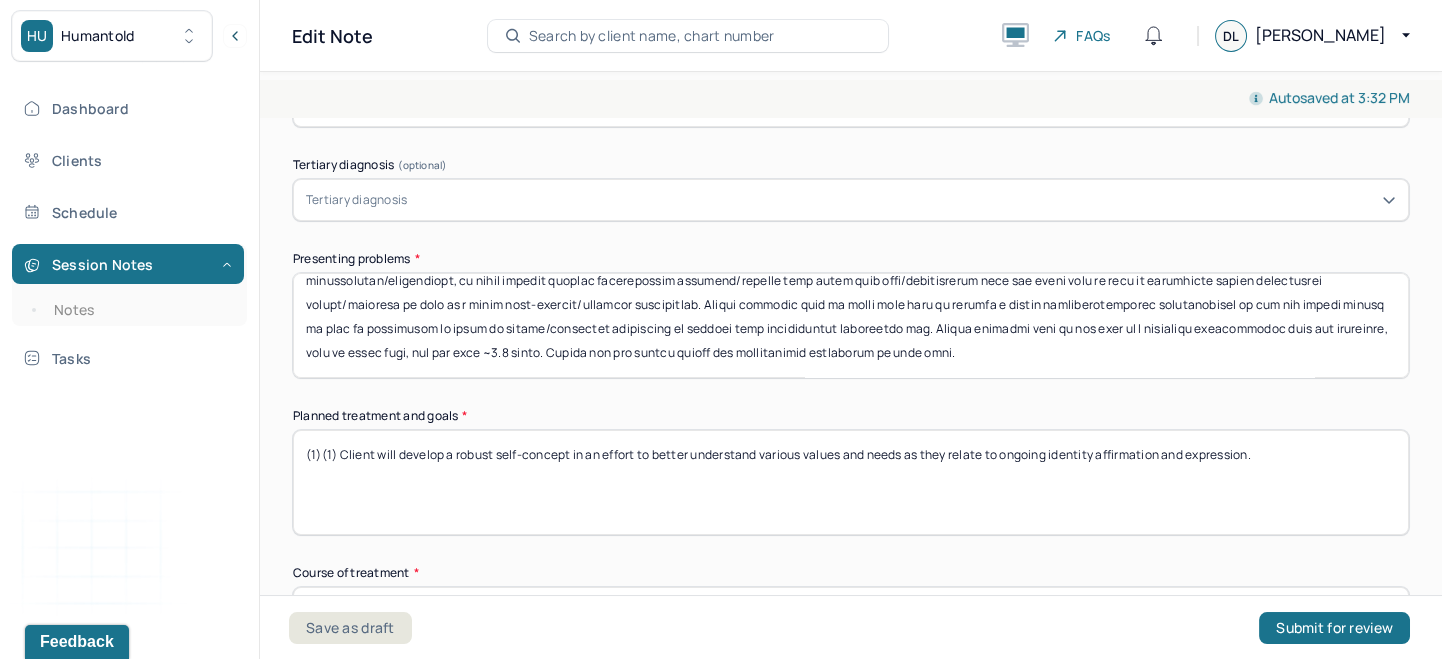 drag, startPoint x: 343, startPoint y: 456, endPoint x: 259, endPoint y: 456, distance: 84 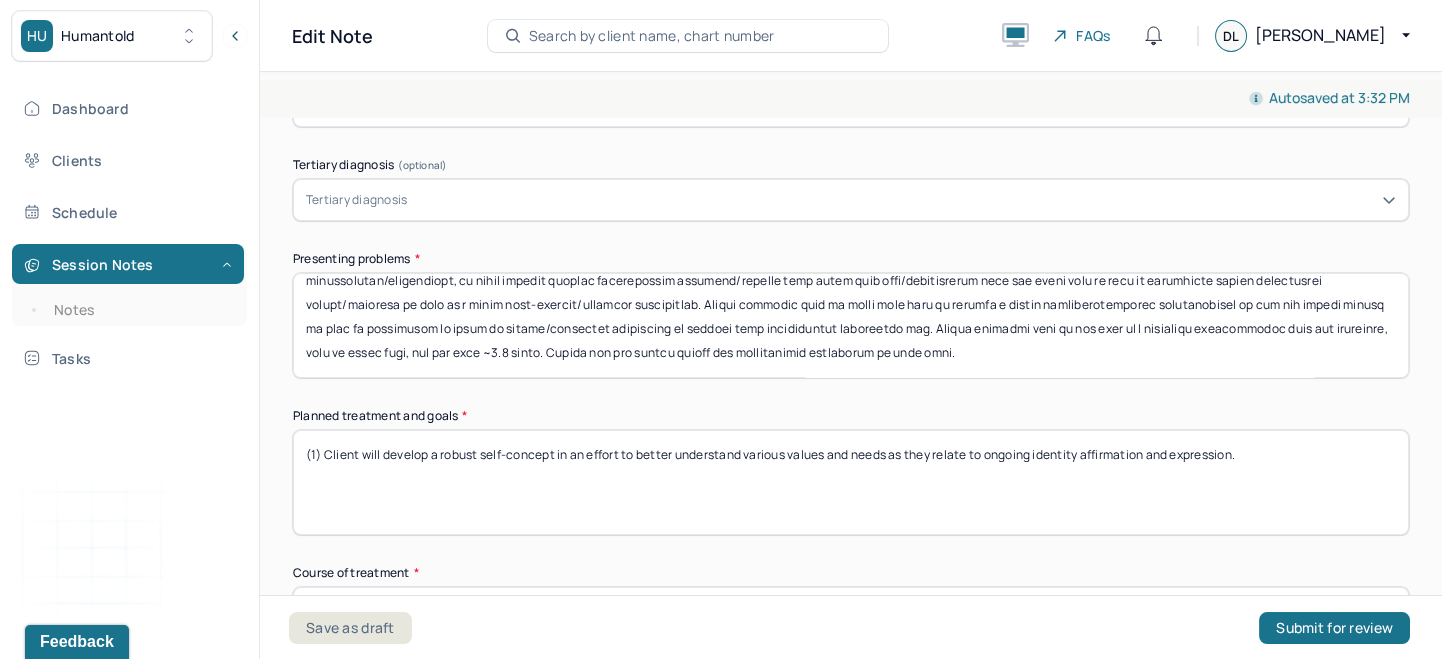 click on "(1)(1) Client will develop a robust self-concept in an effort to better understand various values and needs as they relate to ongoing identity affirmation and expression." at bounding box center (851, 482) 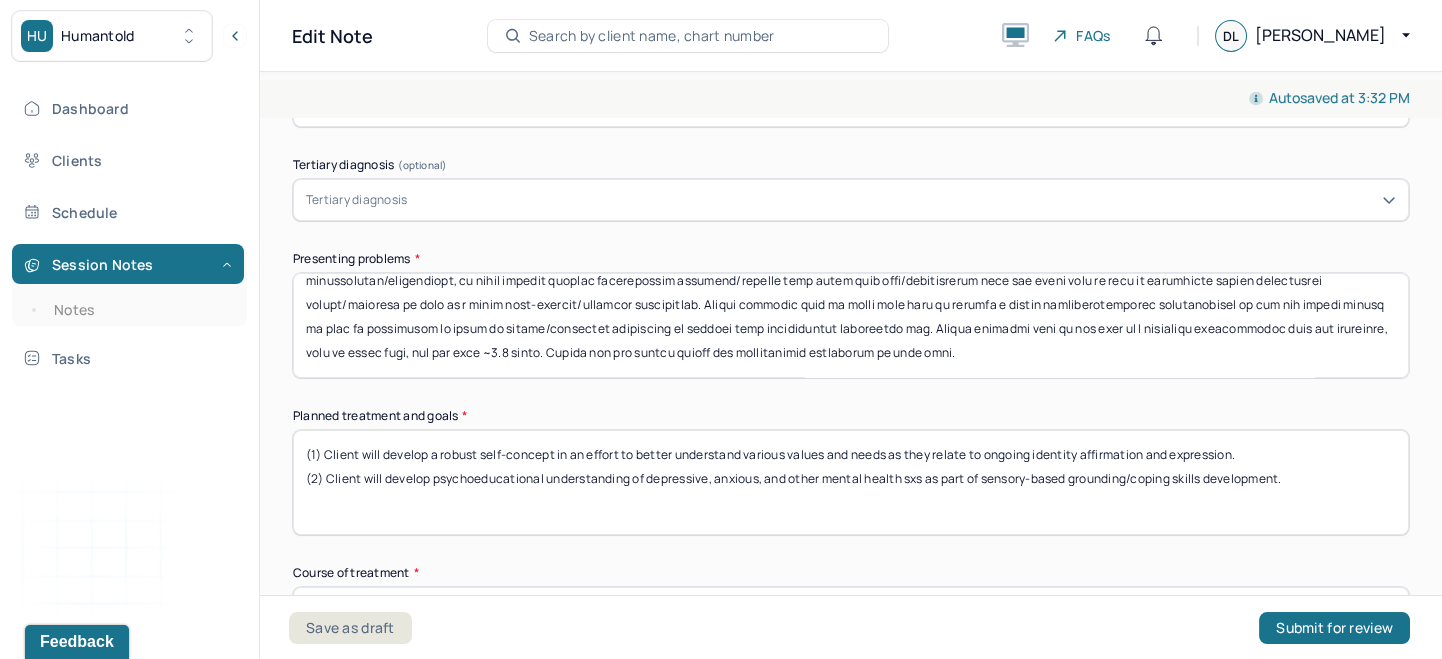 click on "(1) Client will develop a robust self-concept in an effort to better understand various values and needs as they relate to ongoing identity affirmation and expression." at bounding box center (851, 482) 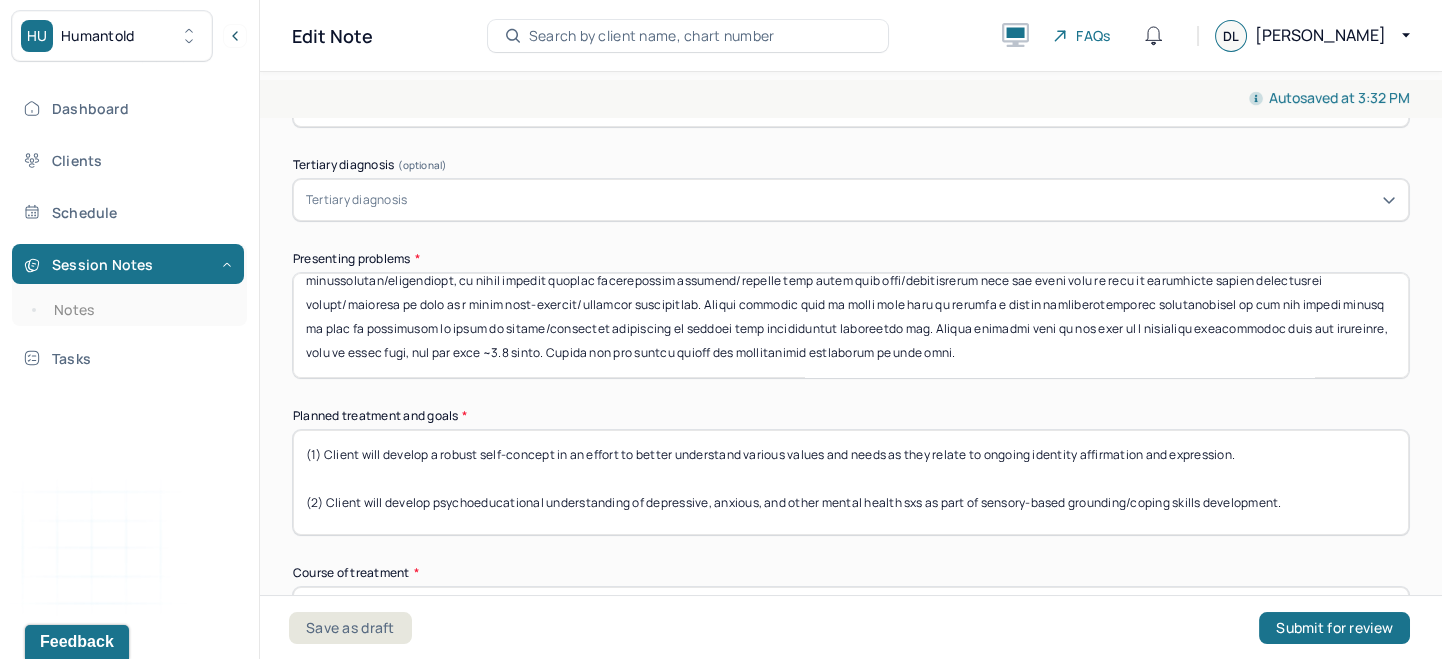 click on "(1) Client will develop a robust self-concept in an effort to better understand various values and needs as they relate to ongoing identity affirmation and expression.
(2) Client will develop psychoeducational understanding of depressive, anxious, and other mental health sxs as part of sensory-based grounding/coping skills development." at bounding box center [851, 482] 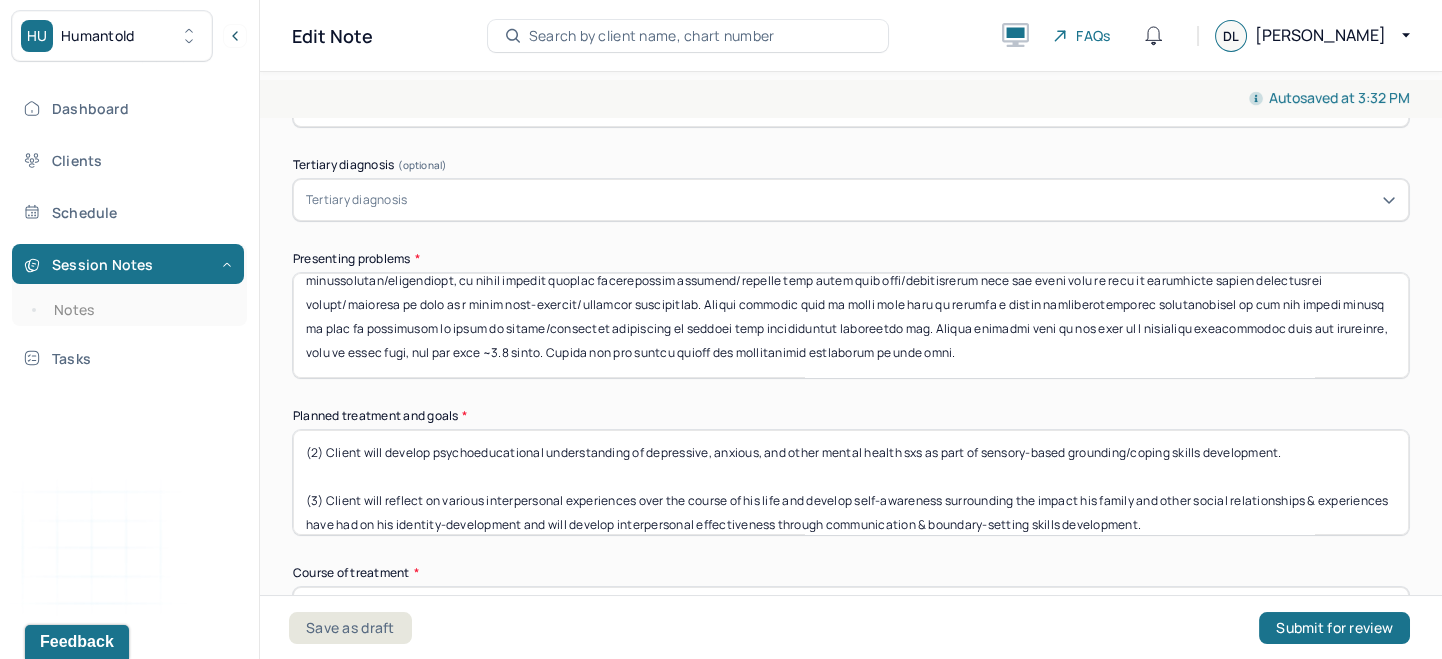 scroll, scrollTop: 65, scrollLeft: 0, axis: vertical 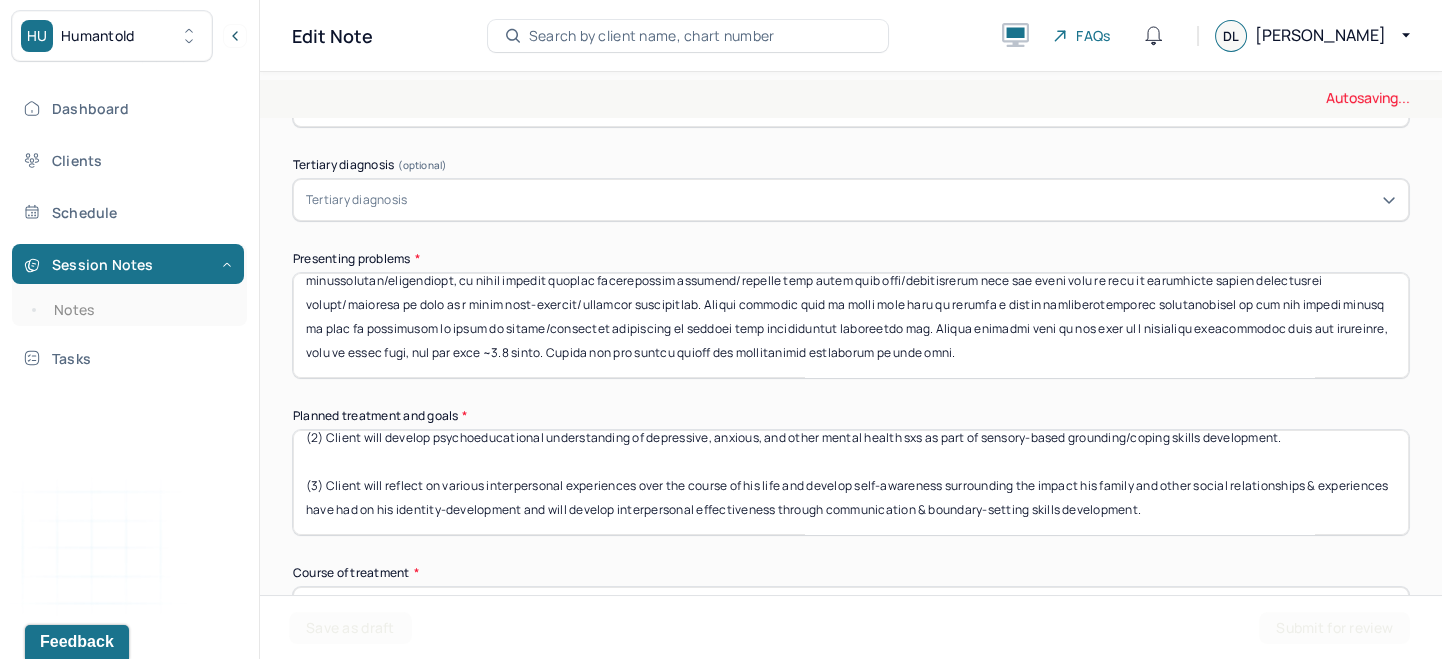 click on "(1) Client will develop a robust self-concept in an effort to better understand various values and needs as they relate to ongoing identity affirmation and expression.
(2) Client will develop psychoeducational understanding of depressive, anxious, and other mental health sxs as part of sensory-based grounding/coping skills development." at bounding box center (851, 482) 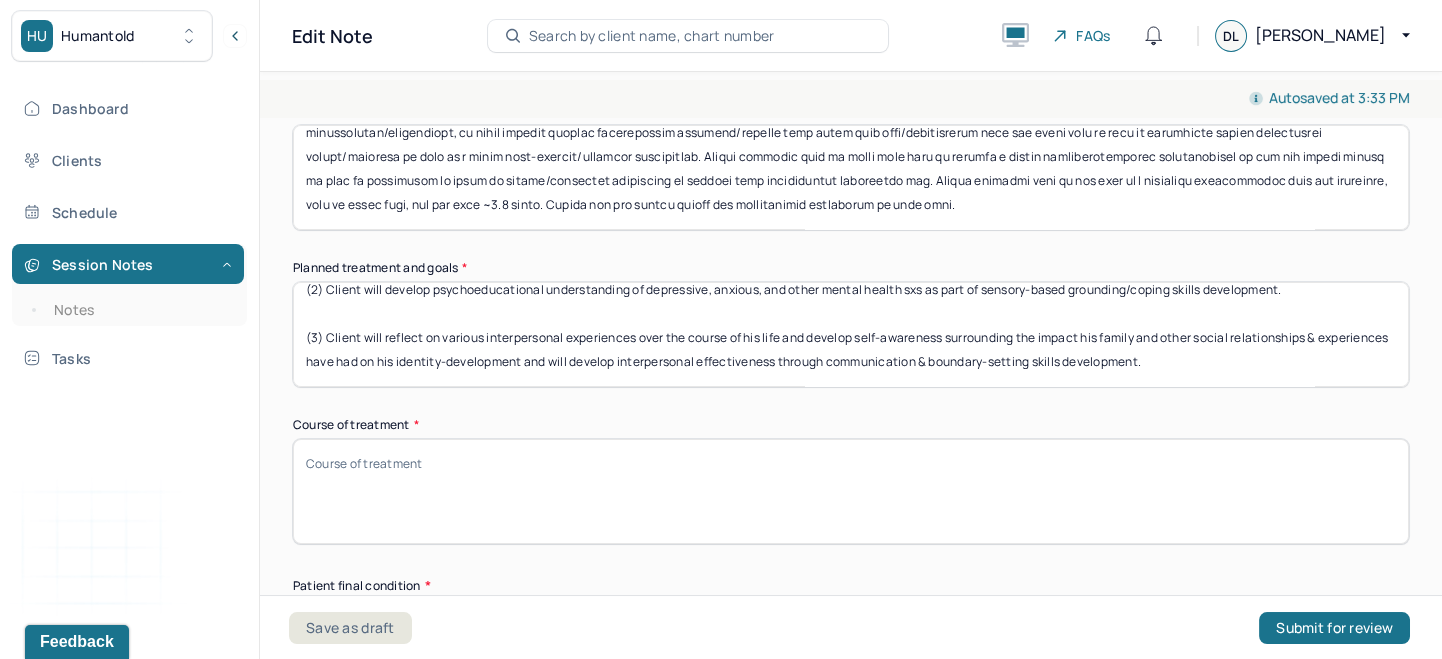 scroll, scrollTop: 815, scrollLeft: 0, axis: vertical 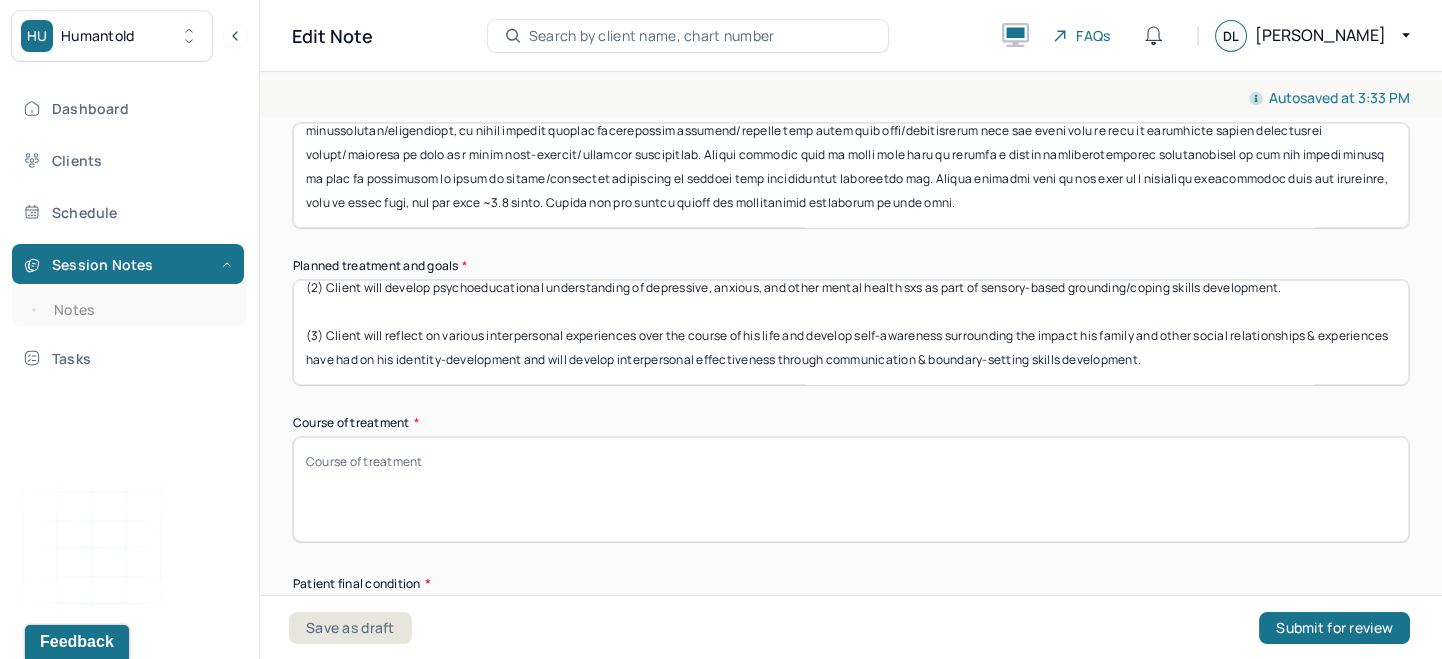 type on "(1) Client will develop a robust self-concept in an effort to better understand various values and needs as they relate to ongoing identity affirmation and expression.
(2) Client will develop psychoeducational understanding of depressive, anxious, and other mental health sxs as part of sensory-based grounding/coping skills development.
(3) Client will reflect on various interpersonal experiences over the course of his life and develop self-awareness surrounding the impact his family and other social relationships & experiences have had on his identity-development and will develop interpersonal effectiveness through communication & boundary-setting skills development." 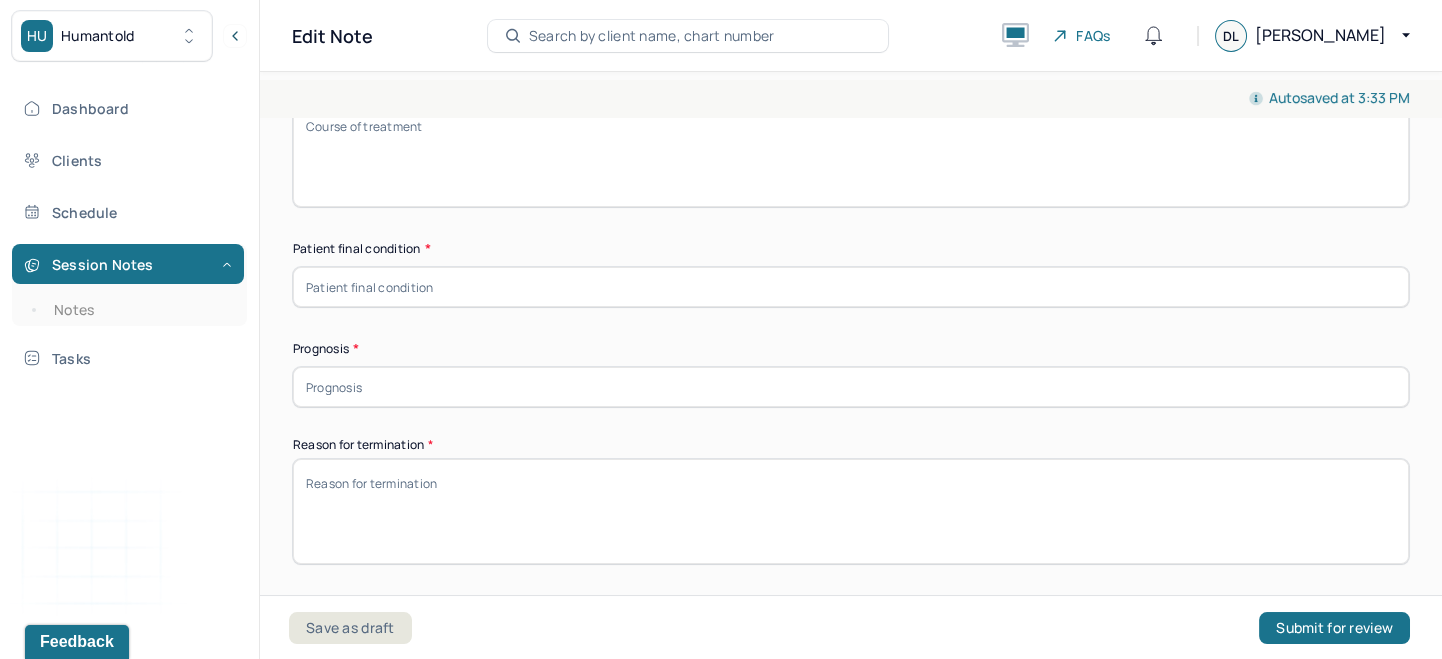 scroll, scrollTop: 1109, scrollLeft: 0, axis: vertical 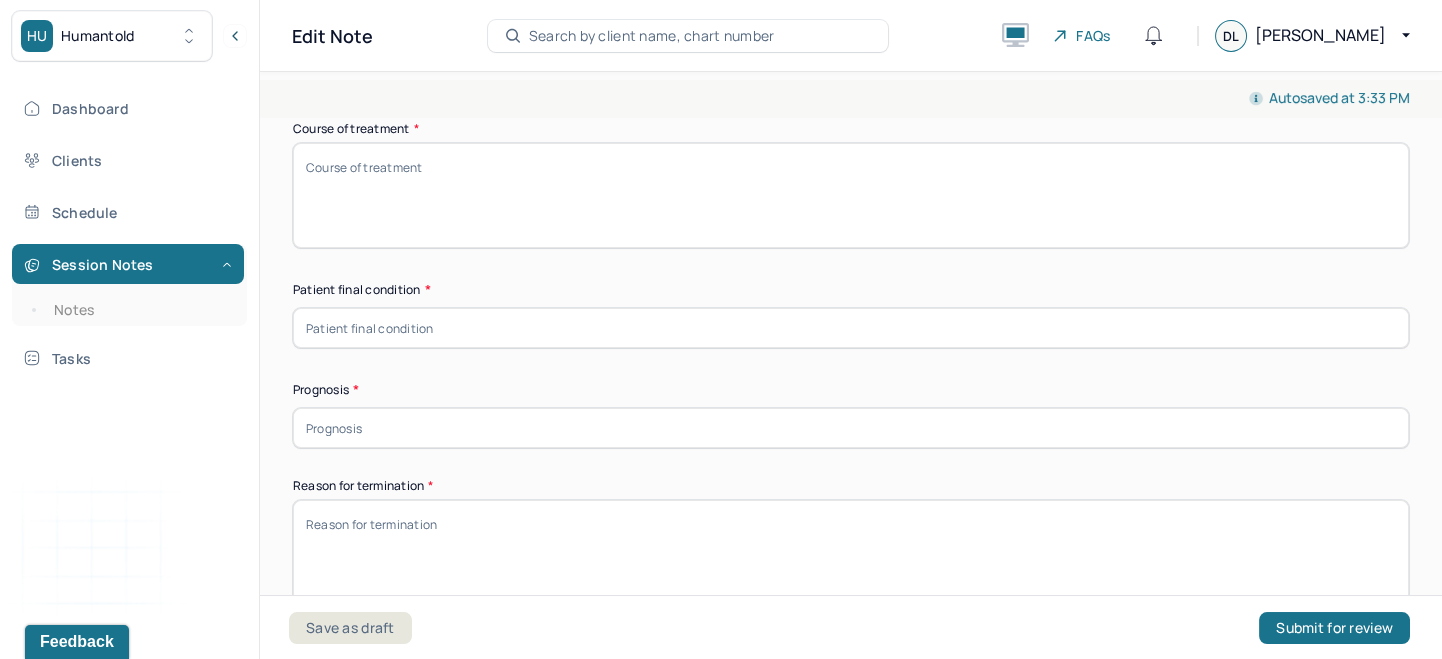 click at bounding box center [851, 328] 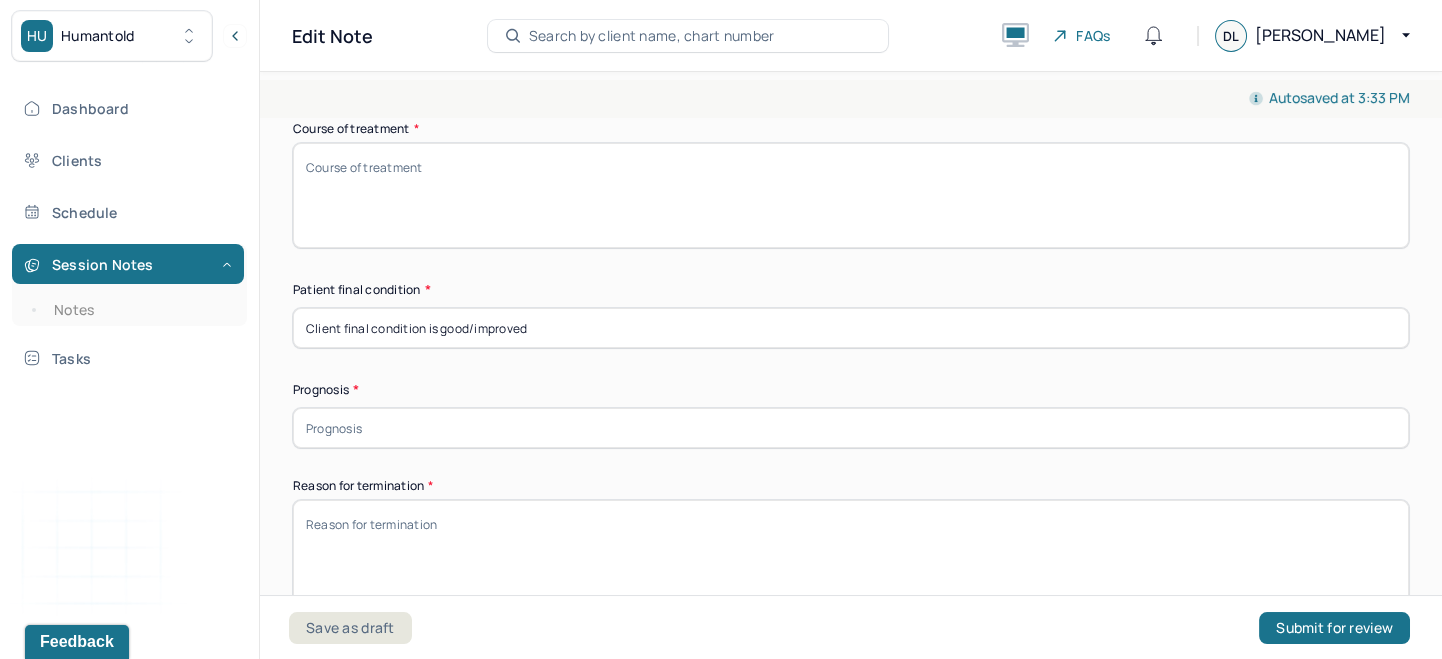 type on "Client final condition is good/improved" 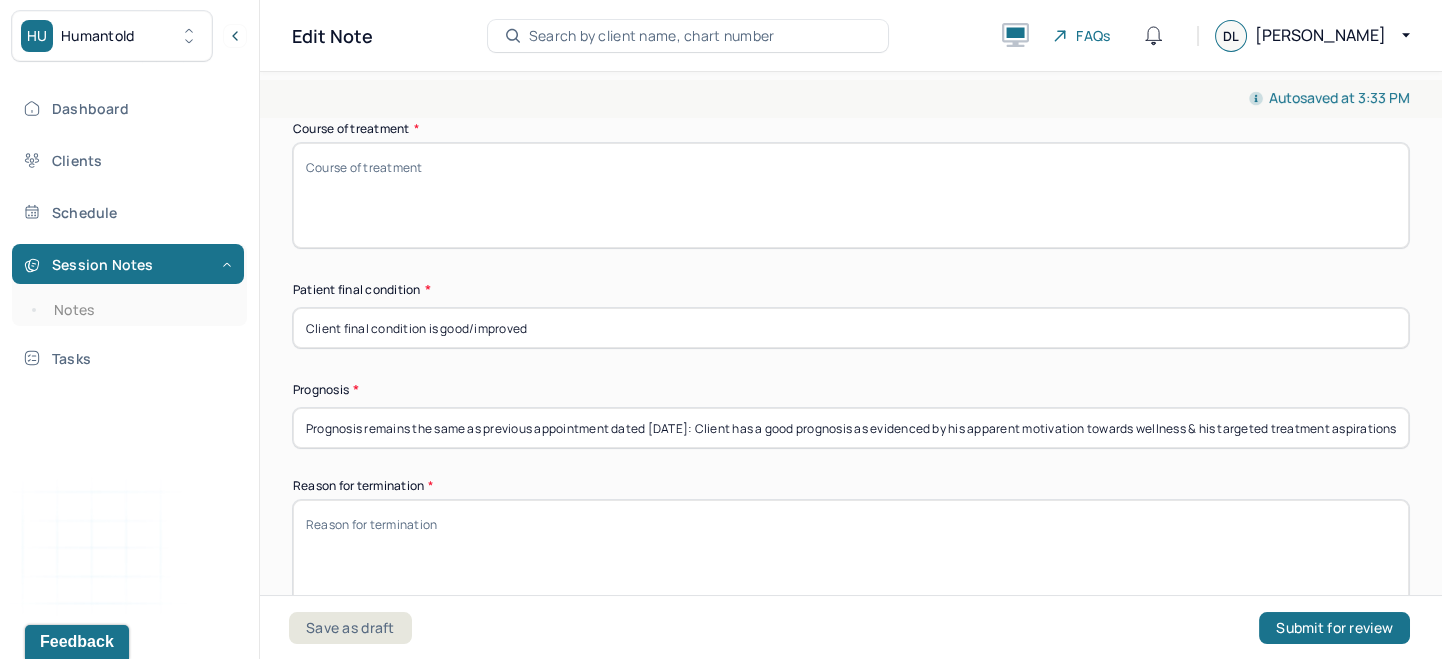 scroll, scrollTop: 0, scrollLeft: 1243, axis: horizontal 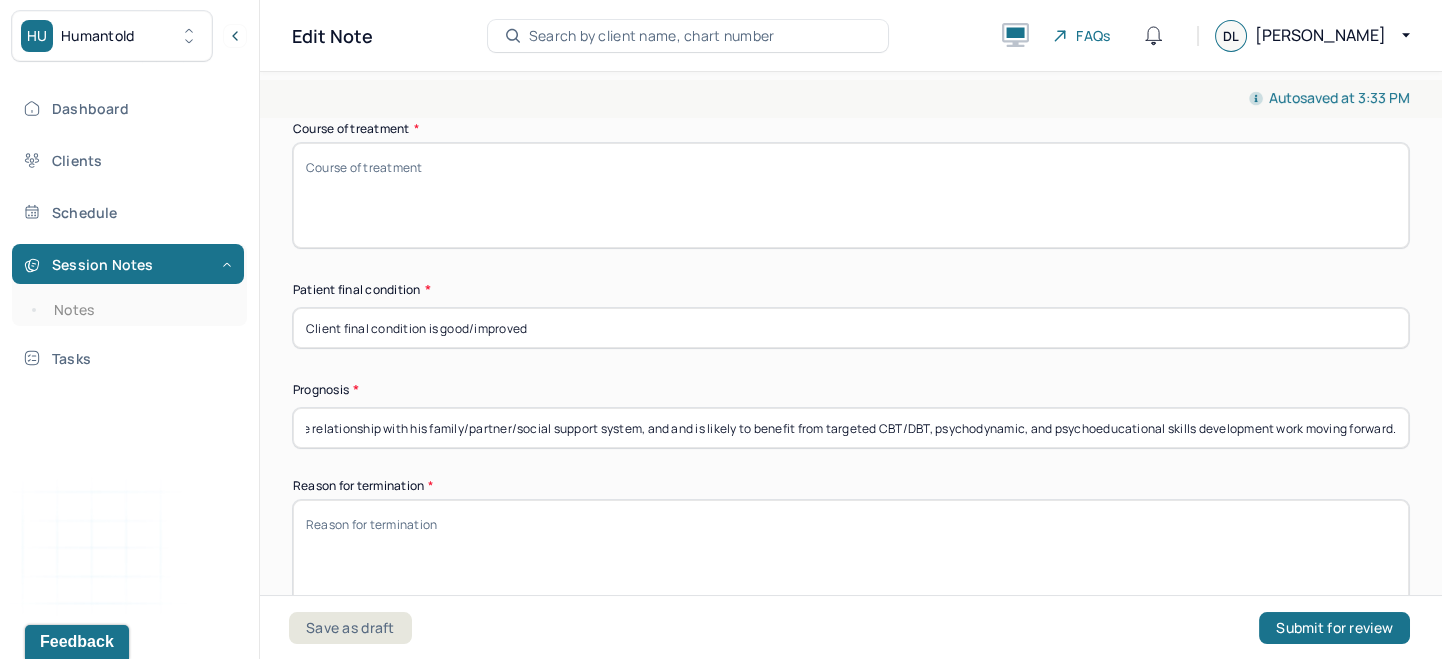 drag, startPoint x: 984, startPoint y: 428, endPoint x: 1510, endPoint y: 501, distance: 531.04144 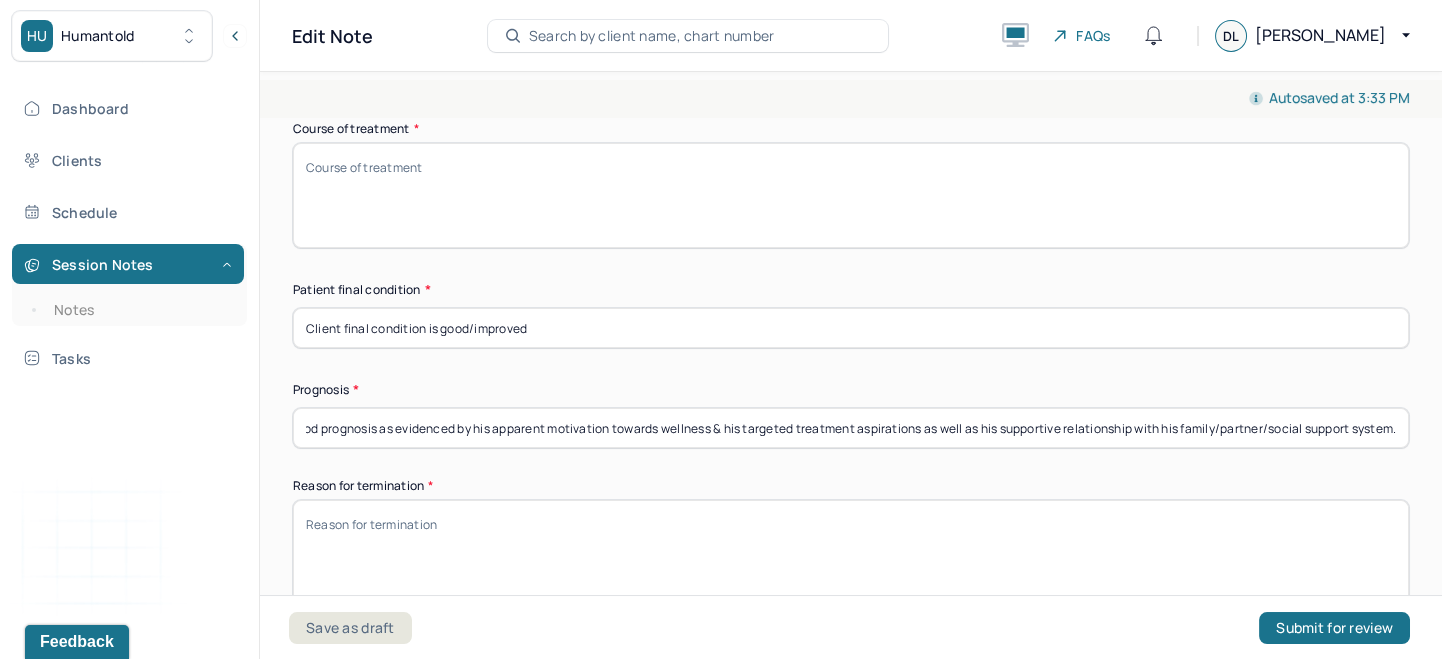 scroll, scrollTop: 0, scrollLeft: 483, axis: horizontal 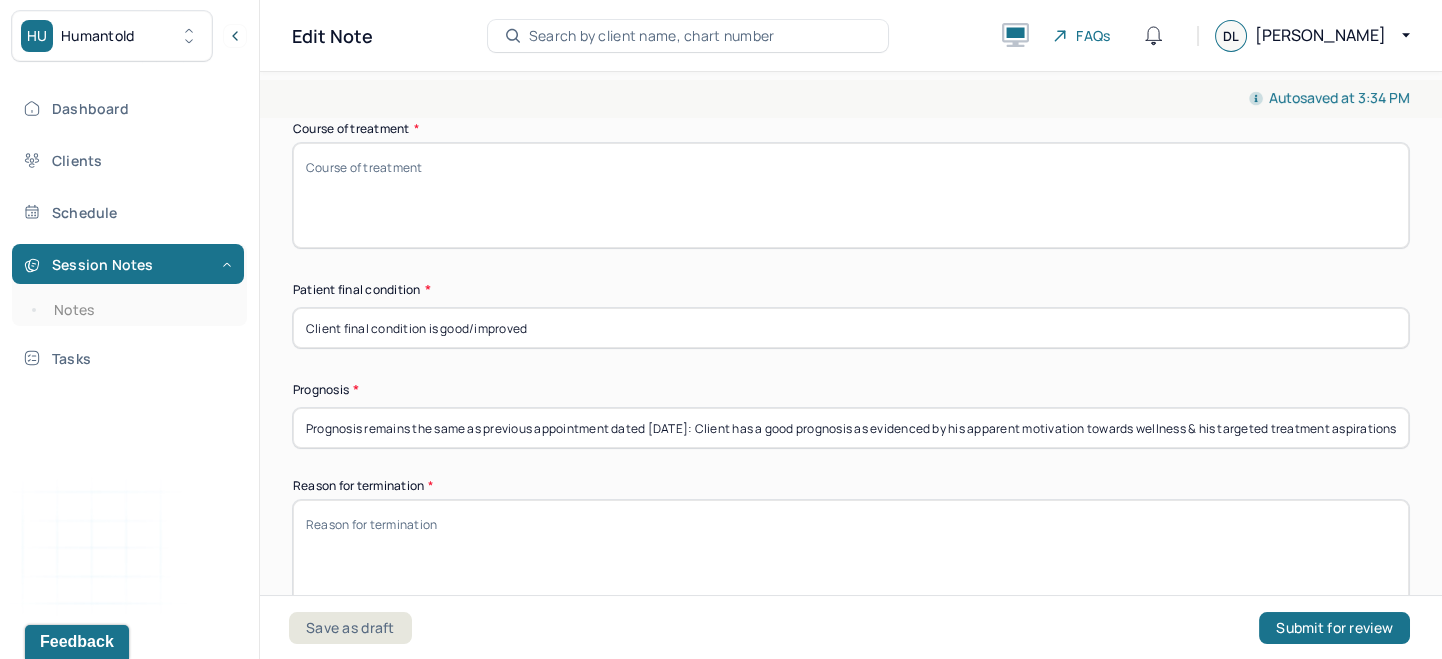 drag, startPoint x: 1099, startPoint y: 427, endPoint x: 184, endPoint y: 365, distance: 917.09814 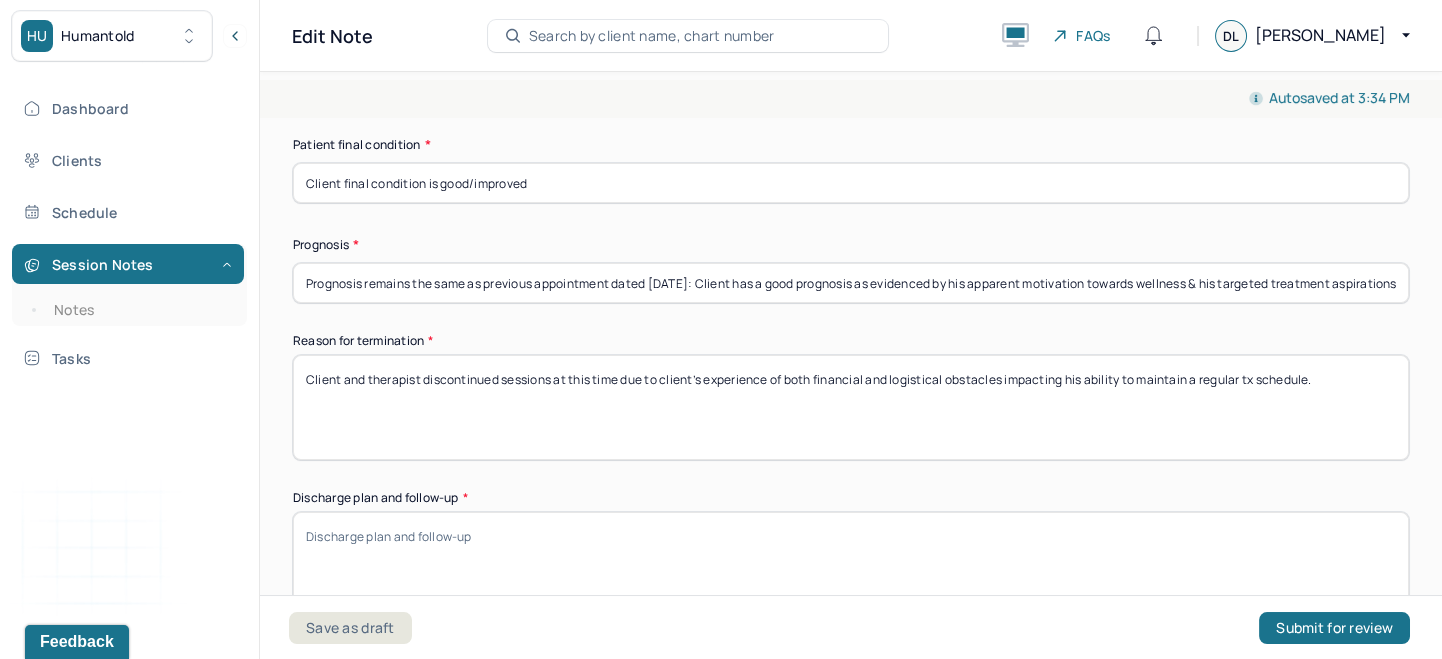 scroll, scrollTop: 1301, scrollLeft: 0, axis: vertical 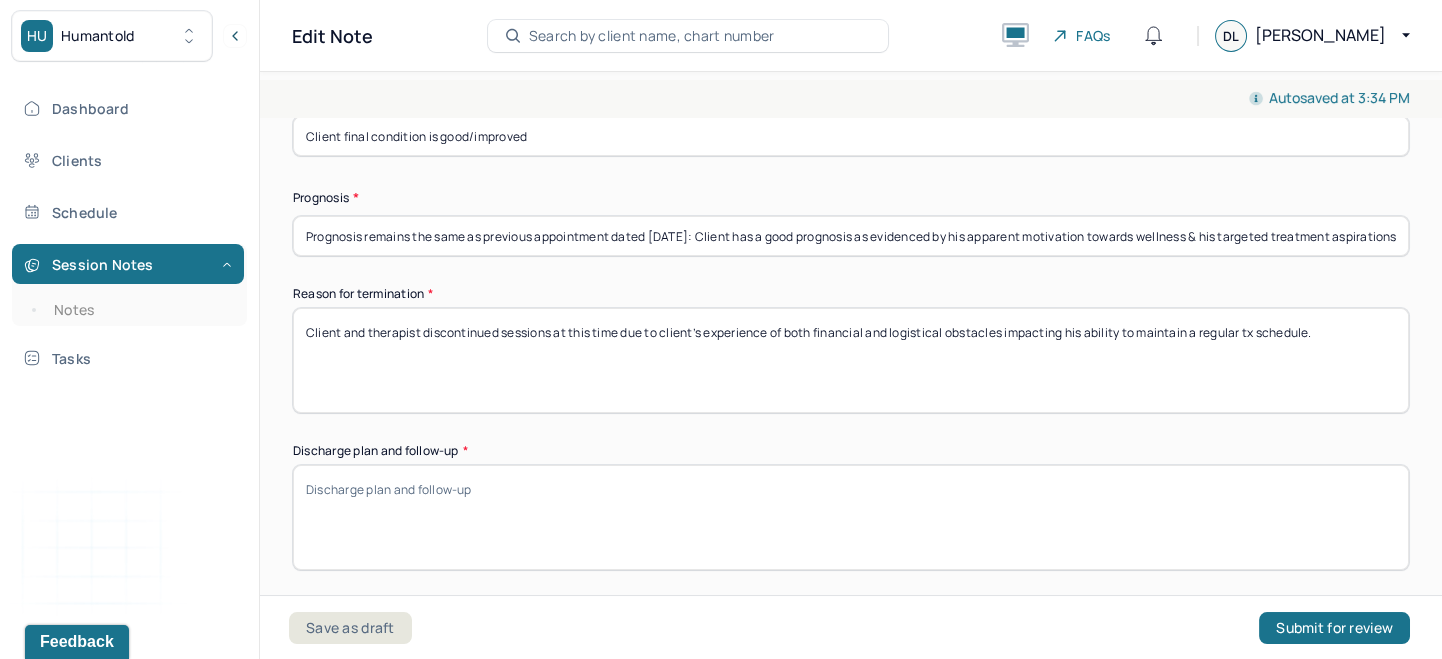 type on "Client and therapist discontinued sessions at this time due to client’s experience of both financial and logistical obstacles impacting his ability to maintain a regular tx schedule." 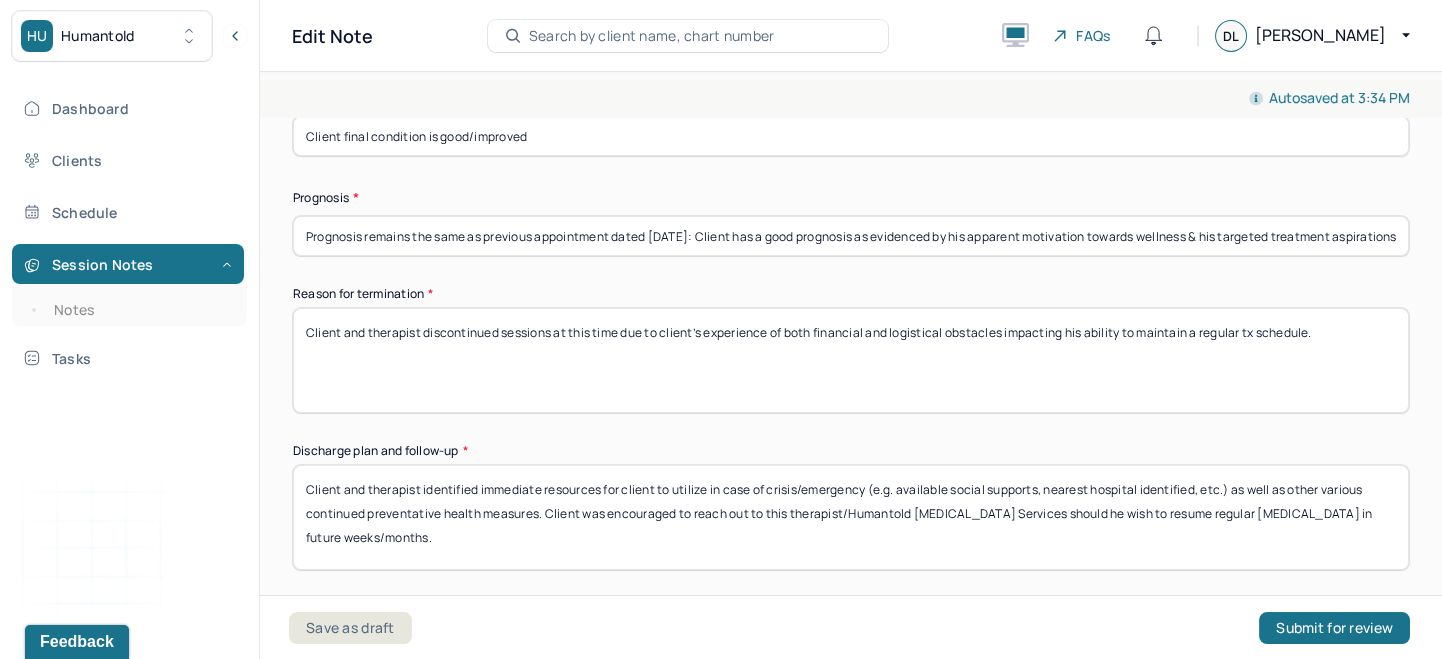 scroll, scrollTop: 0, scrollLeft: 0, axis: both 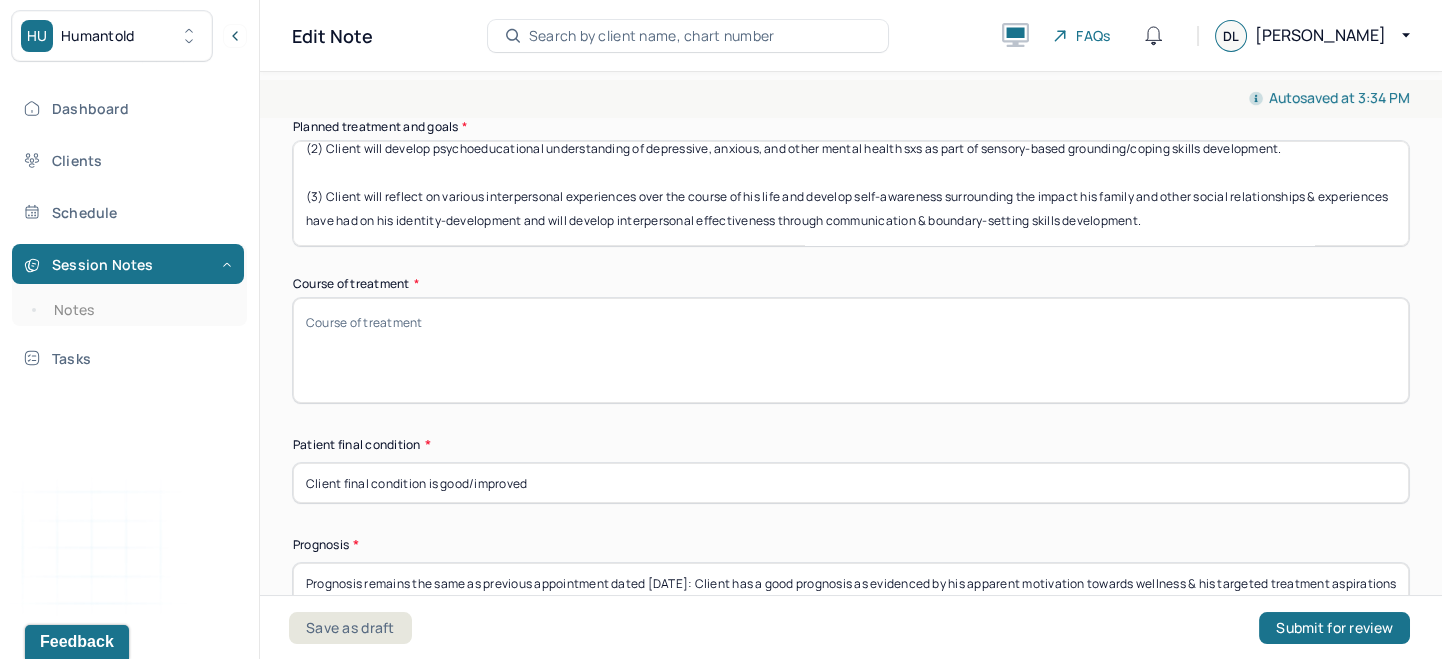 type on "Client and therapist identified immediate resources for client to utilize in case of crisis/emergency (e.g. available social supports, nearest hospital identified, etc.) as well as other various continued preventative health measures. Client was encouraged to reach out to this therapist/Humantold Psychotherapy Services should he wish to resume regular psychotherapy in future weeks/months." 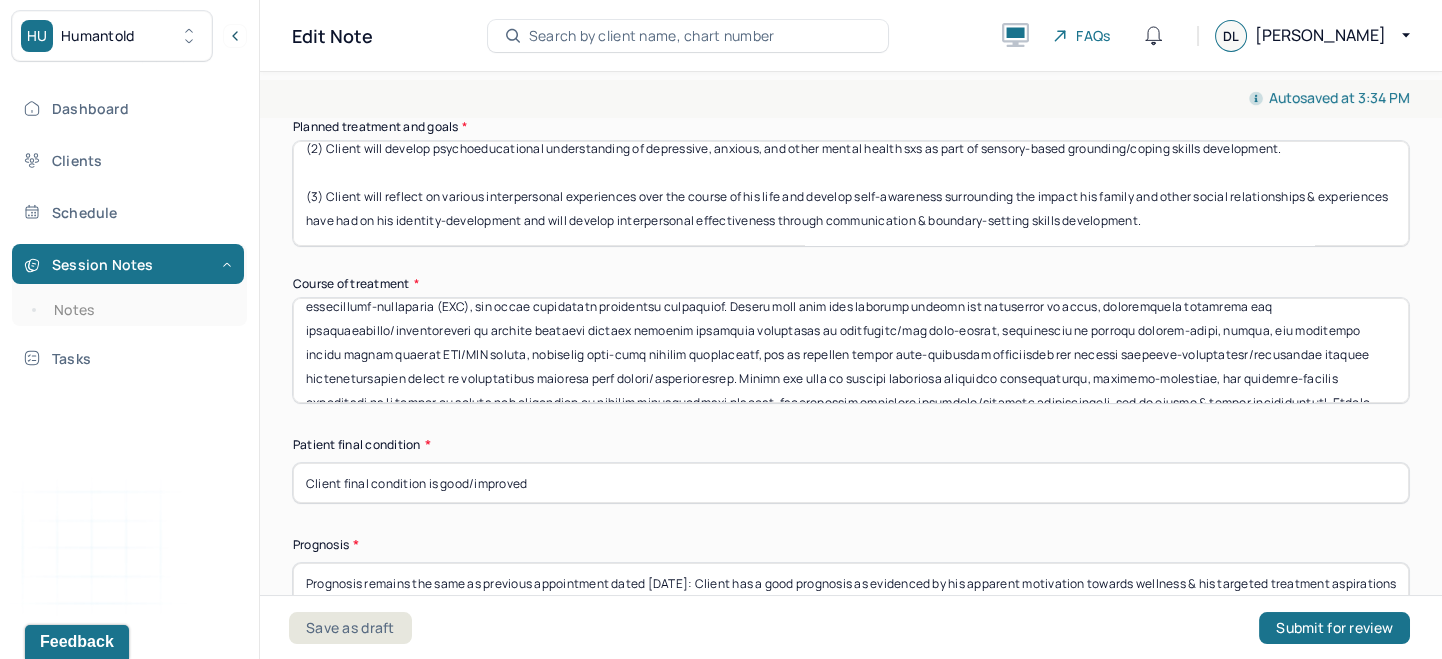 scroll, scrollTop: 0, scrollLeft: 0, axis: both 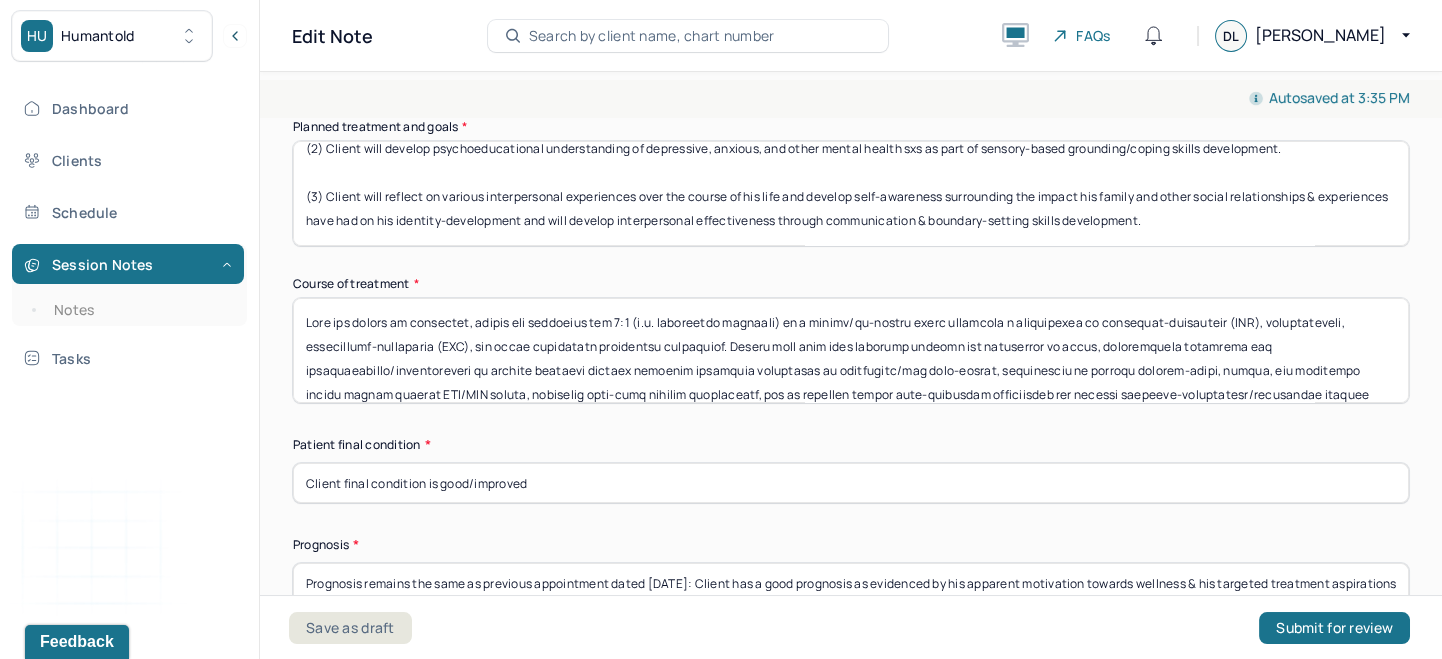 click on "Course of treatment *" at bounding box center [851, 350] 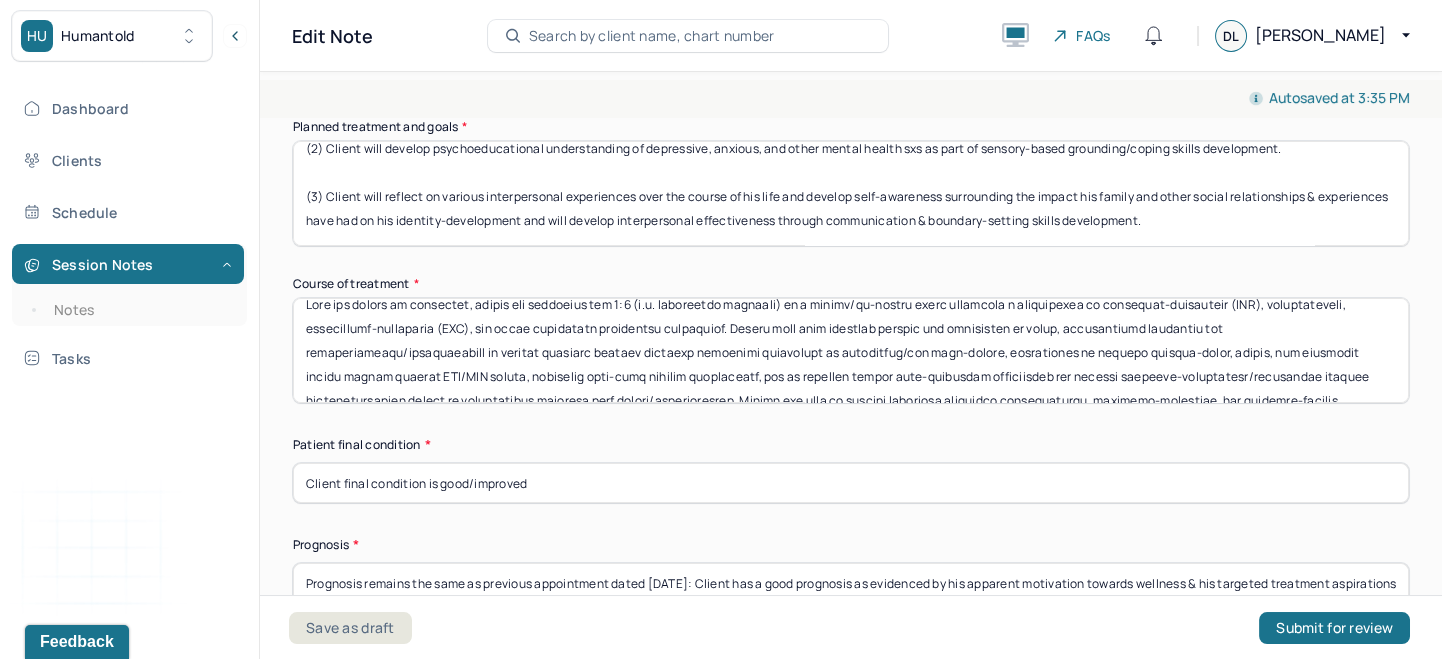 scroll, scrollTop: 22, scrollLeft: 0, axis: vertical 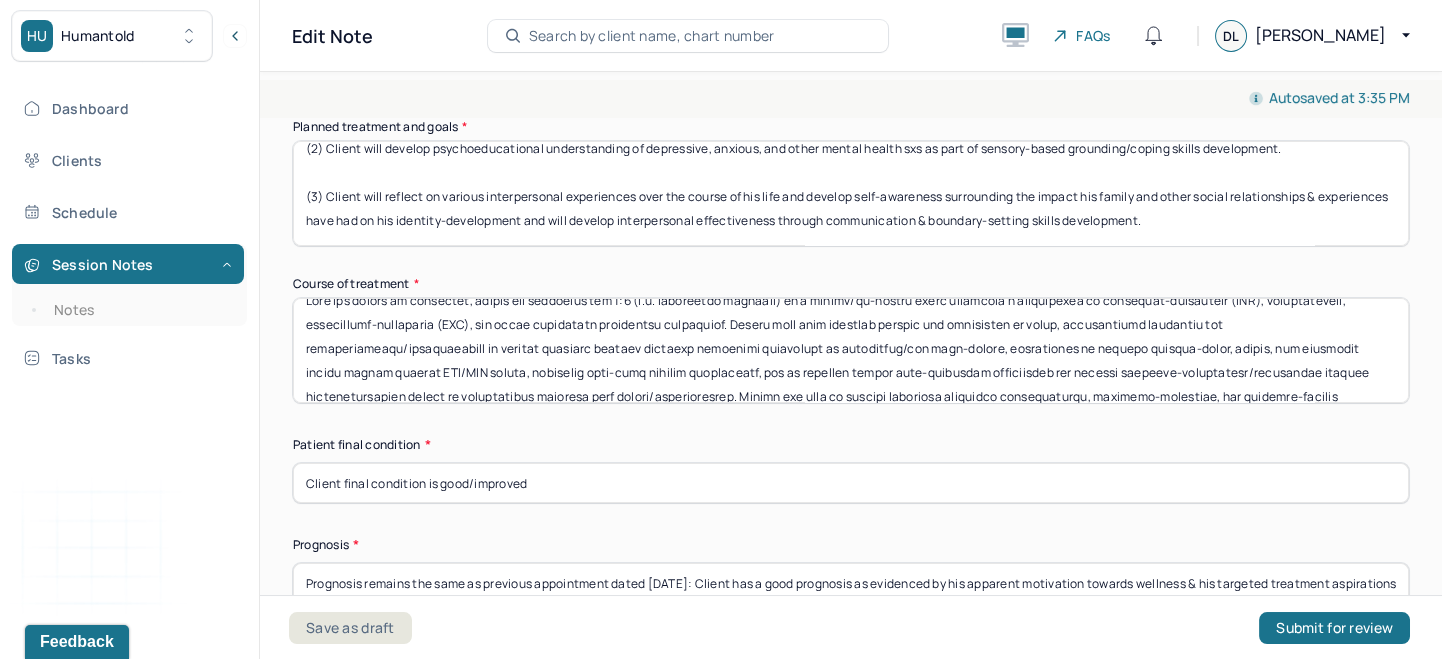 click on "Course of treatment *" at bounding box center (851, 350) 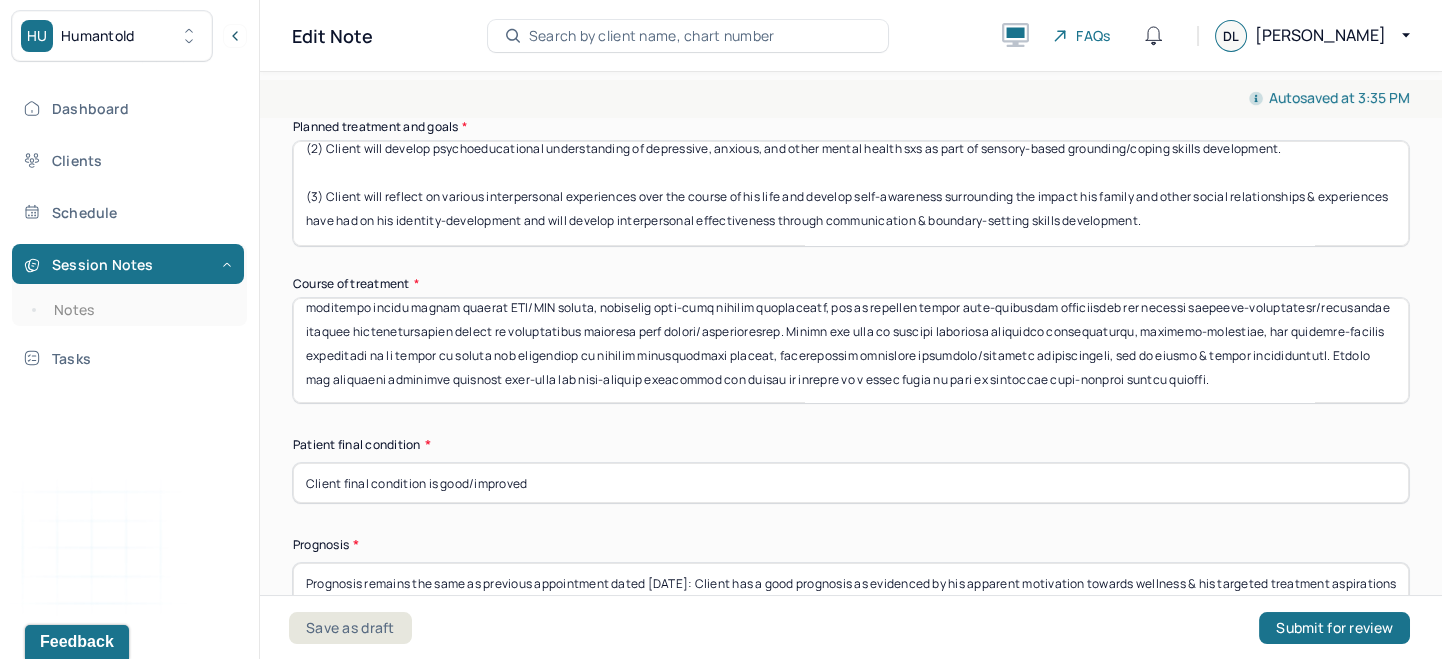 scroll, scrollTop: 88, scrollLeft: 0, axis: vertical 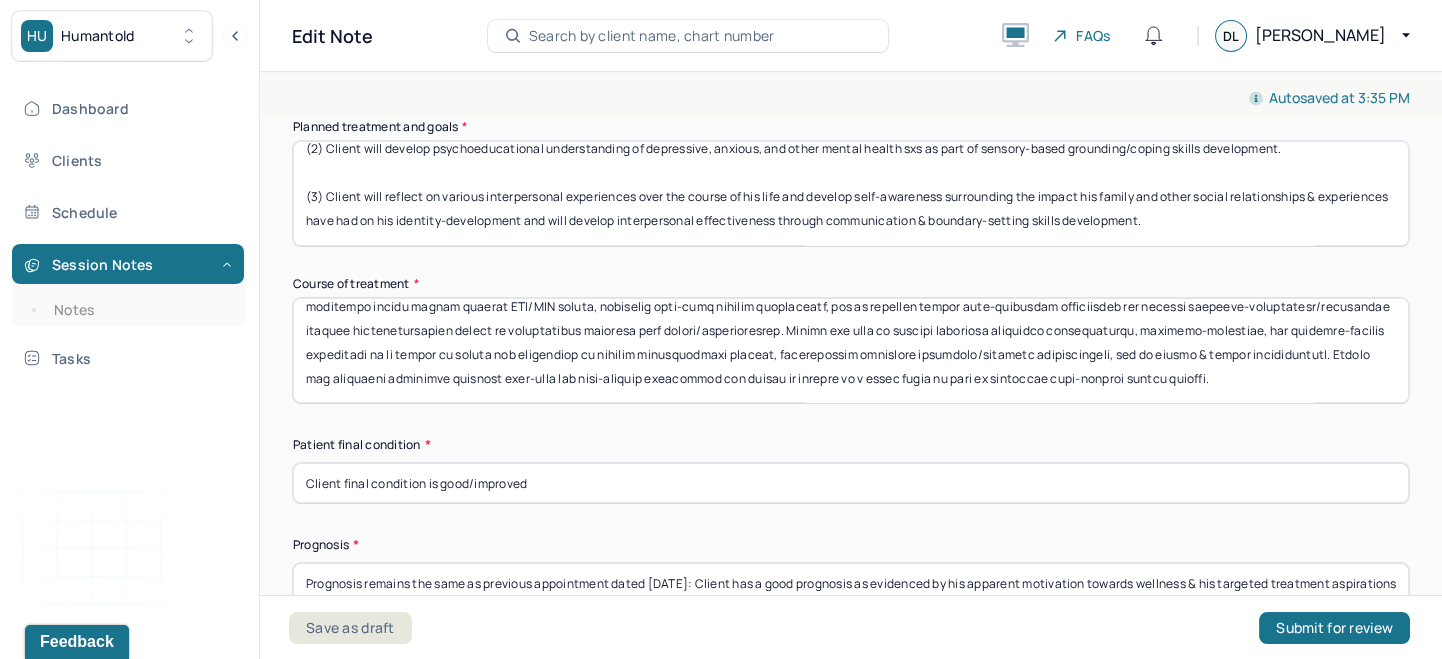 type on "Over the course of treatment, client and therapist met 1:1 (e.g. individual modality) on a weekly/bi-weekly basis utilizing a combination of cognitive-behavioral (CBT), psychodynamic, dialectical-behavioral (DBT), and other supportive counseling techniques. Client made much progress towards his identified tx goals, specifically regarding his identification/confrontation of various negative thought patterns regarding experience of occasional depression/low self-esteem, development of various sensory-based, mental, and cognitive coping skills through DBT/CBT review, continued self-care routine development, and in building better self-awareness surrounding his overall identity-affirmation/expression through autobiographical review of particularly defining life events/relationships. Client was able to develop effective assertive communication, identity-affirming, and boundary-setting techniques in an effort to reduce his experience of general interpersonal anxiety, particularly regarding workplace/employer rel..." 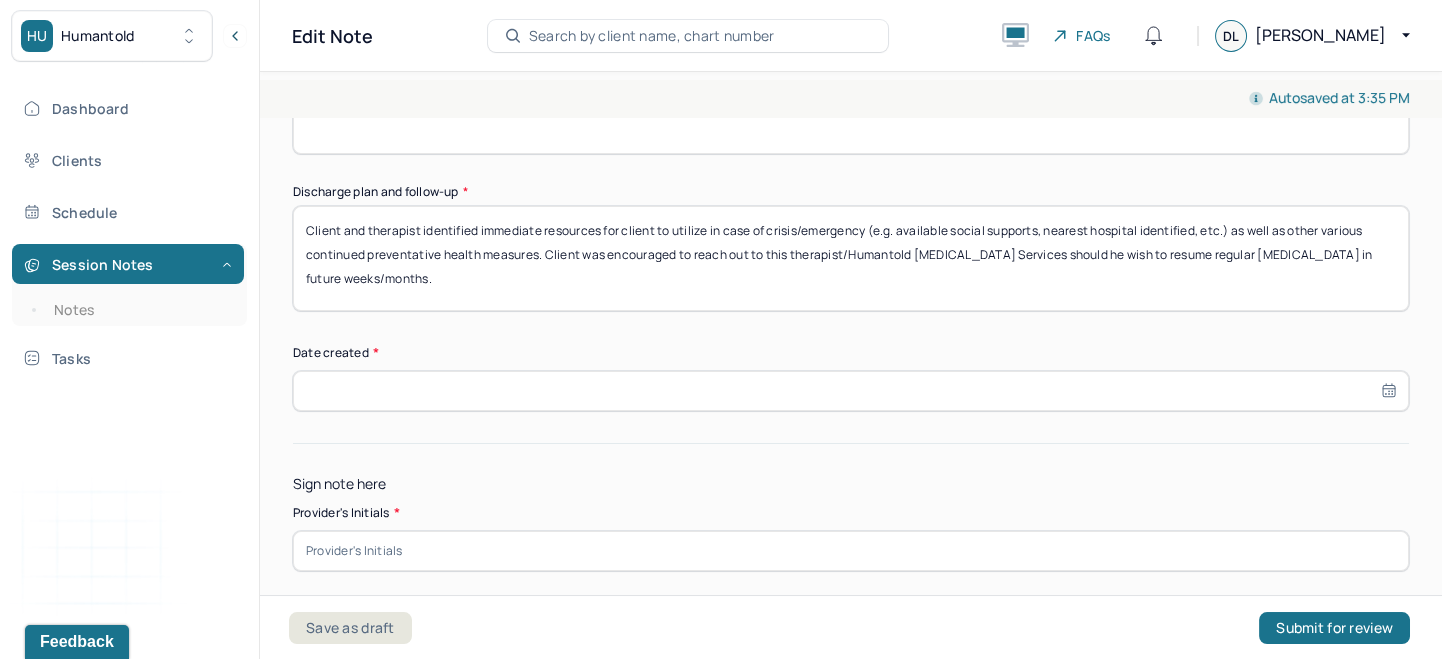 scroll, scrollTop: 1635, scrollLeft: 0, axis: vertical 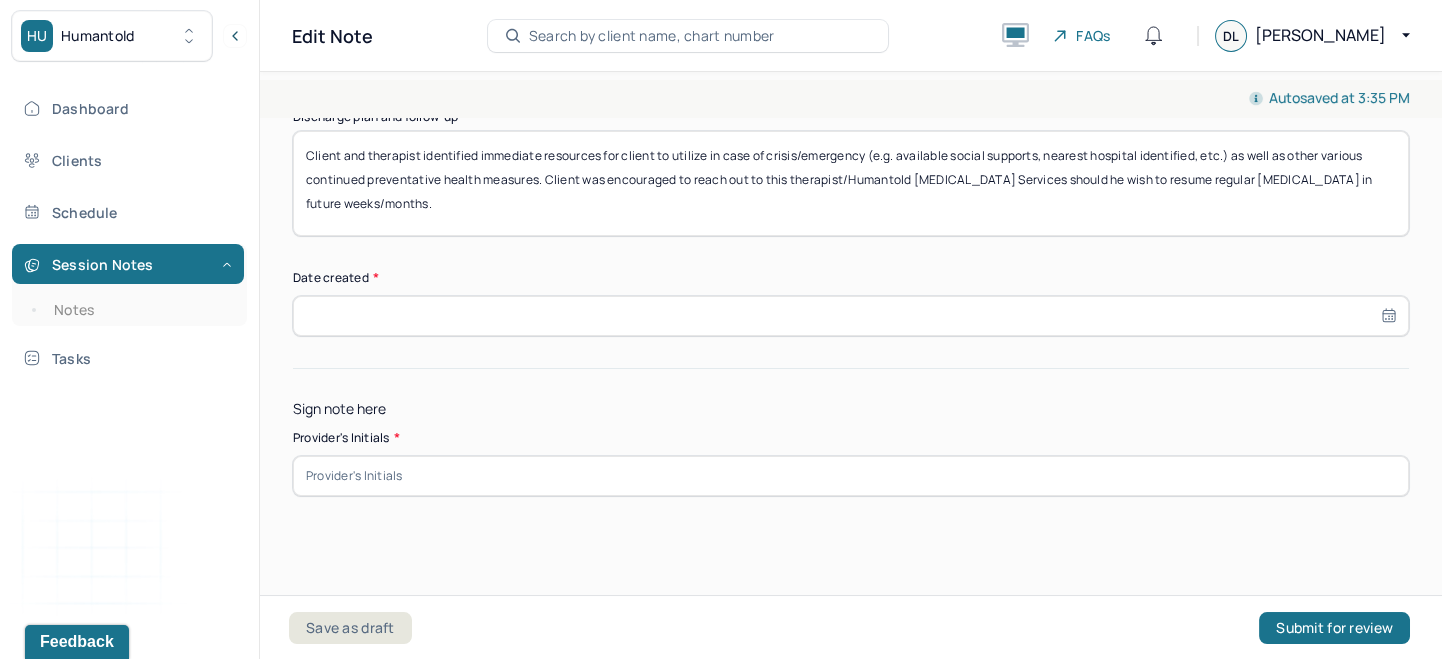 click on "Date created *" at bounding box center (851, 278) 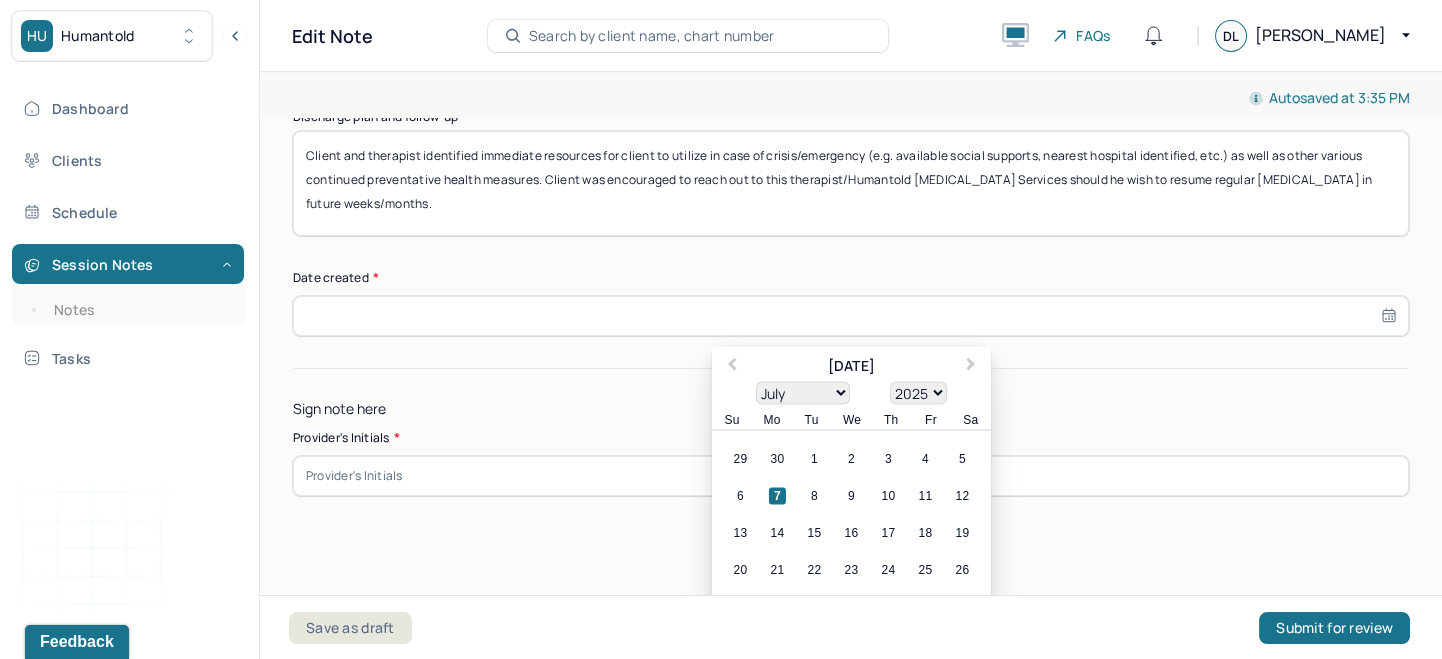 click at bounding box center (851, 316) 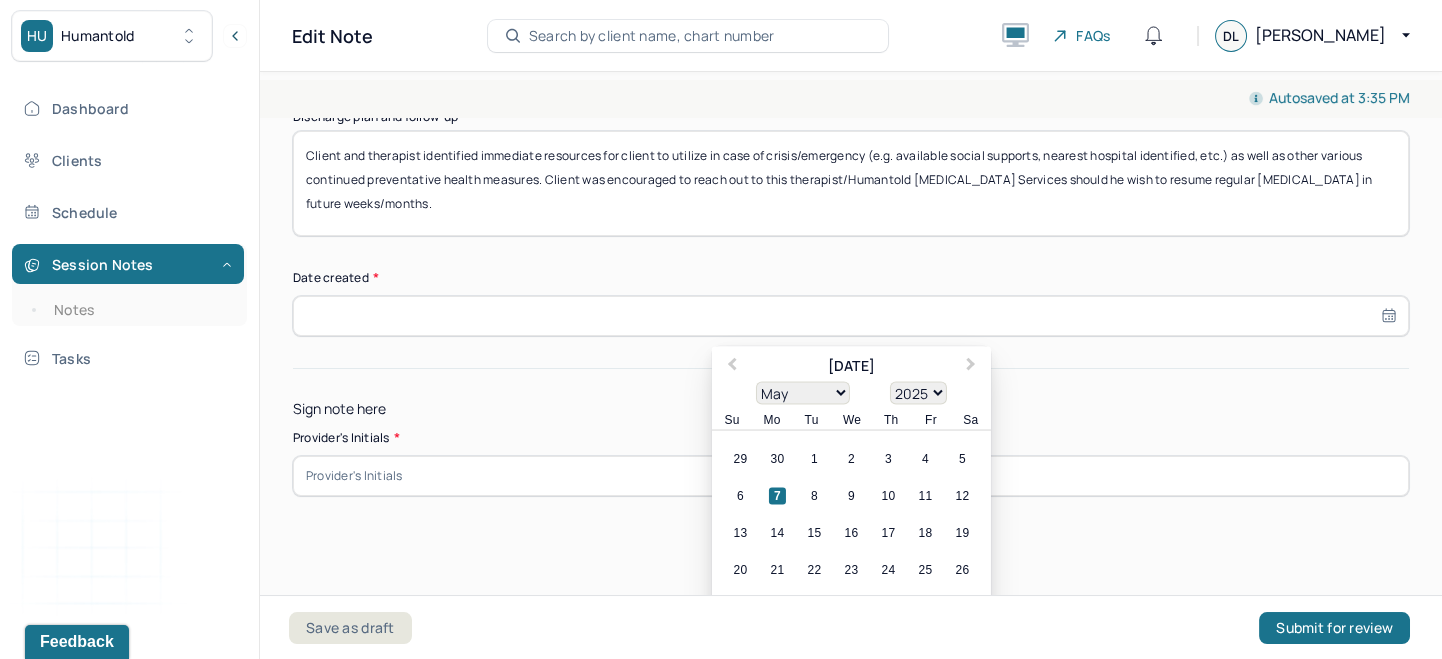click on "May" at bounding box center [0, 0] 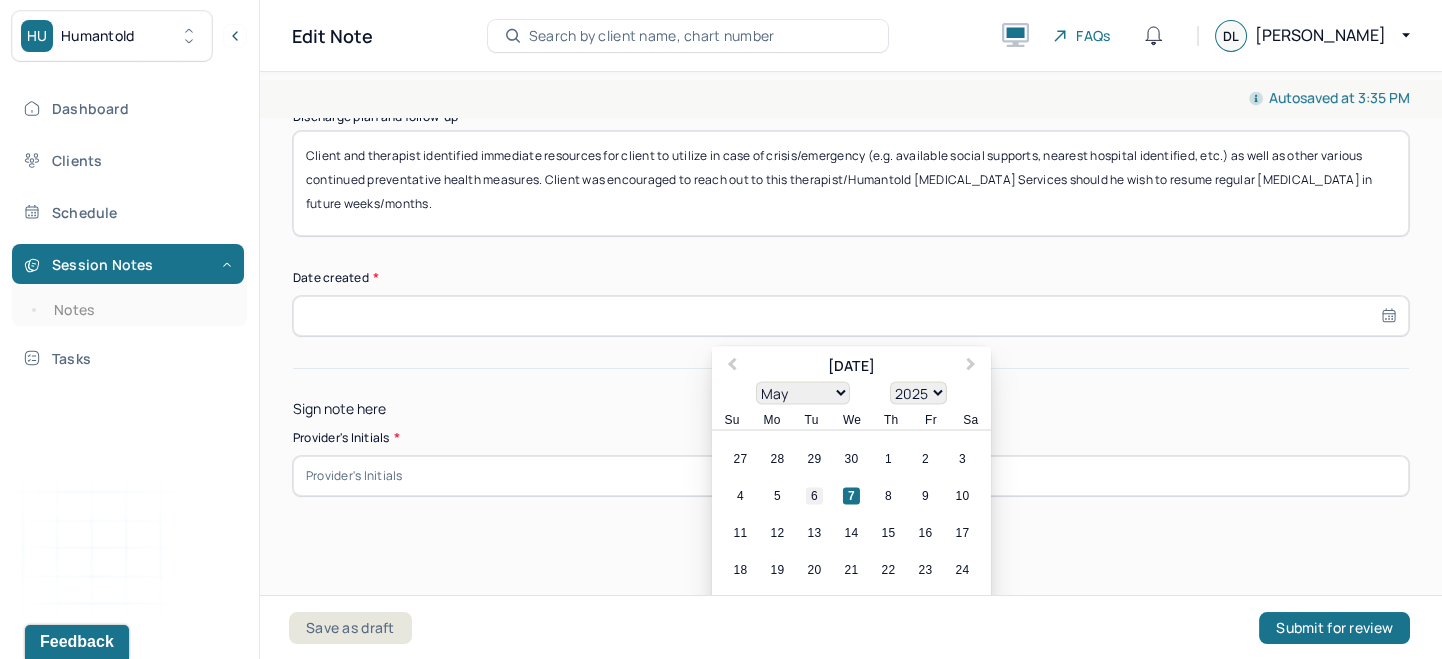 click on "6" at bounding box center (814, 496) 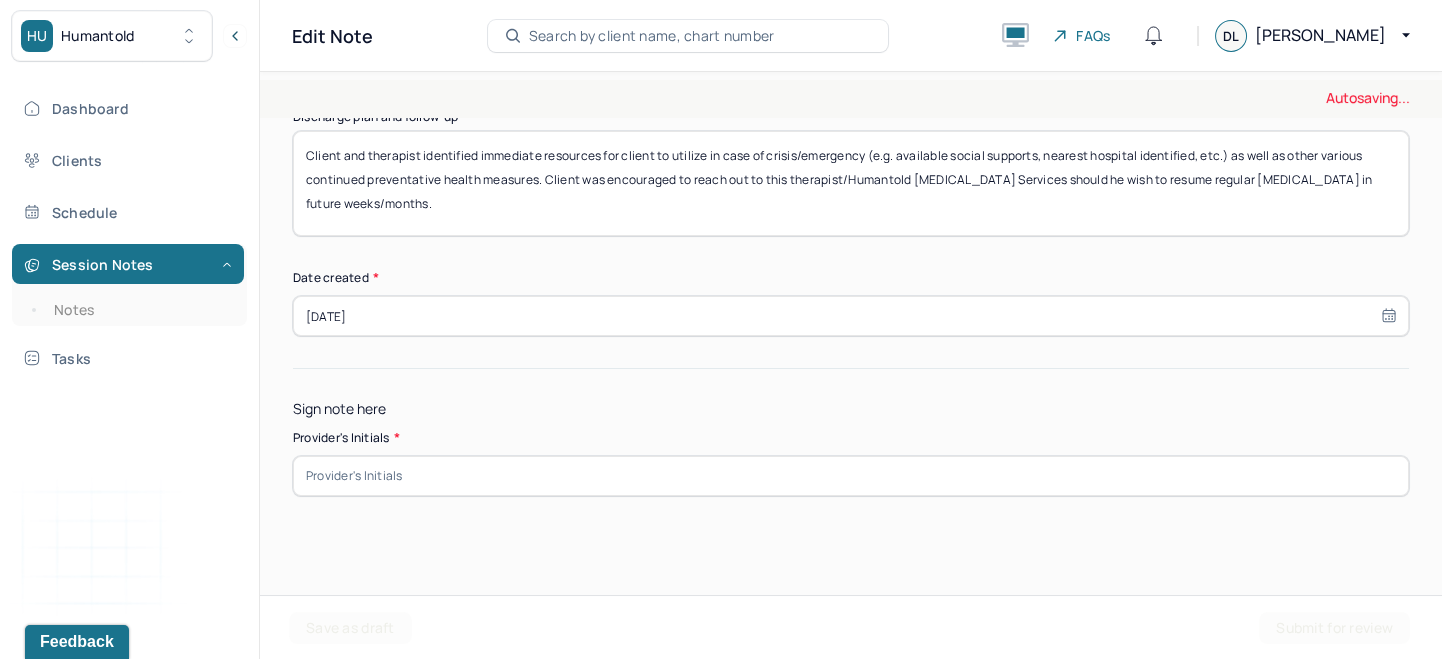 click at bounding box center [851, 476] 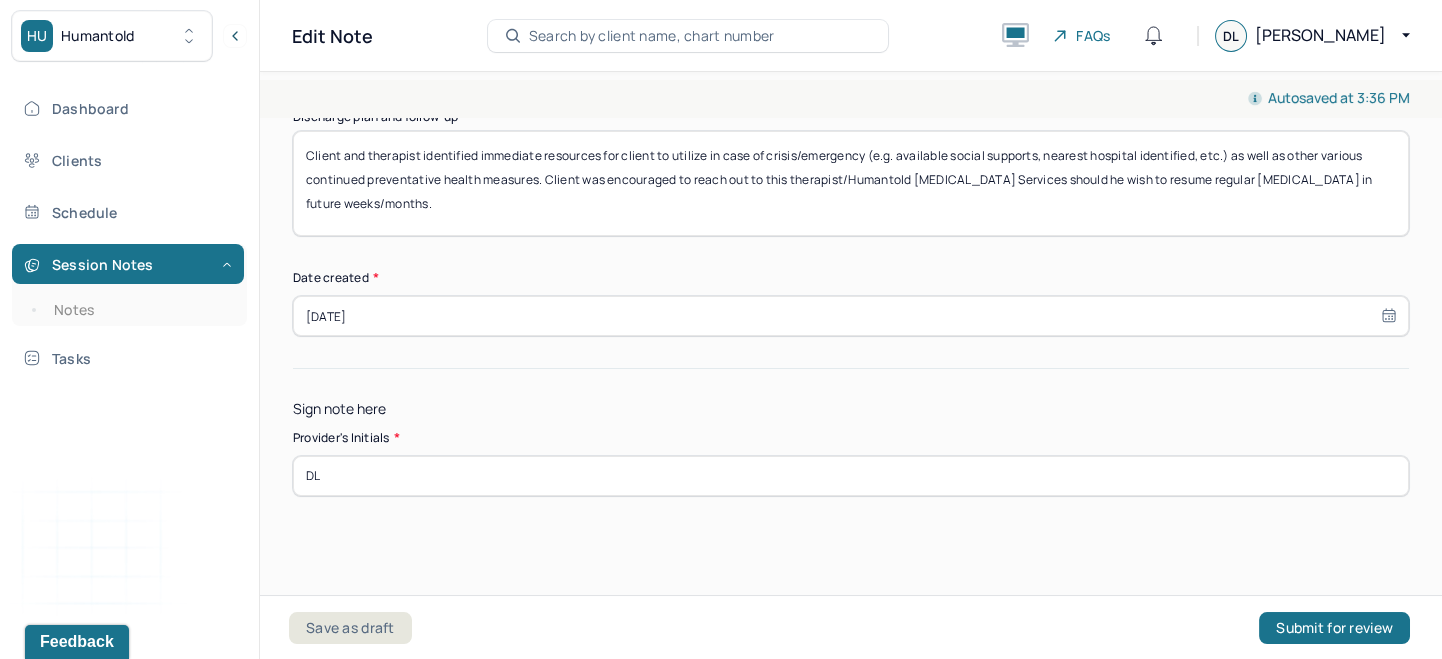 type on "DL" 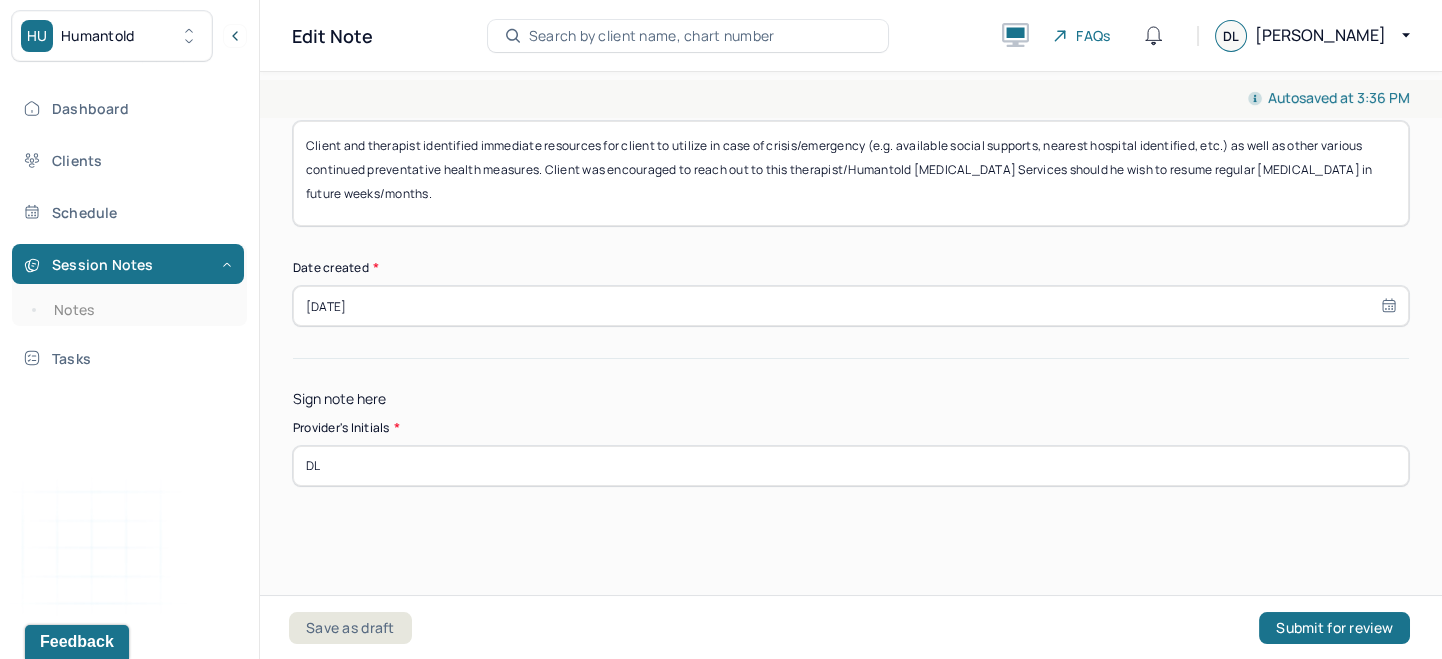 scroll, scrollTop: 1653, scrollLeft: 0, axis: vertical 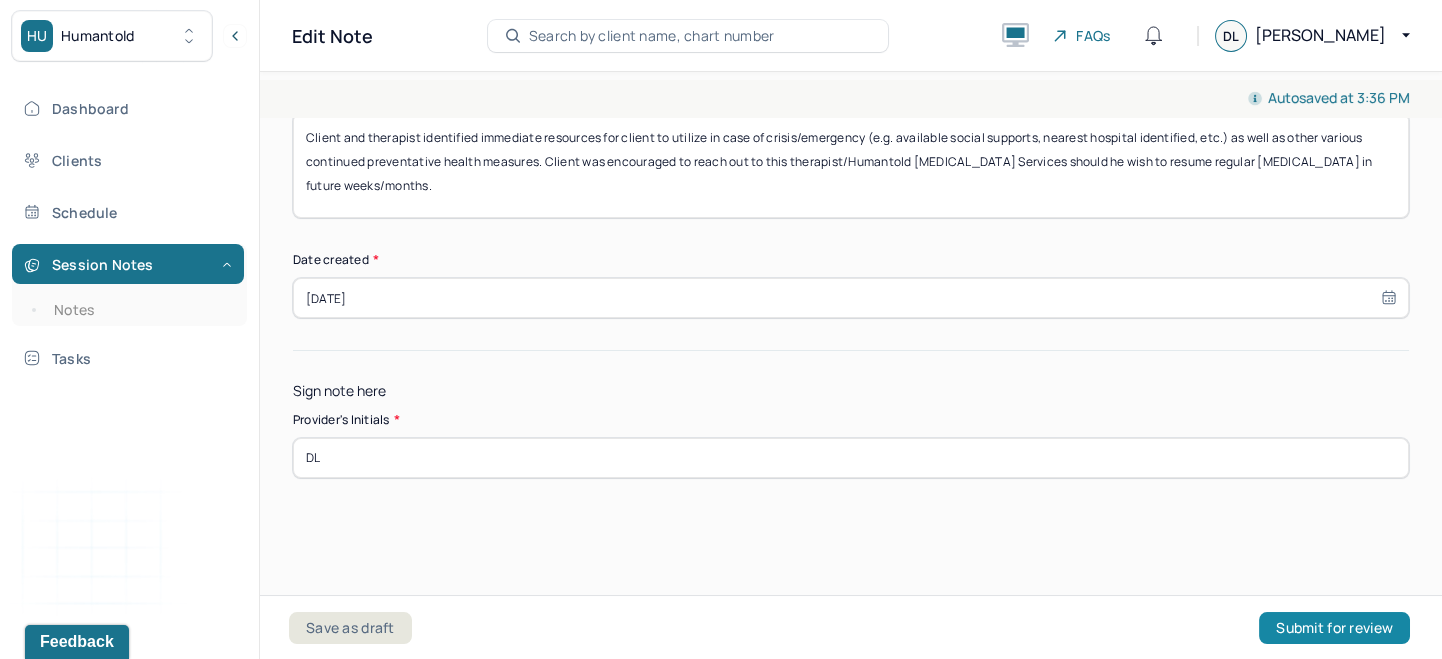 click on "Submit for review" at bounding box center [1334, 628] 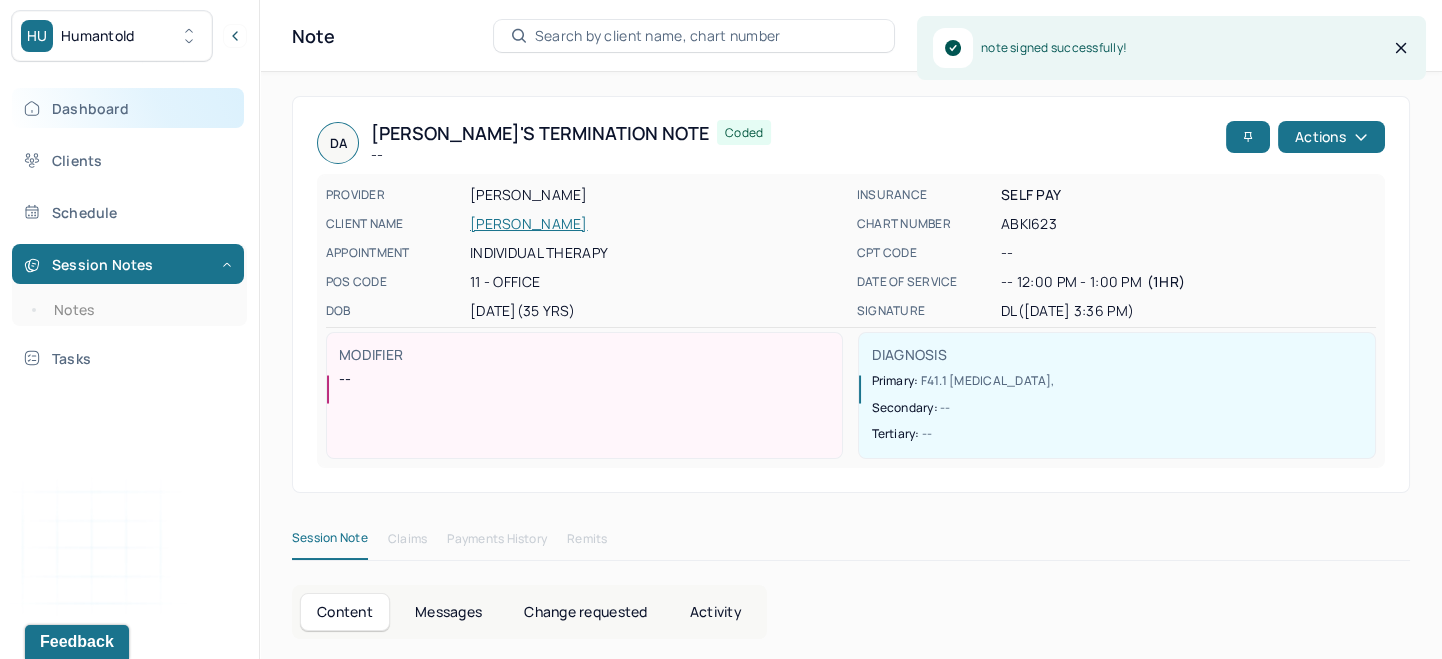 click on "Dashboard" at bounding box center [128, 108] 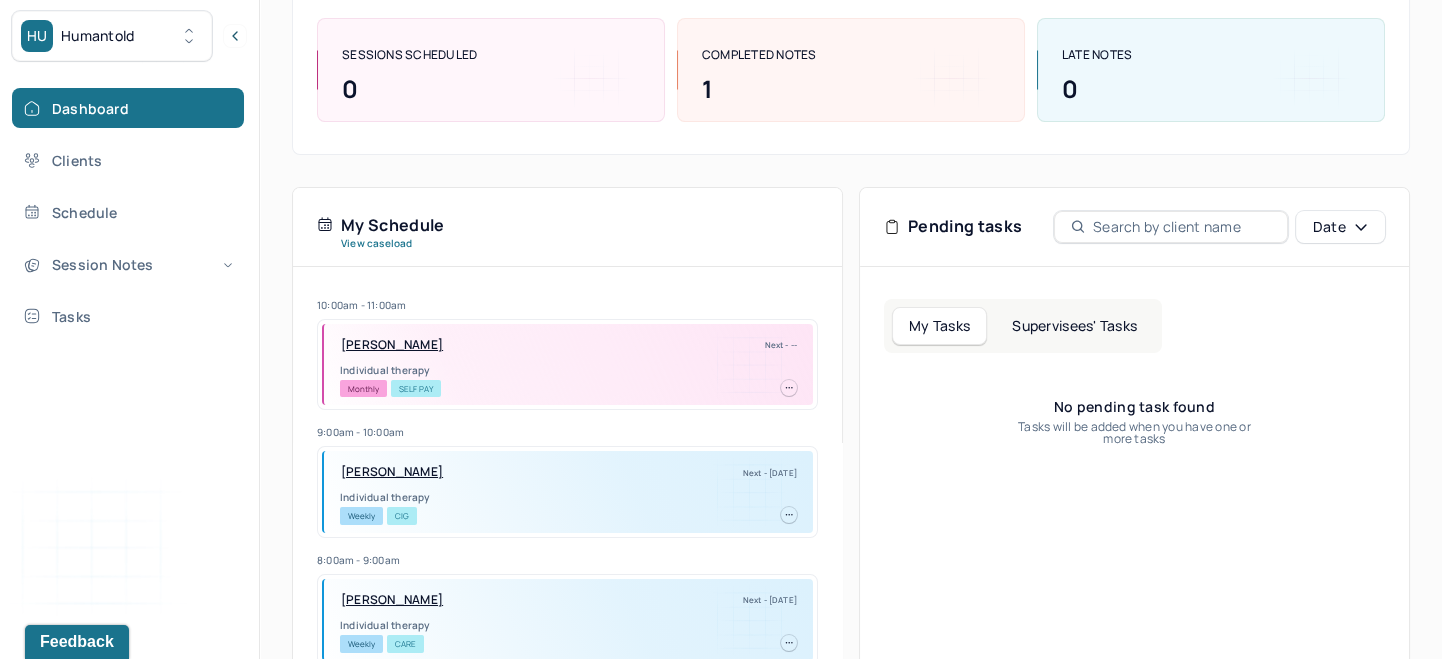 scroll, scrollTop: 0, scrollLeft: 0, axis: both 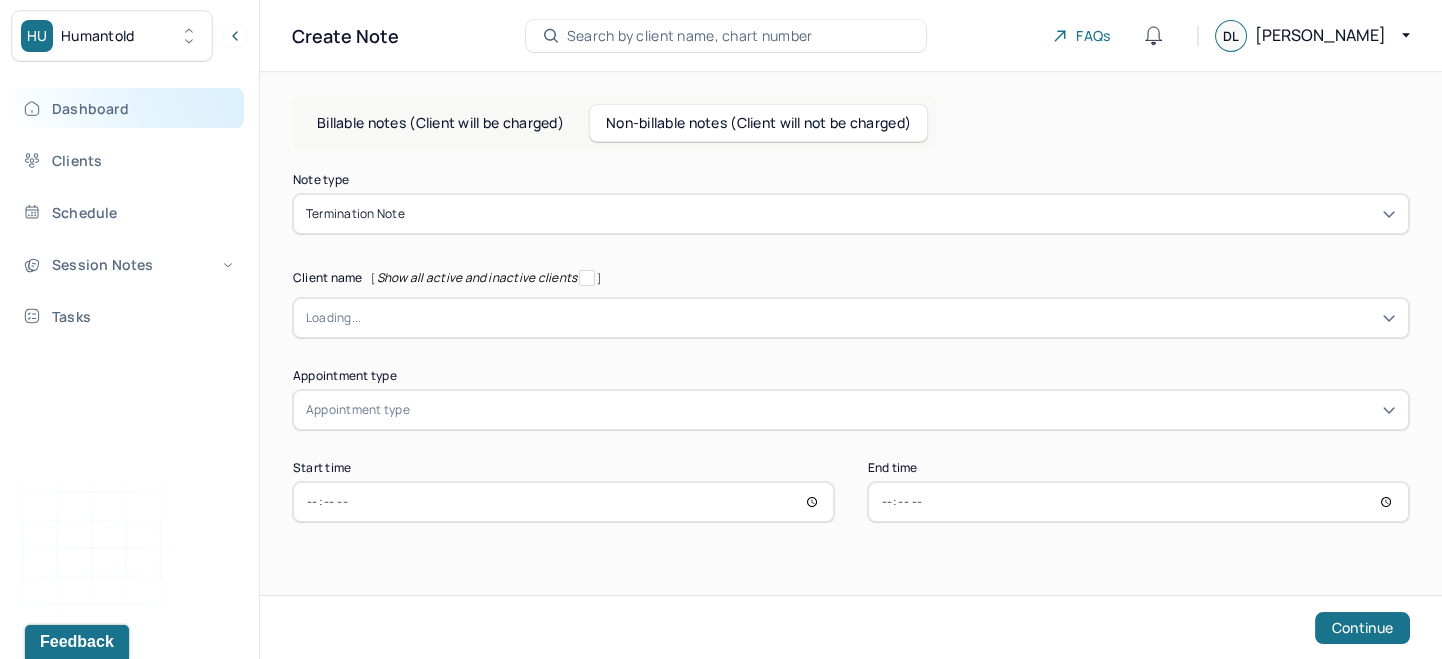 click on "Dashboard" at bounding box center [128, 108] 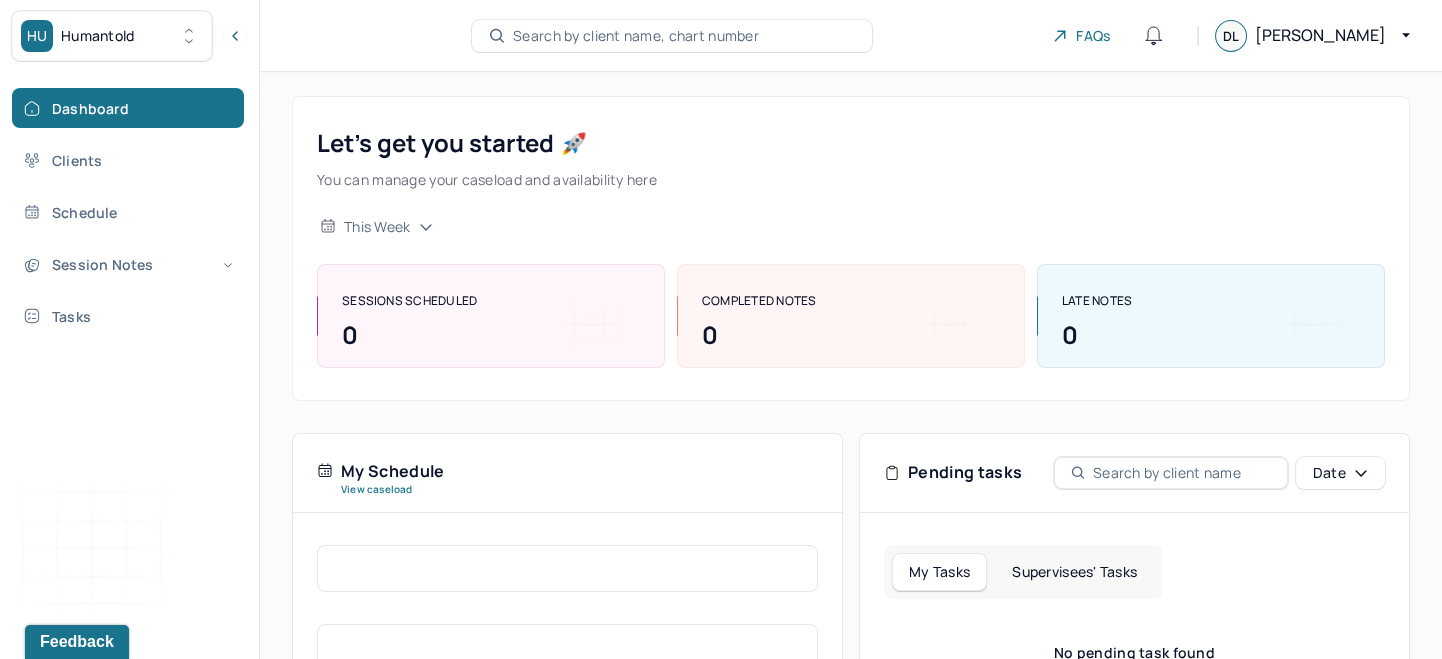 click on "Search by client name, chart number" at bounding box center [636, 36] 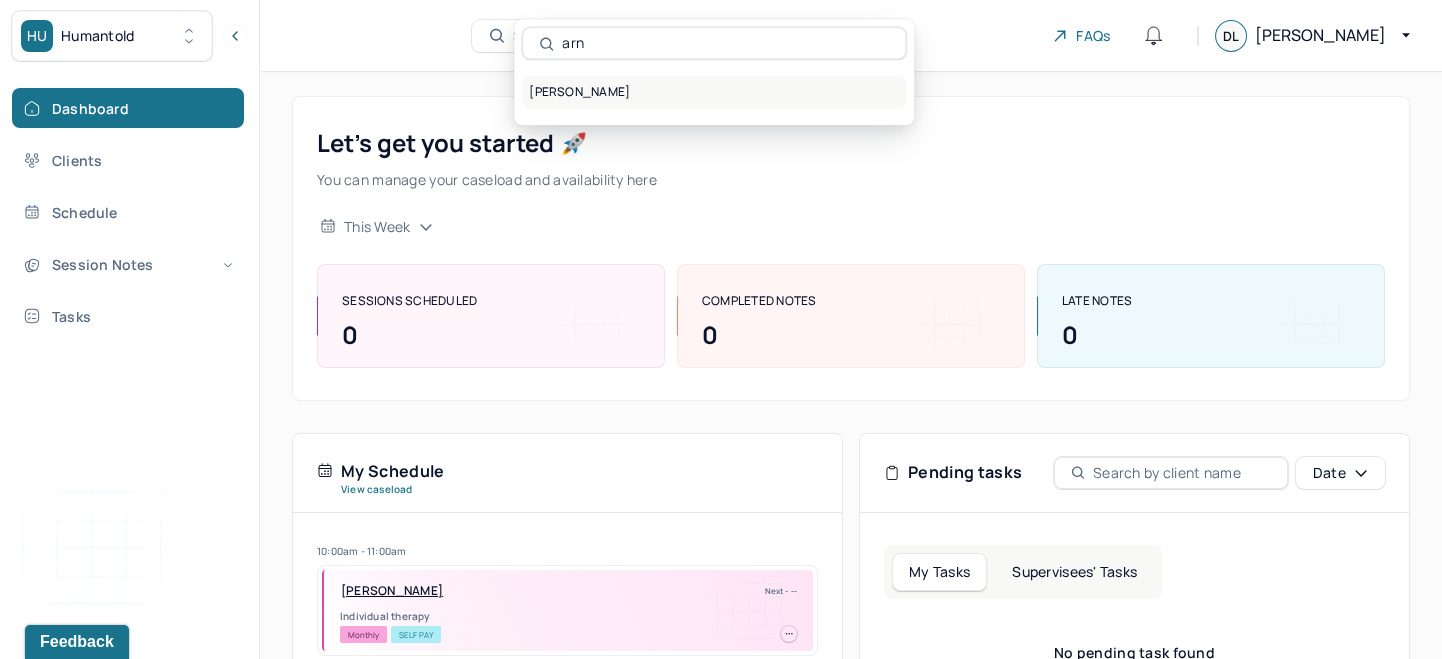 type on "arn" 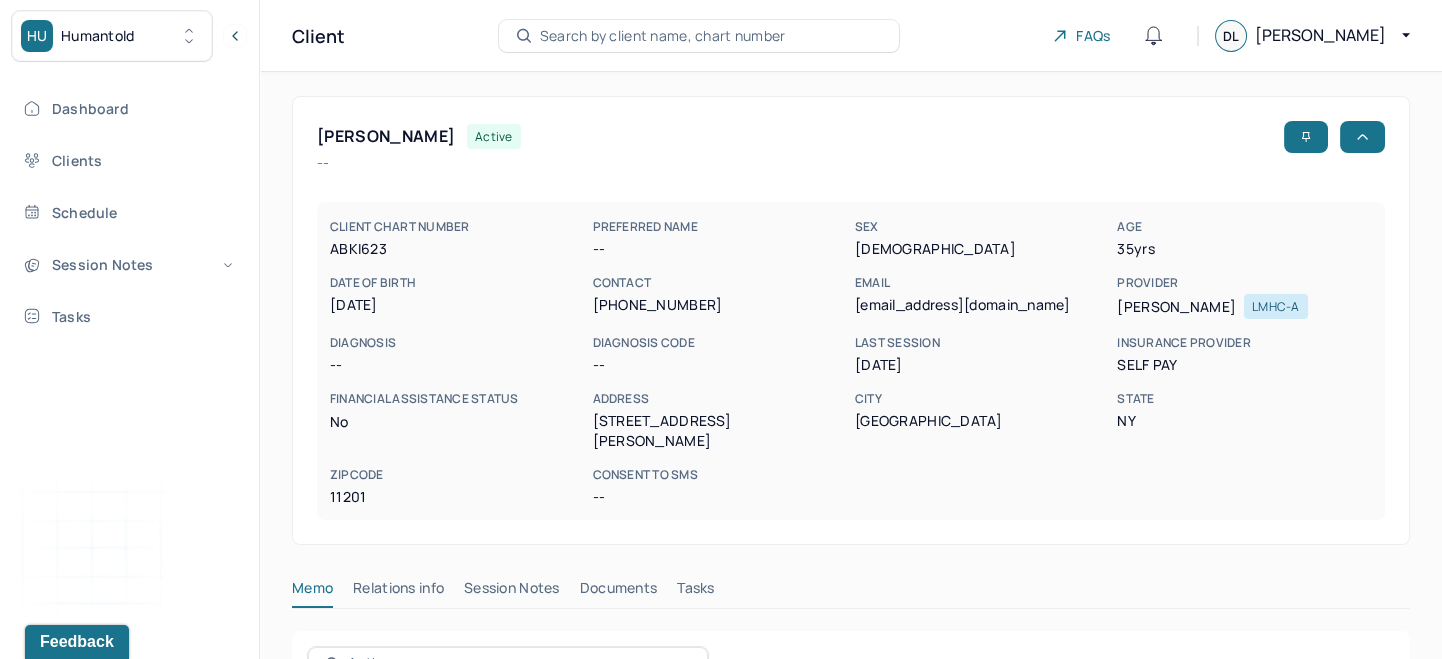 scroll, scrollTop: 1, scrollLeft: 0, axis: vertical 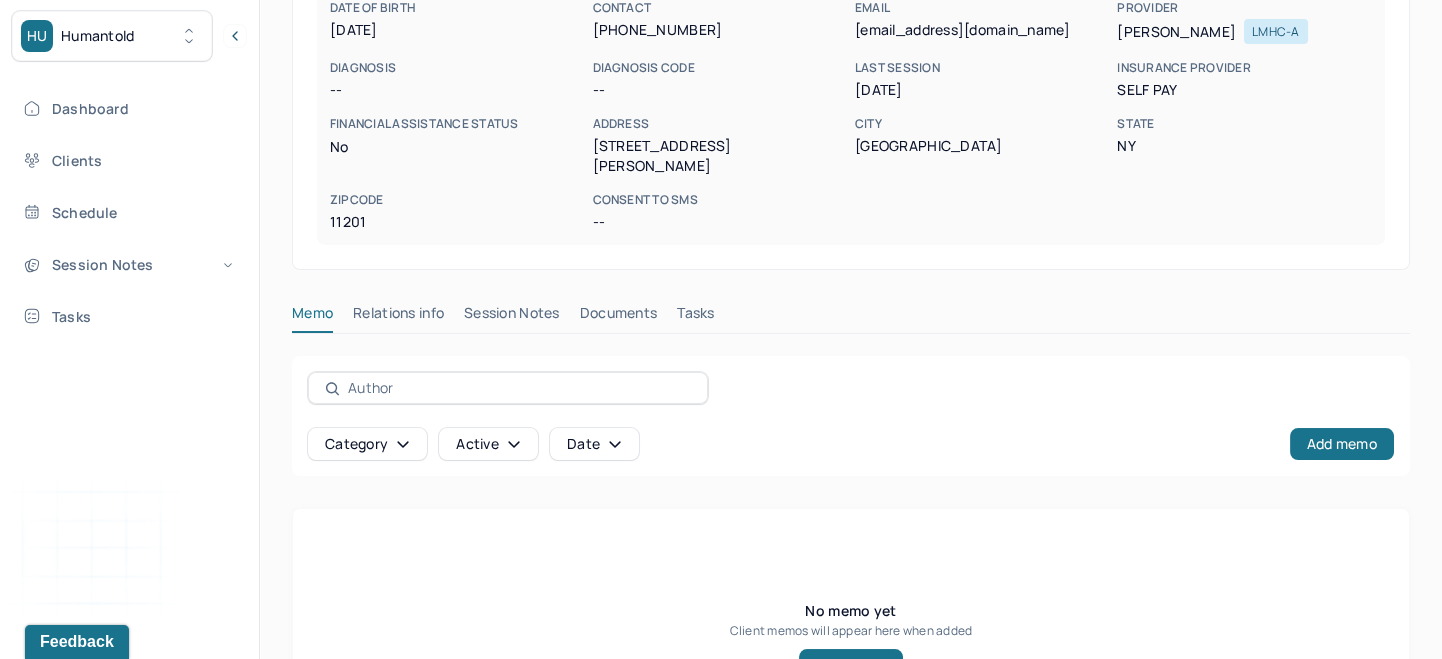 click on "Session Notes" at bounding box center [512, 317] 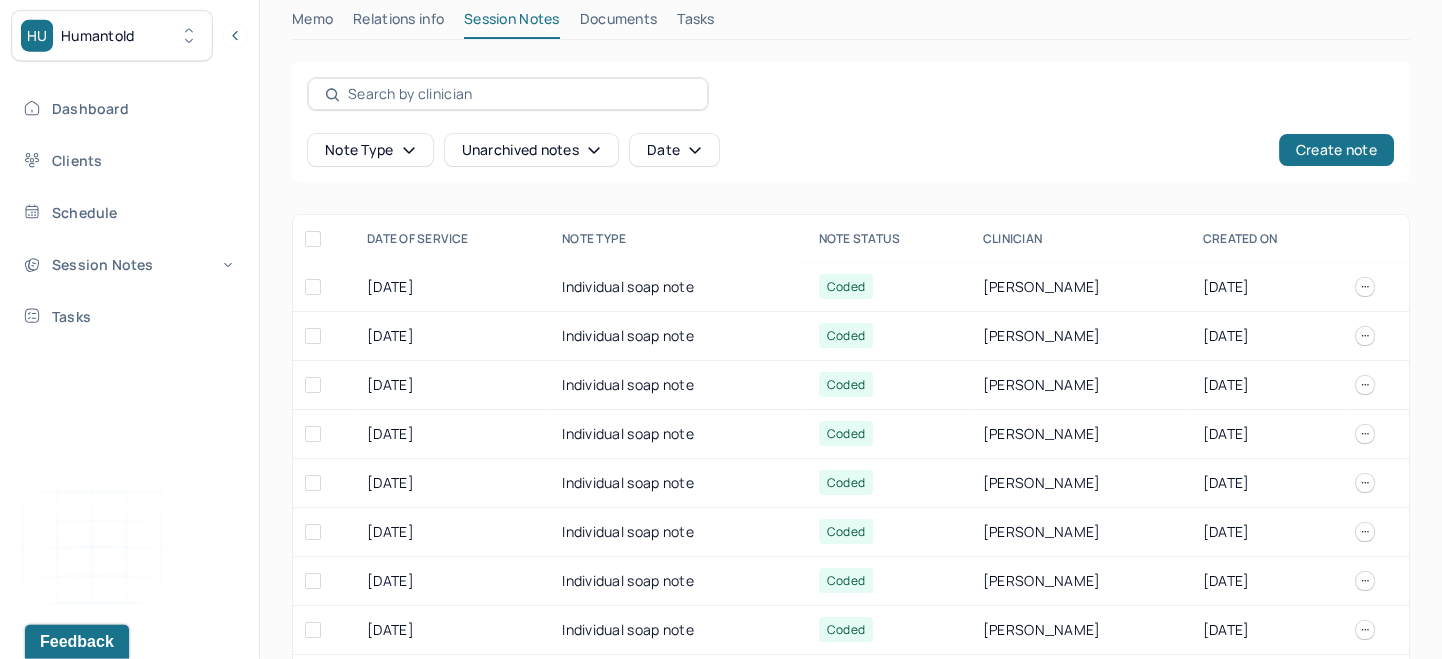 scroll, scrollTop: 658, scrollLeft: 0, axis: vertical 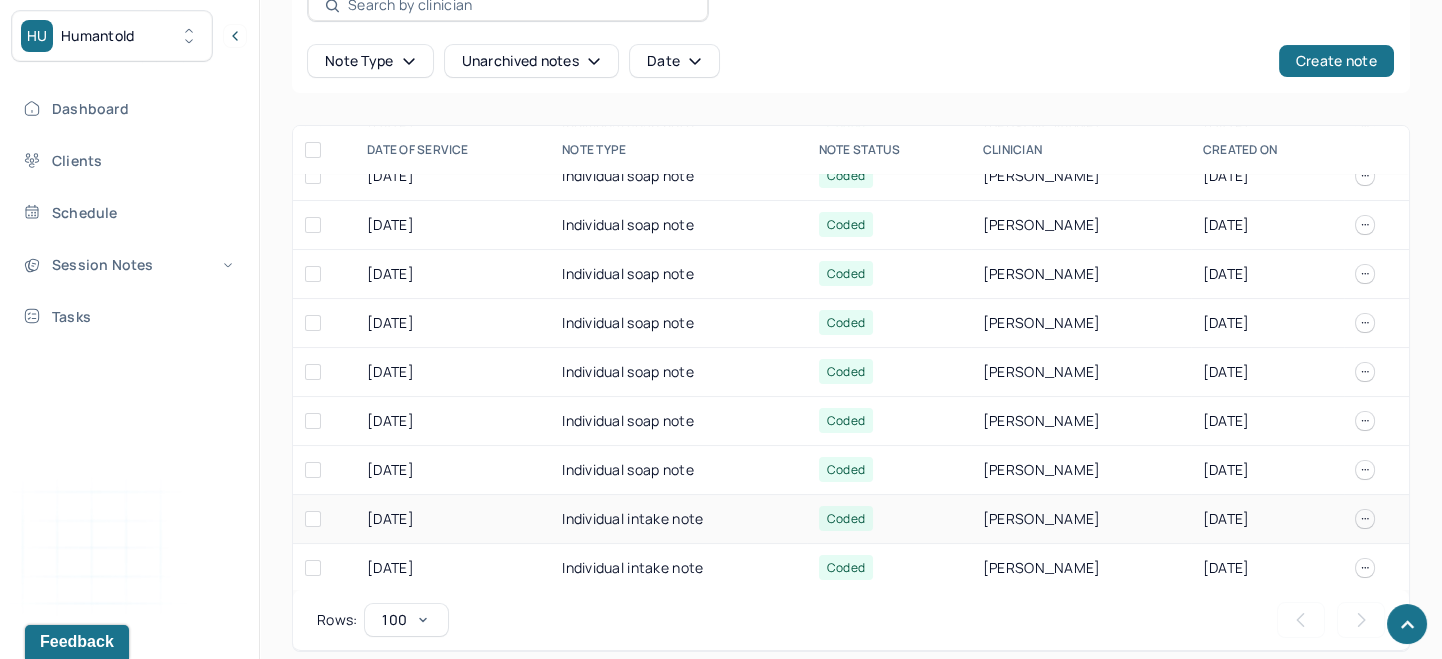 click on "Individual intake note" at bounding box center (678, 519) 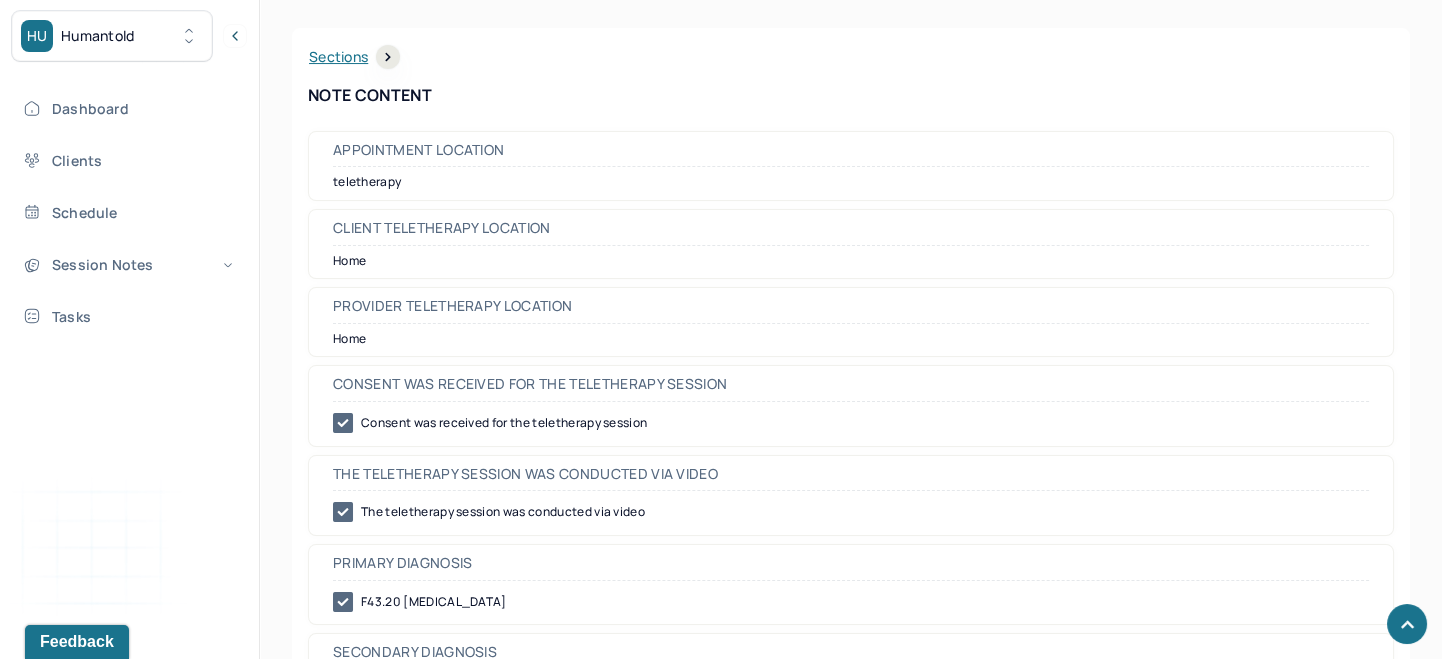 scroll, scrollTop: 742, scrollLeft: 0, axis: vertical 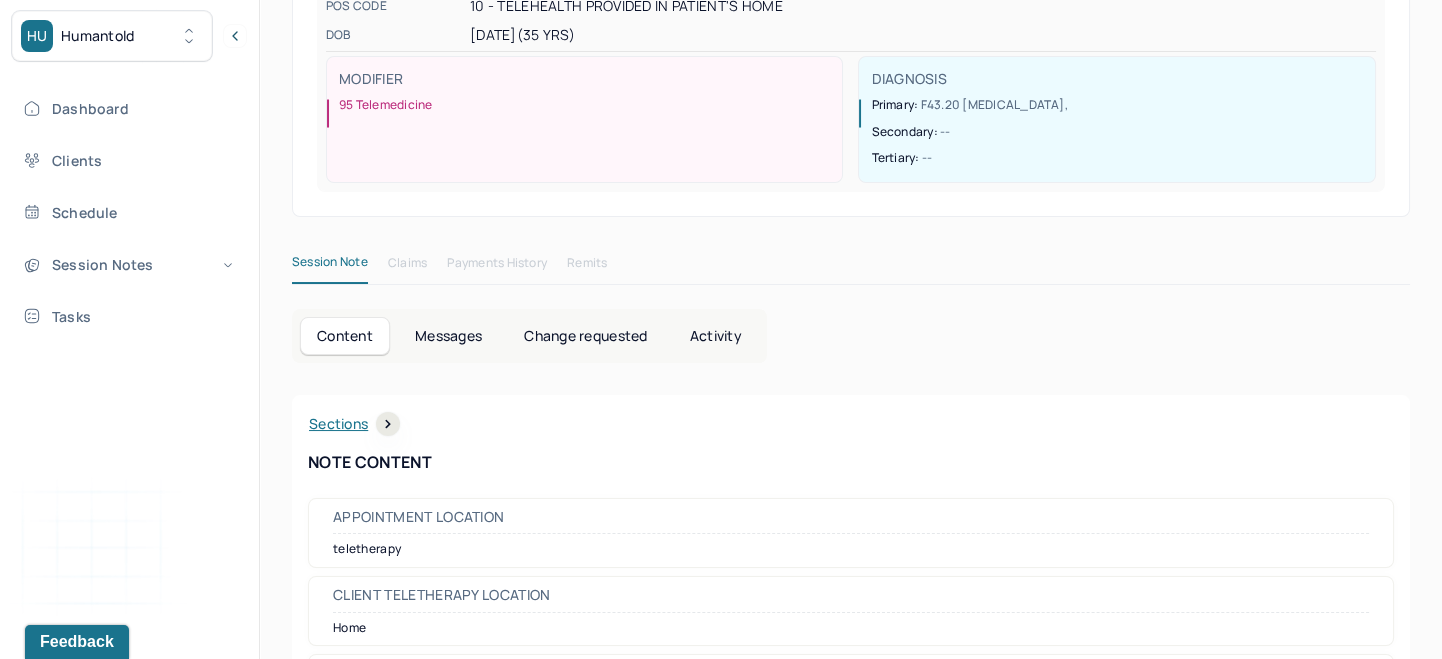 click on "Appointment location" at bounding box center (851, 522) 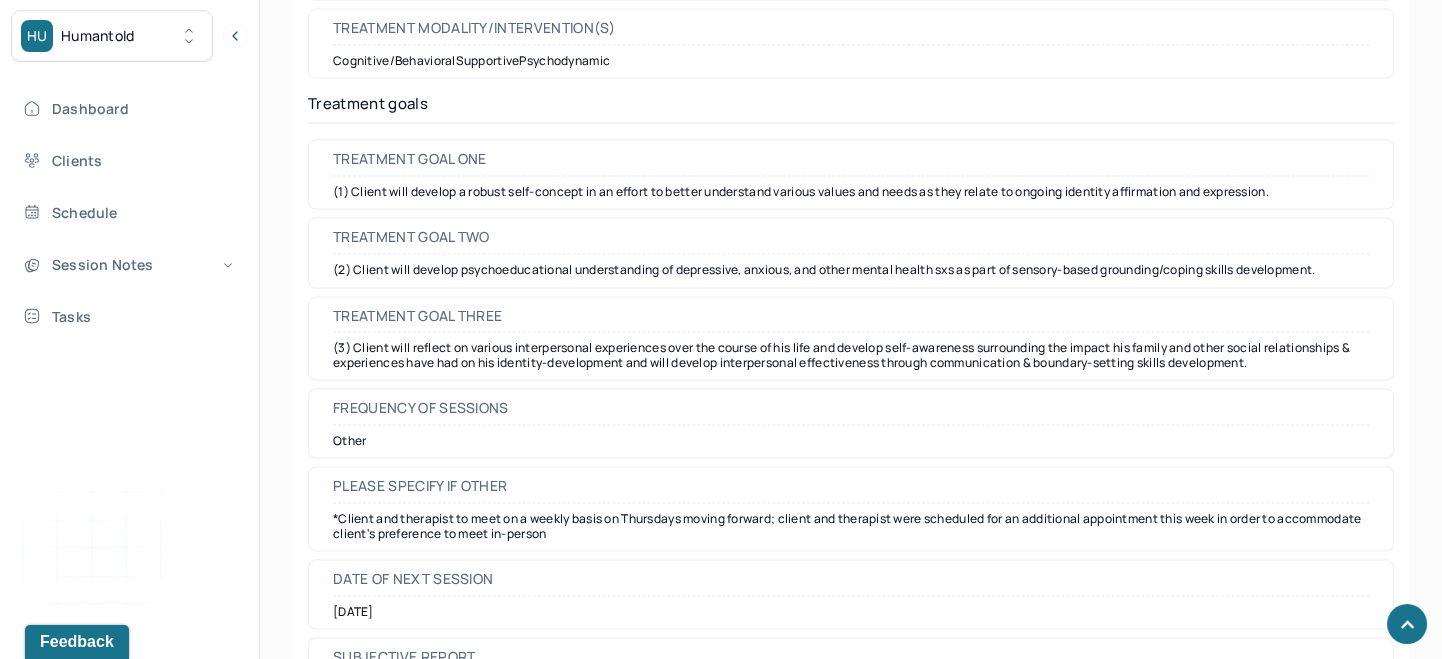 scroll, scrollTop: 9987, scrollLeft: 0, axis: vertical 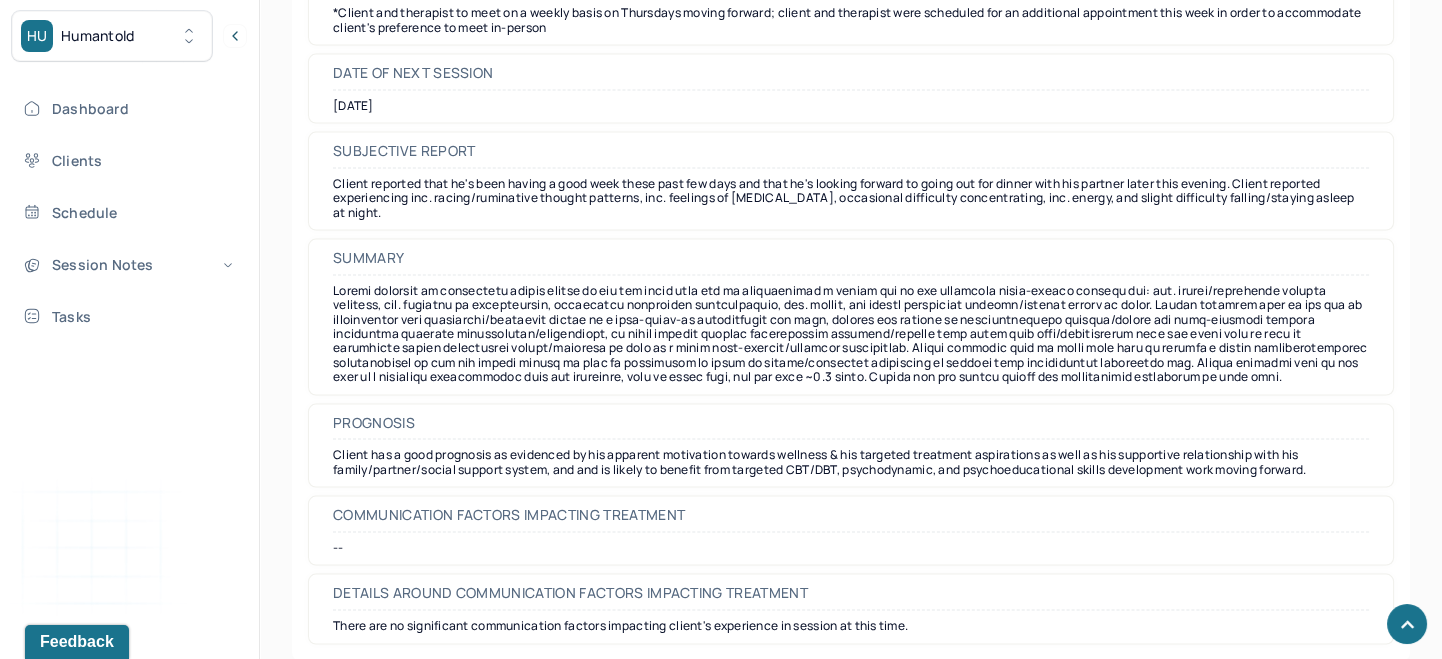 click at bounding box center (851, 334) 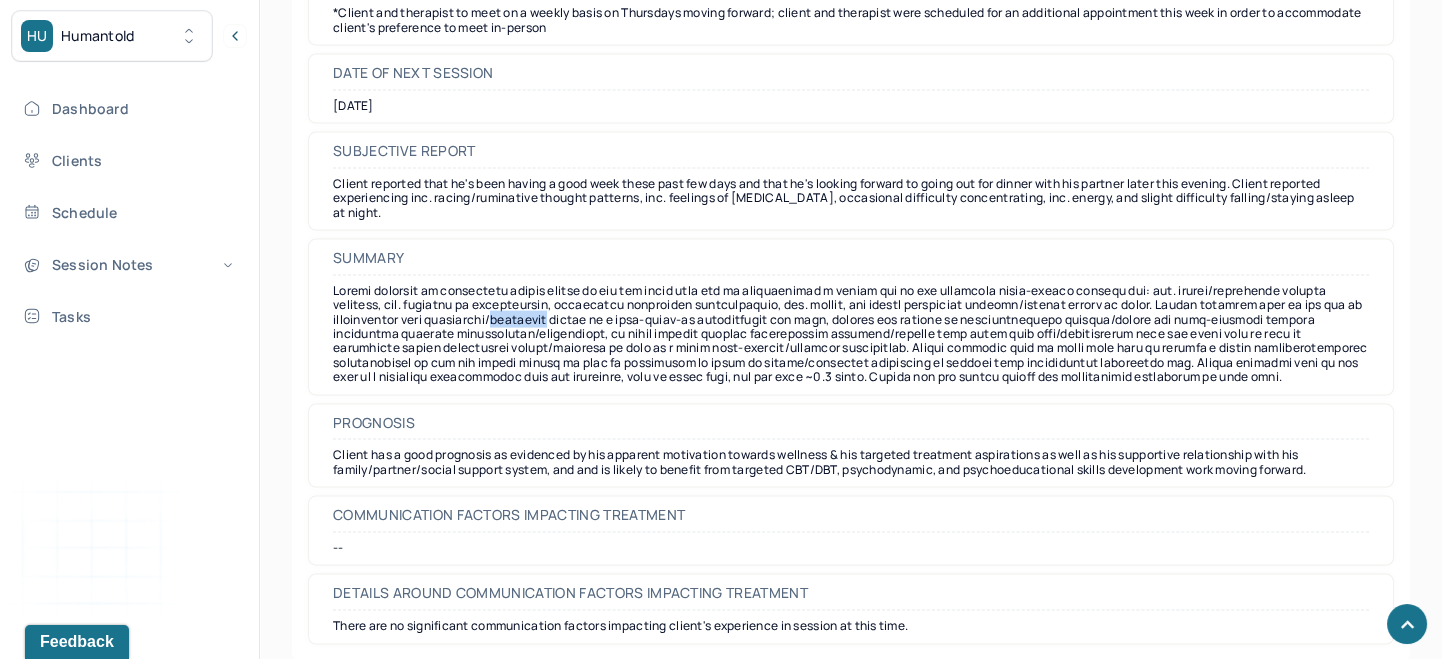 click at bounding box center [851, 334] 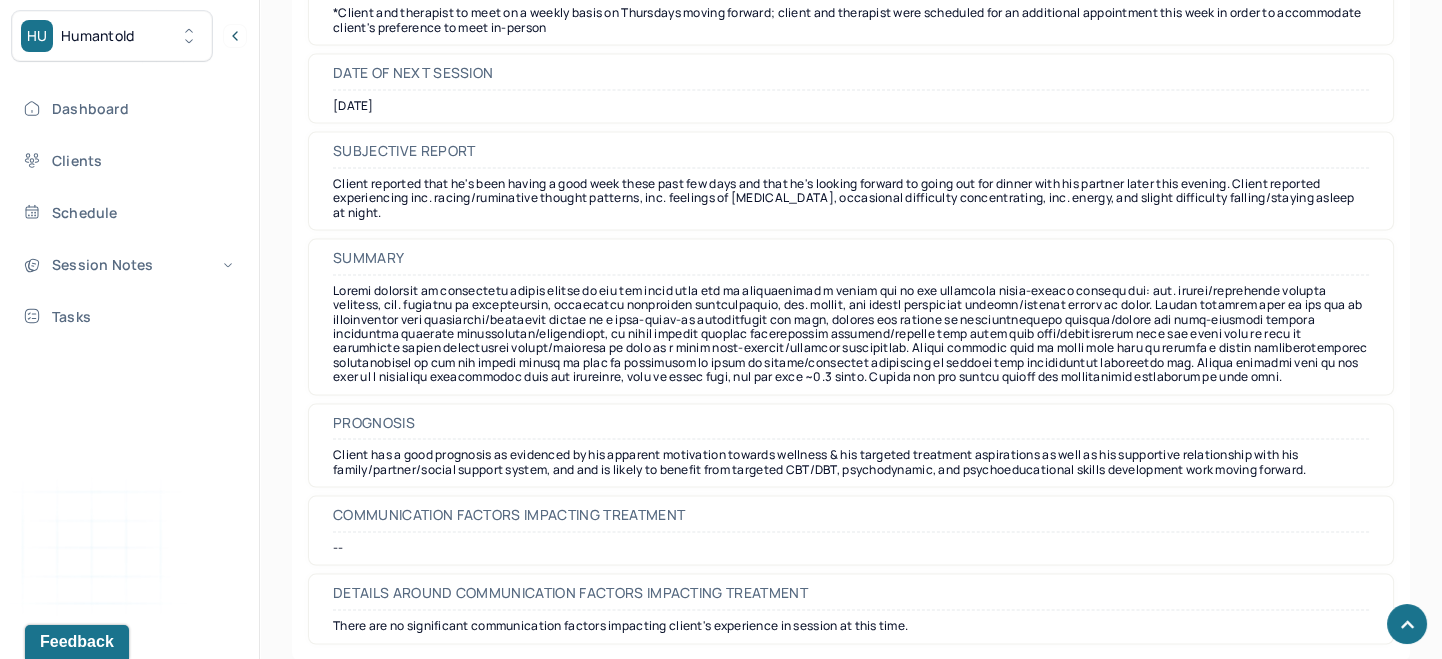 click at bounding box center (851, 334) 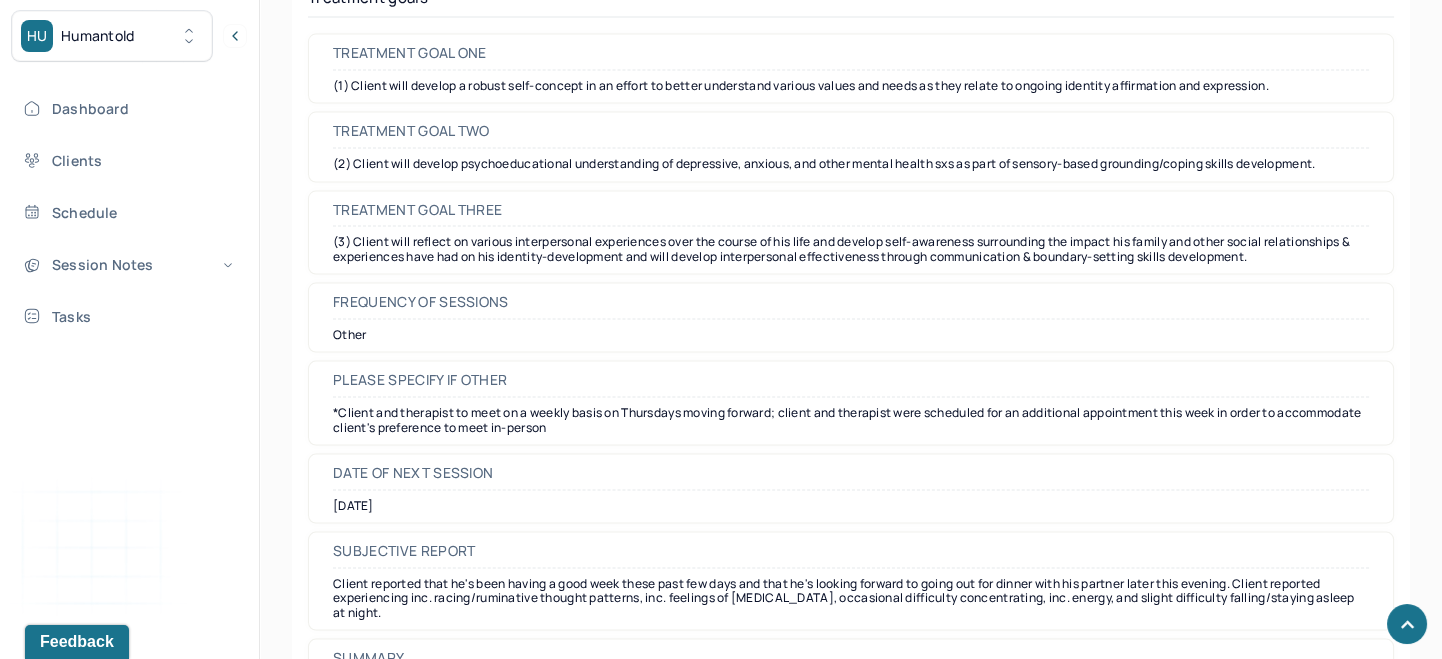 scroll, scrollTop: 9502, scrollLeft: 0, axis: vertical 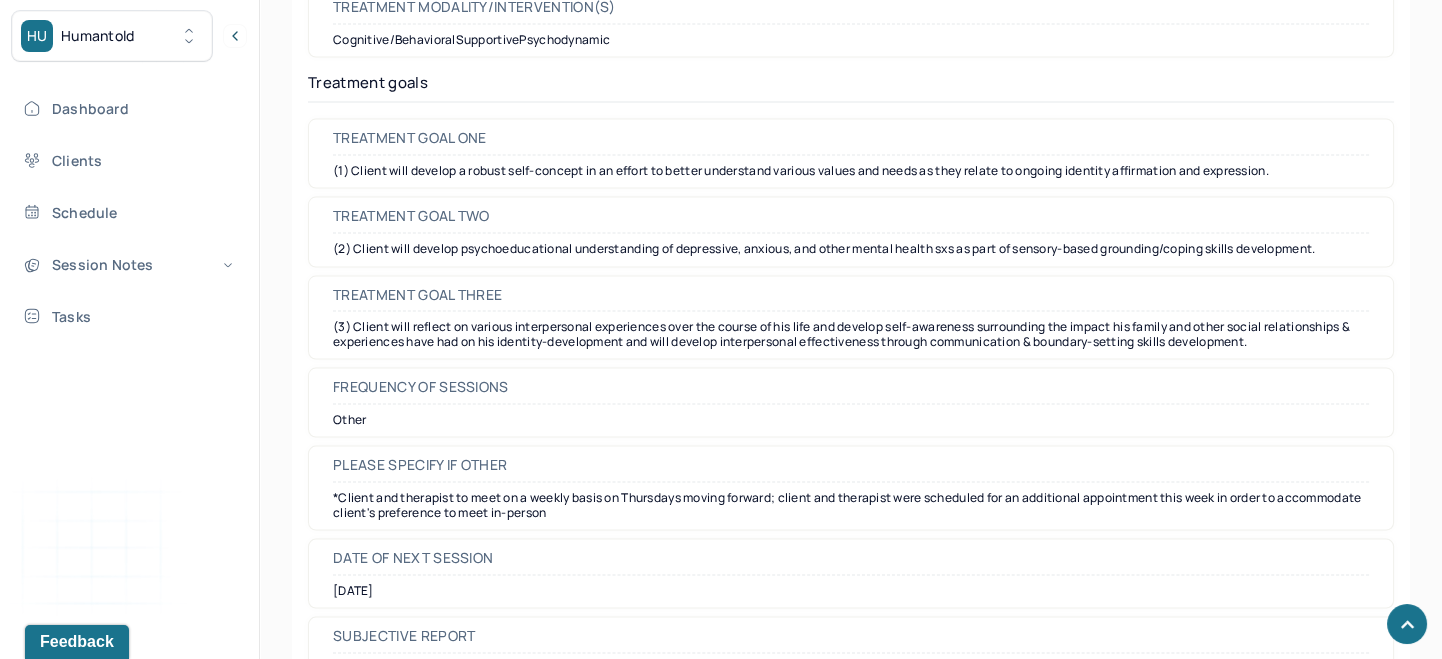 click on "(1) Client will develop a robust self-concept in an effort to better understand various values and needs as they relate to ongoing identity affirmation and expression." at bounding box center (851, 171) 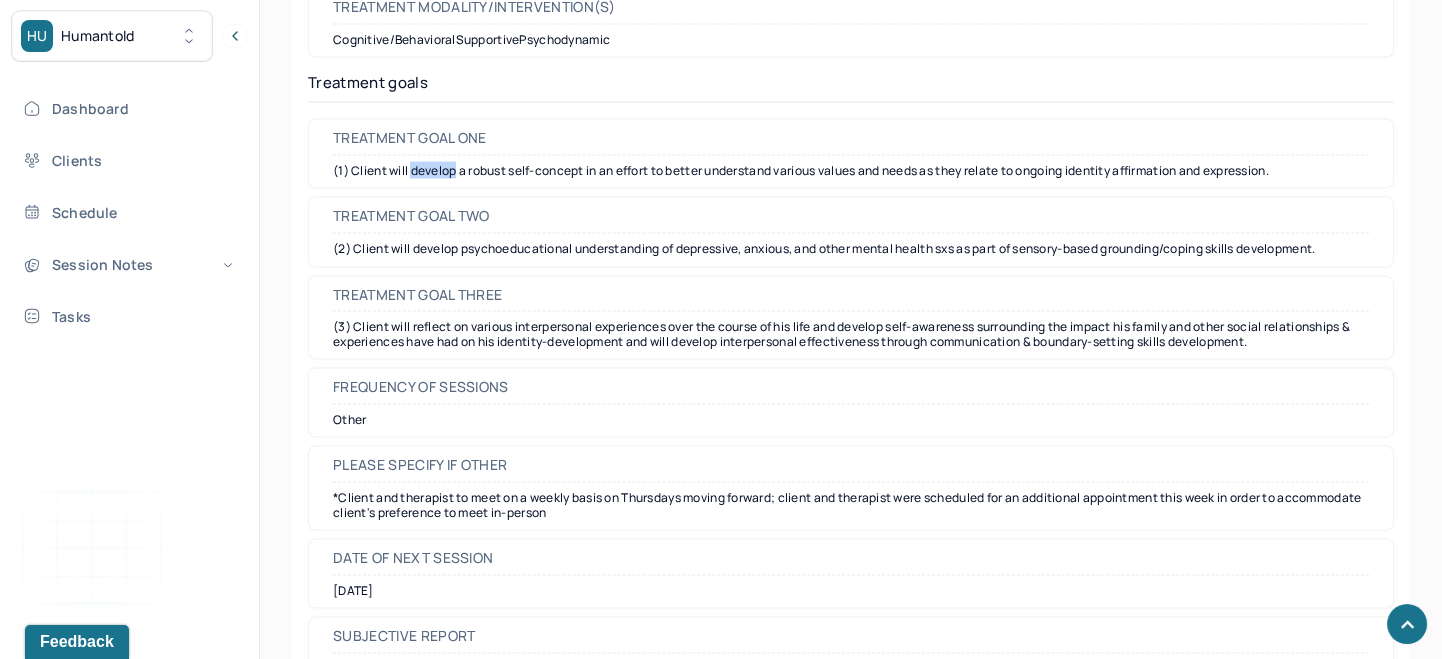 click on "(1) Client will develop a robust self-concept in an effort to better understand various values and needs as they relate to ongoing identity affirmation and expression." at bounding box center [851, 171] 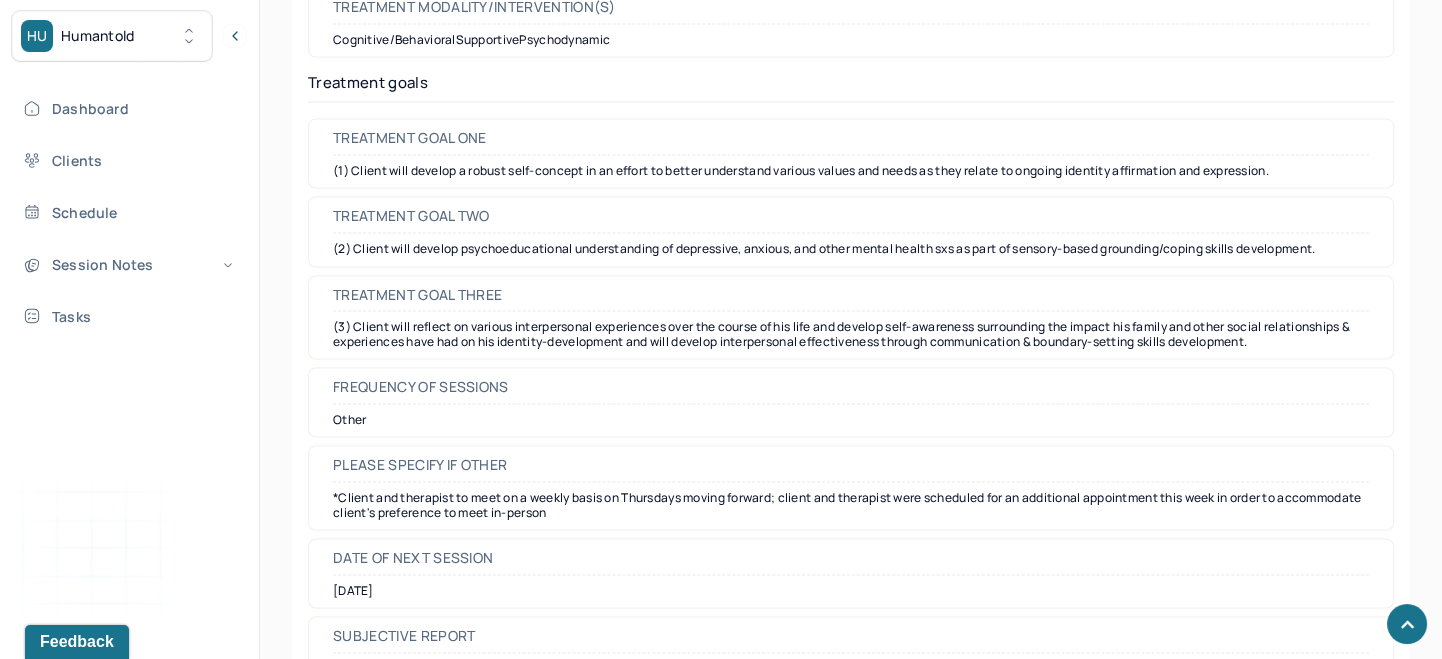 click on "(1) Client will develop a robust self-concept in an effort to better understand various values and needs as they relate to ongoing identity affirmation and expression." at bounding box center [851, 171] 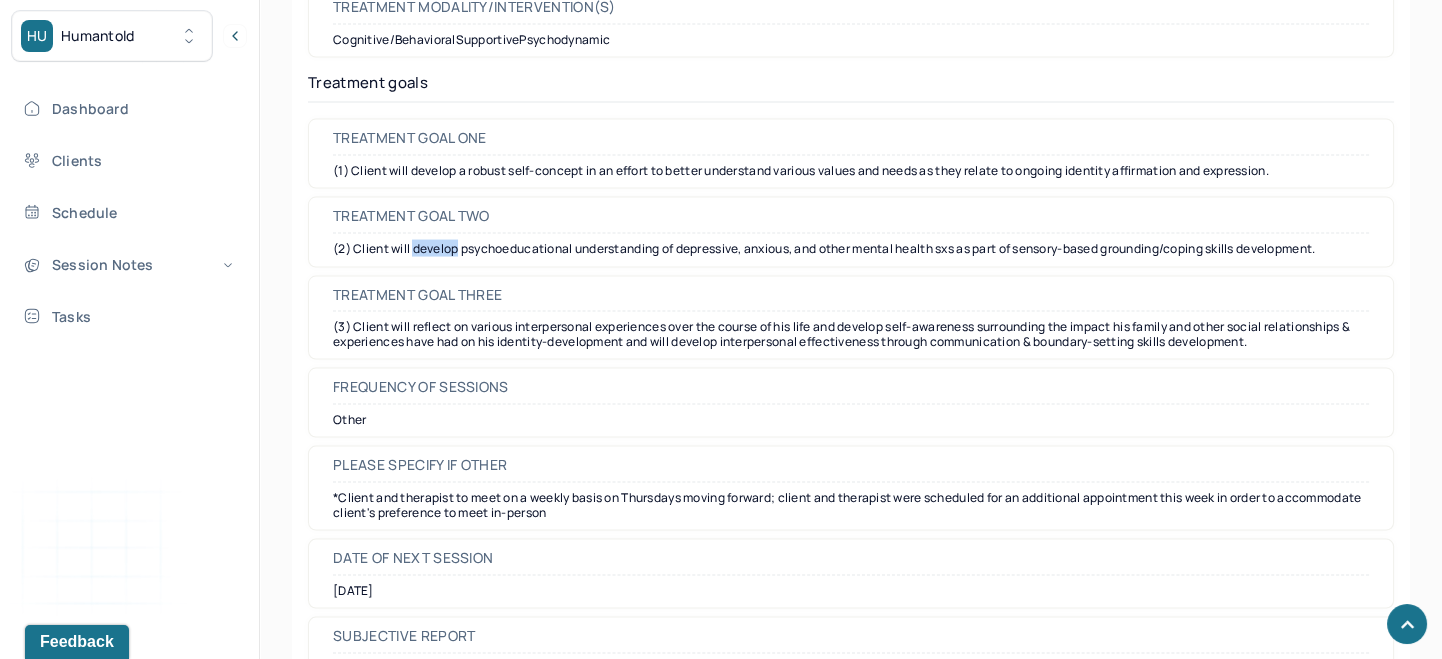 click on "(2) Client will develop psychoeducational understanding of depressive, anxious, and other mental health sxs as part of sensory-based grounding/coping skills development." at bounding box center [851, 249] 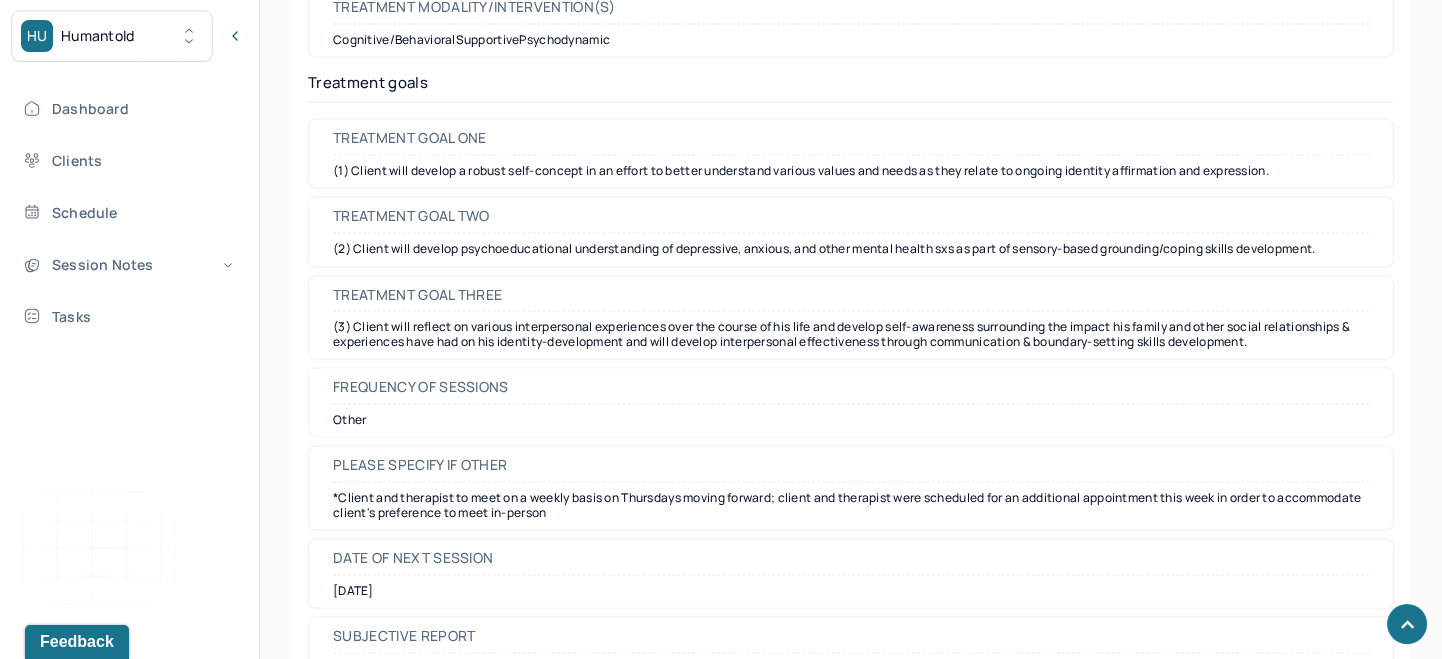 click on "(2) Client will develop psychoeducational understanding of depressive, anxious, and other mental health sxs as part of sensory-based grounding/coping skills development." at bounding box center (851, 249) 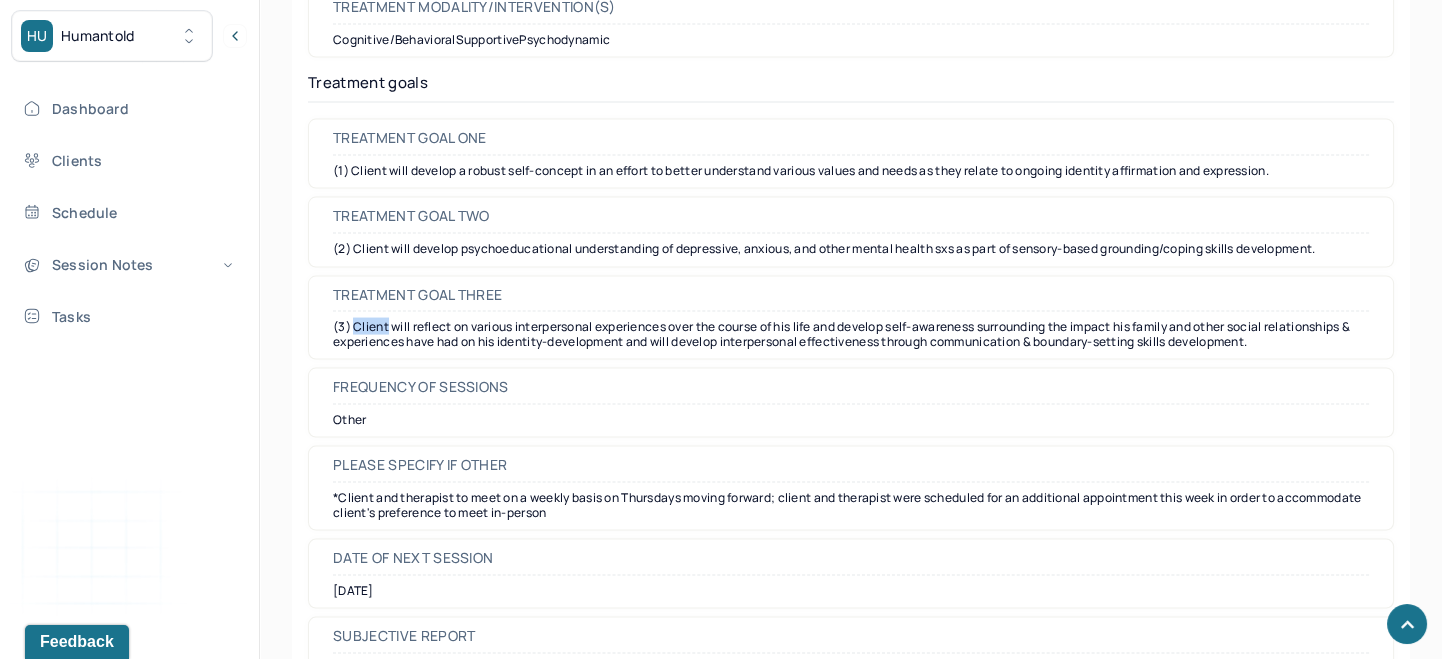 click on "(3) Client will reflect on various interpersonal experiences over the course of his life and develop self-awareness surrounding the impact his family and other social relationships & experiences have had on his identity-development and will develop interpersonal effectiveness through communication & boundary-setting skills development." at bounding box center [851, 334] 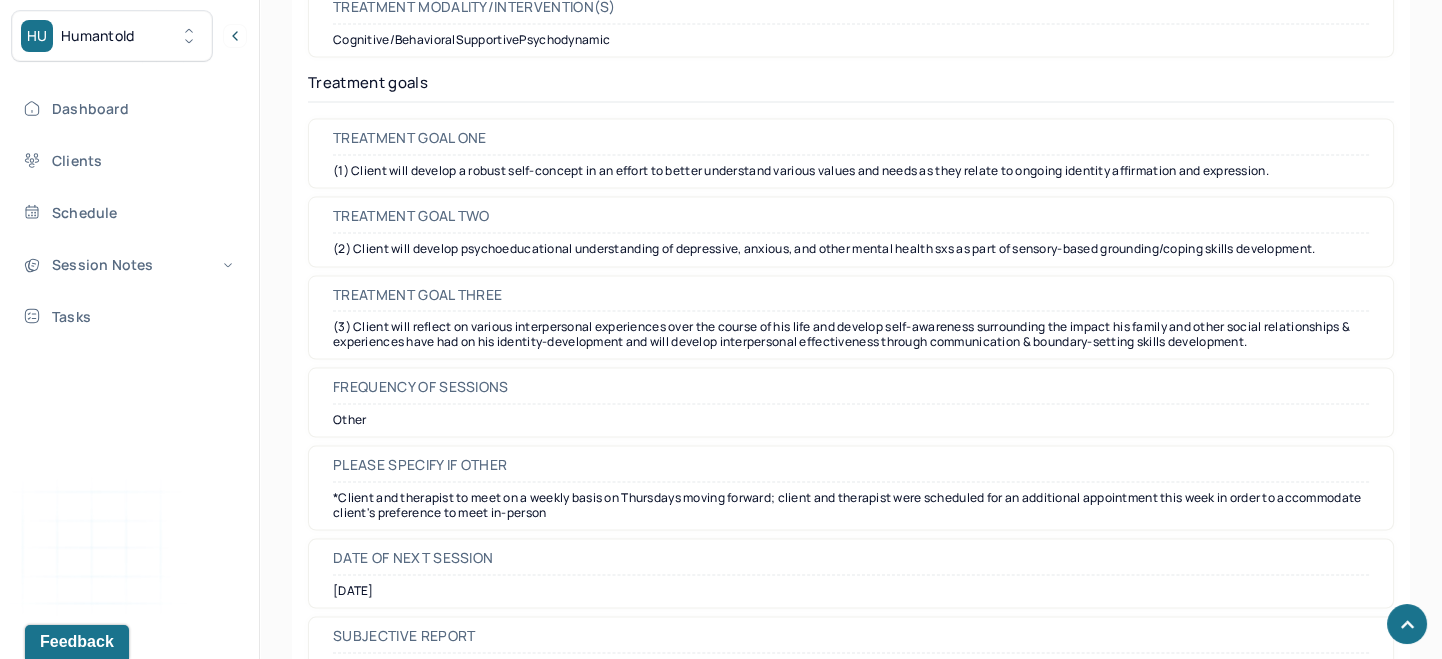 click on "(3) Client will reflect on various interpersonal experiences over the course of his life and develop self-awareness surrounding the impact his family and other social relationships & experiences have had on his identity-development and will develop interpersonal effectiveness through communication & boundary-setting skills development." at bounding box center [851, 334] 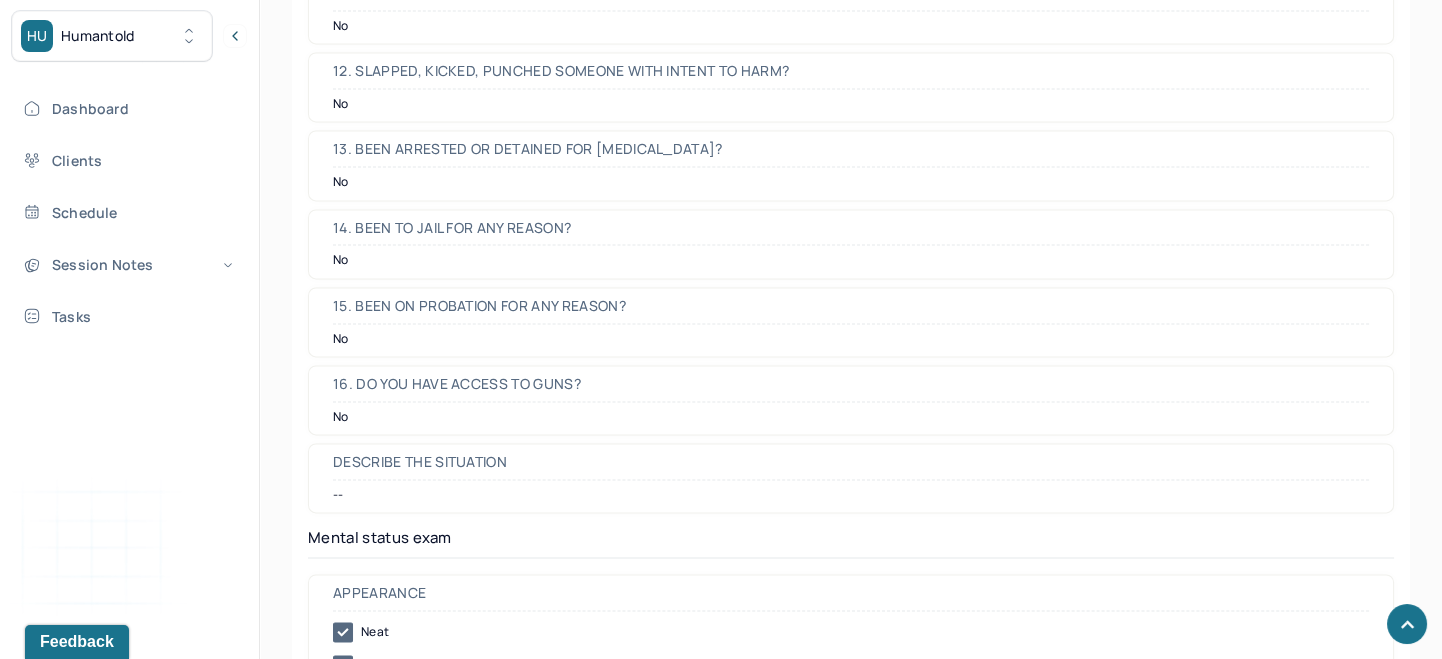 scroll, scrollTop: 6505, scrollLeft: 0, axis: vertical 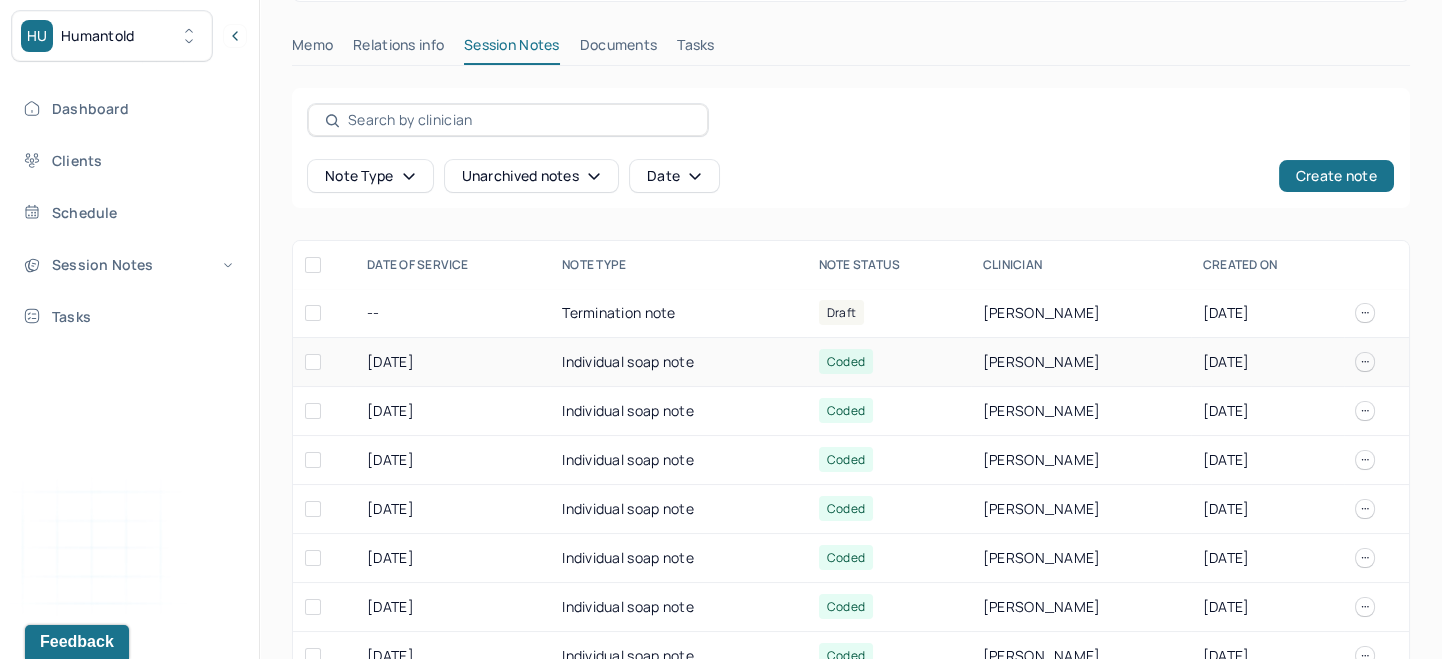 click on "Individual soap note" at bounding box center [678, 362] 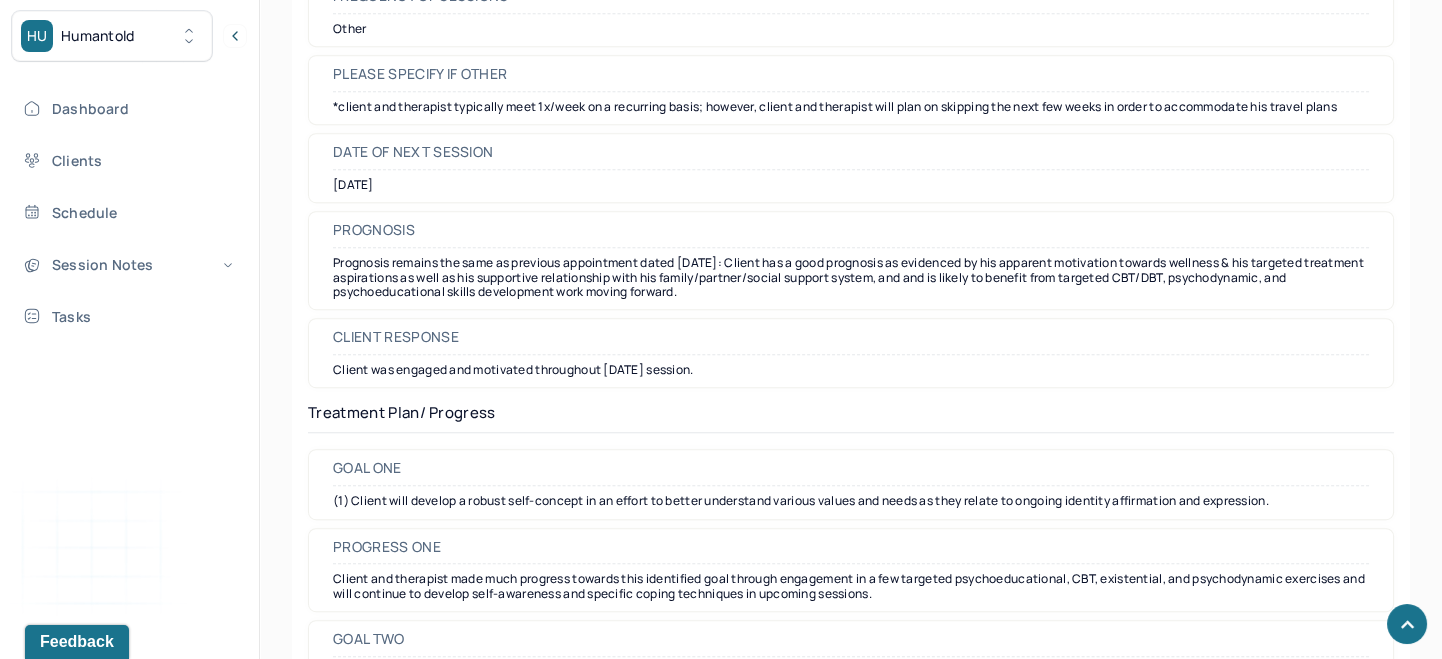scroll, scrollTop: 2839, scrollLeft: 0, axis: vertical 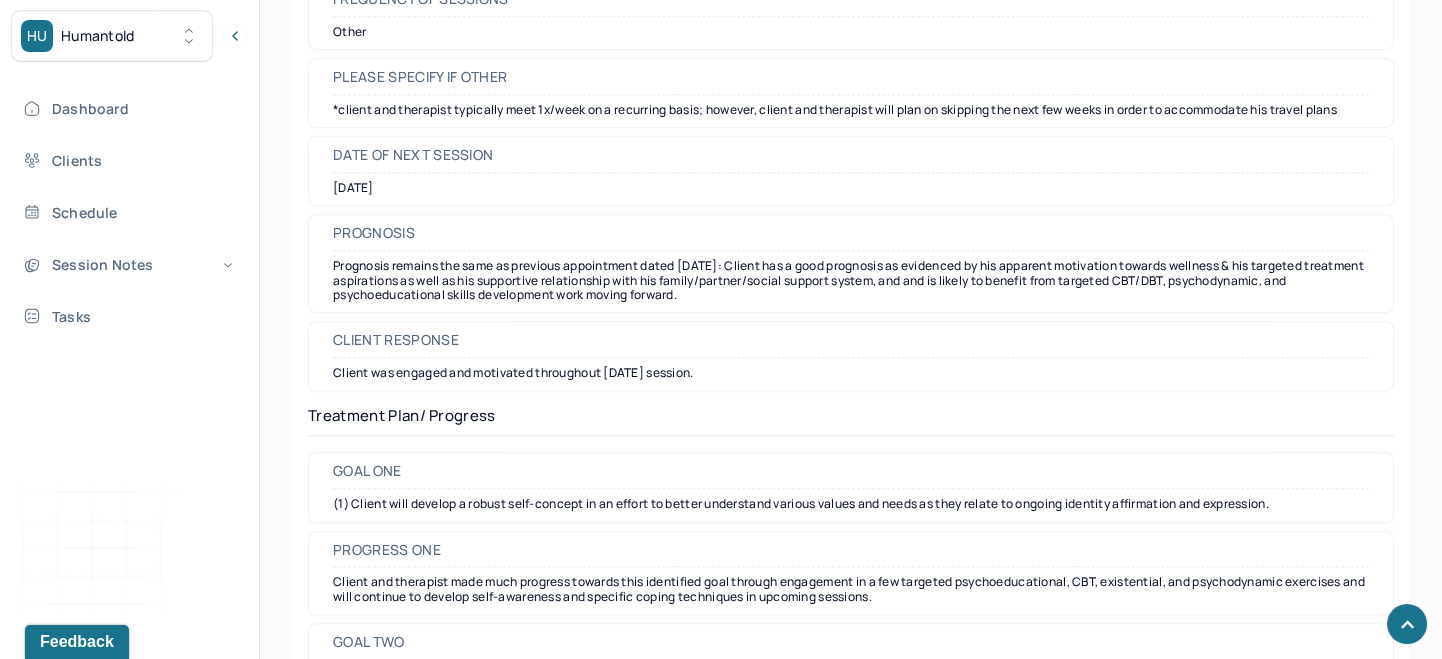 click on "Prognosis remains the same as previous appointment dated [DATE]:
Client has a good prognosis as evidenced by his apparent motivation towards wellness & his targeted treatment aspirations as well as his supportive relationship with his family/partner/social support system, and and is likely to benefit from targeted CBT/DBT, psychodynamic, and psychoeducational skills development work moving forward." at bounding box center (851, 280) 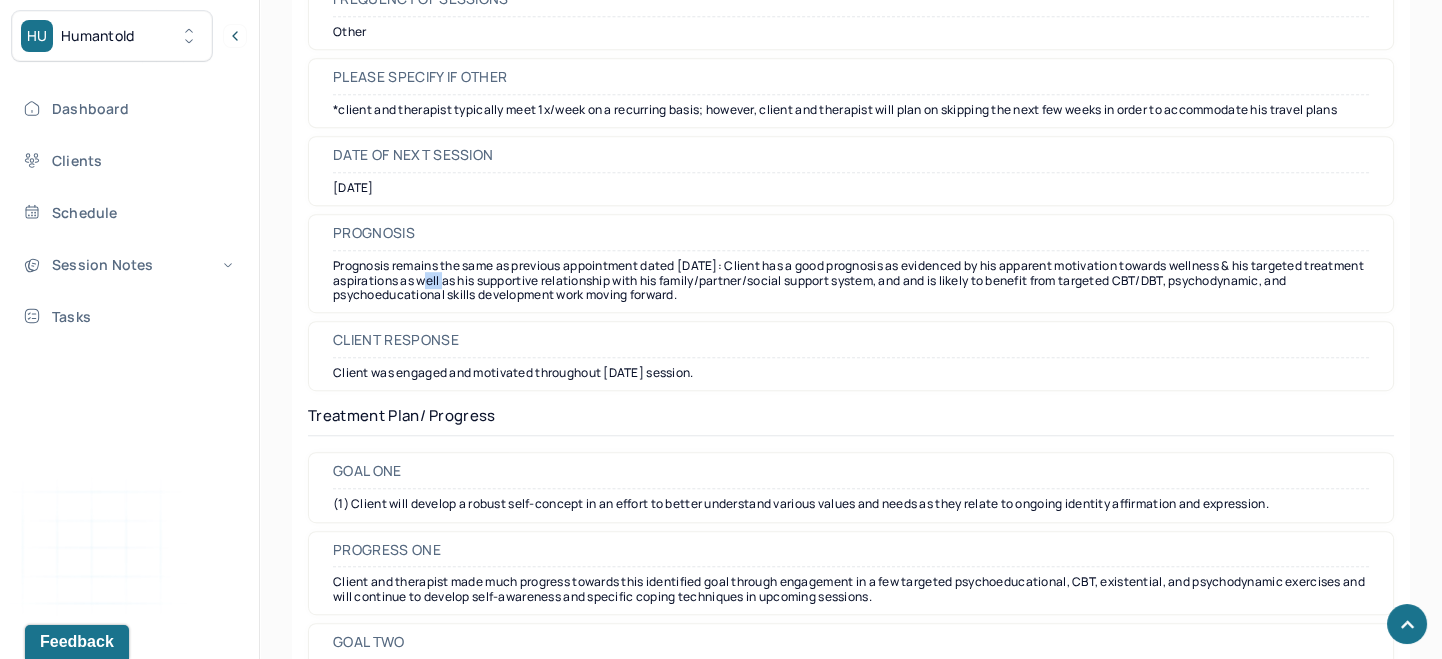click on "Prognosis remains the same as previous appointment dated [DATE]:
Client has a good prognosis as evidenced by his apparent motivation towards wellness & his targeted treatment aspirations as well as his supportive relationship with his family/partner/social support system, and and is likely to benefit from targeted CBT/DBT, psychodynamic, and psychoeducational skills development work moving forward." at bounding box center (851, 280) 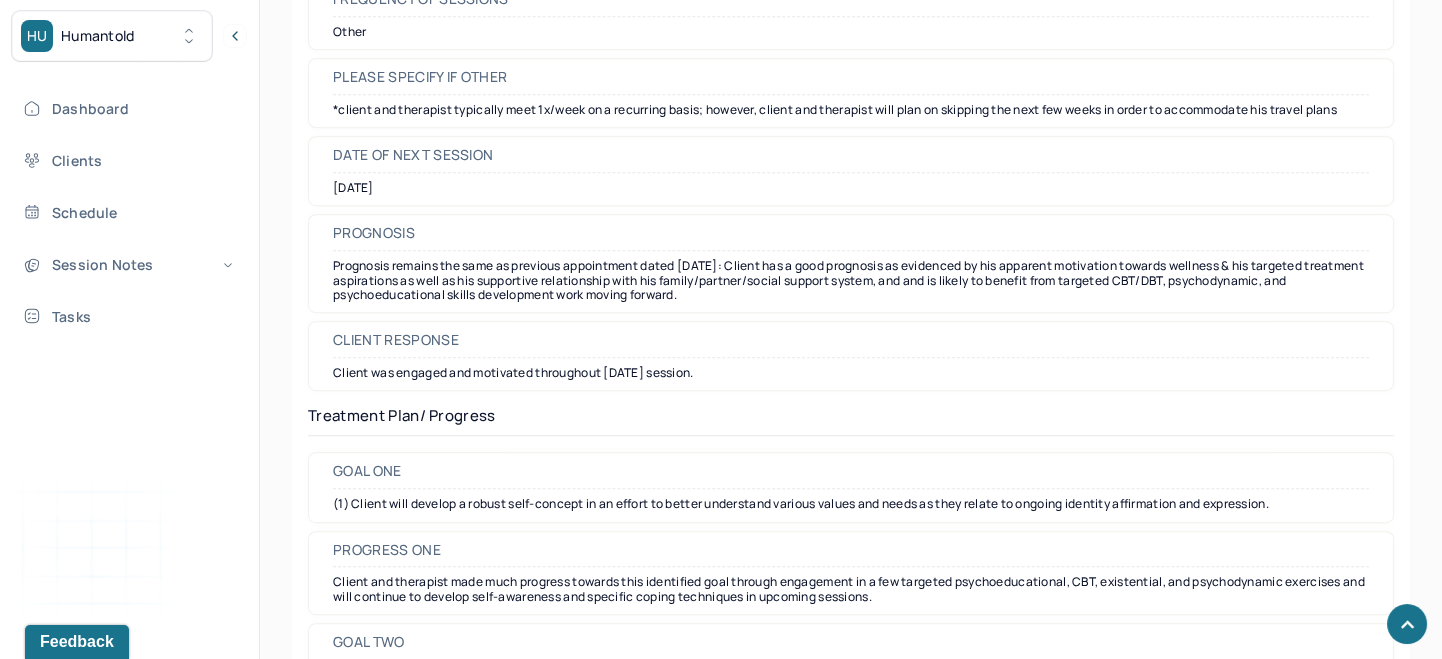 click on "Prognosis remains the same as previous appointment dated [DATE]:
Client has a good prognosis as evidenced by his apparent motivation towards wellness & his targeted treatment aspirations as well as his supportive relationship with his family/partner/social support system, and and is likely to benefit from targeted CBT/DBT, psychodynamic, and psychoeducational skills development work moving forward." at bounding box center (851, 280) 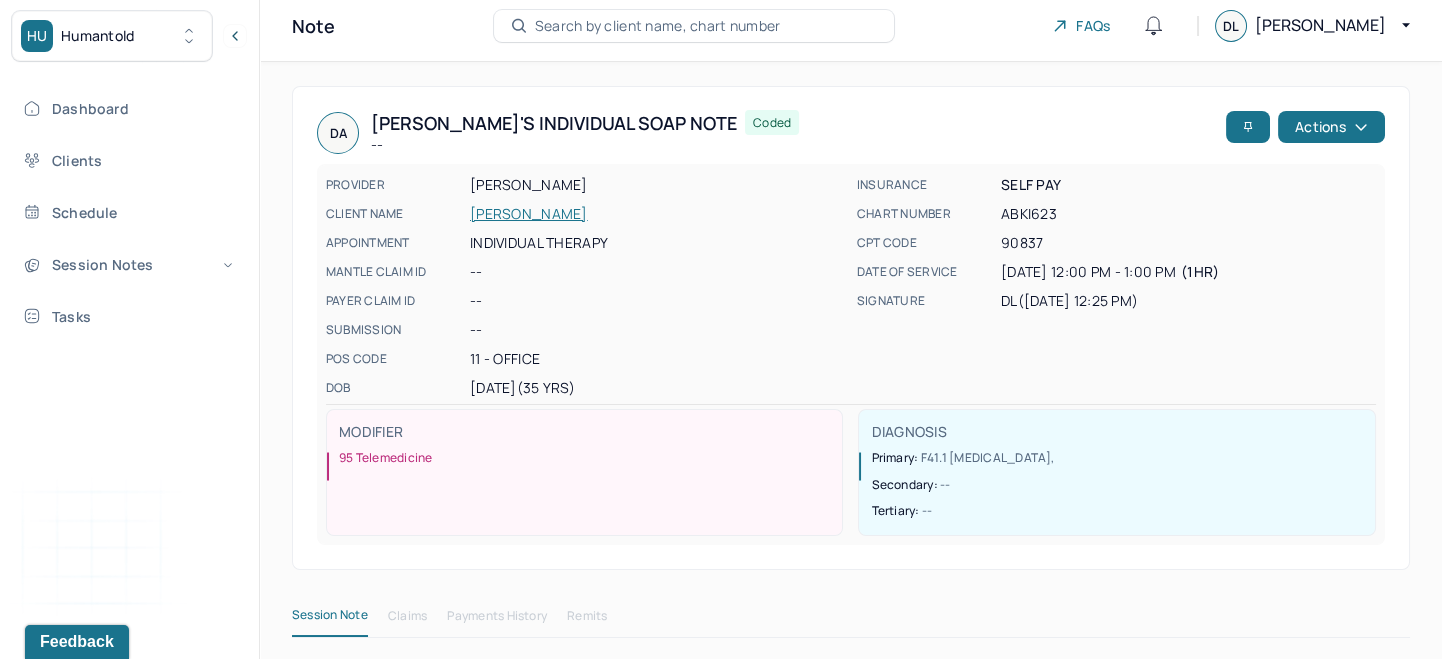 scroll, scrollTop: 12, scrollLeft: 0, axis: vertical 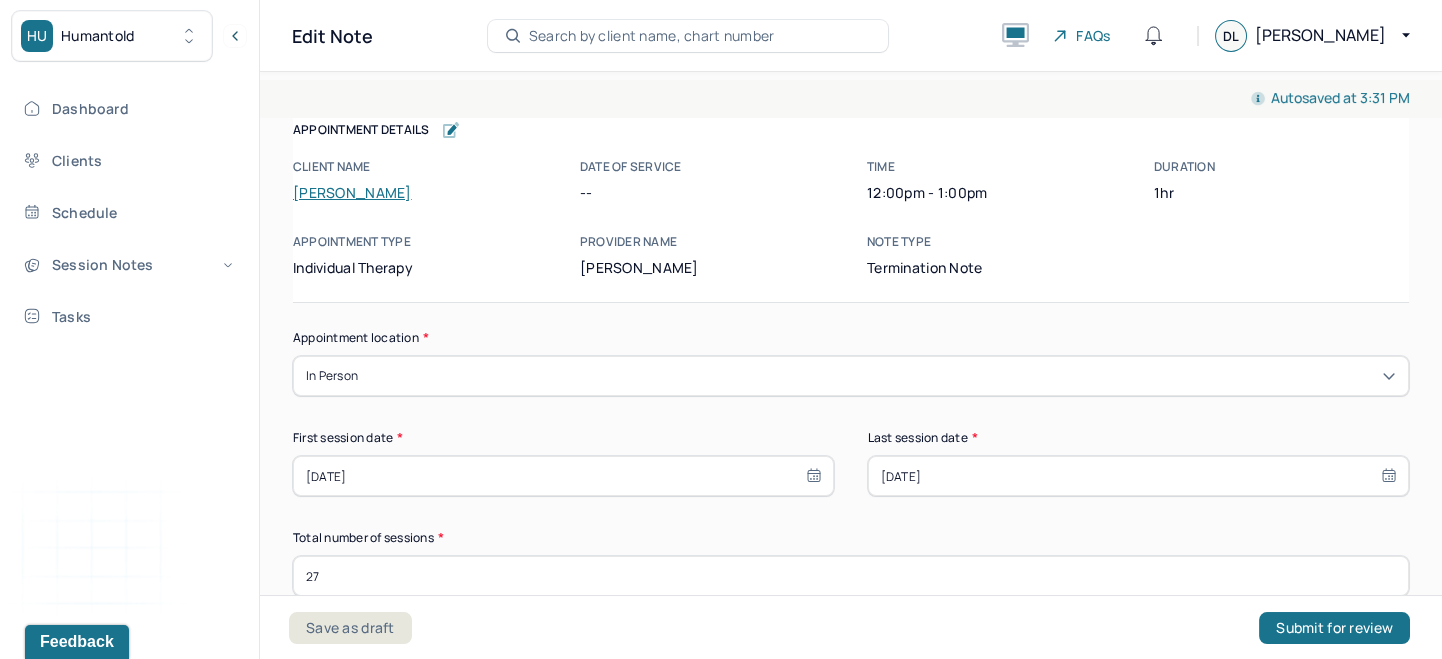 click on "[PERSON_NAME]" at bounding box center (352, 192) 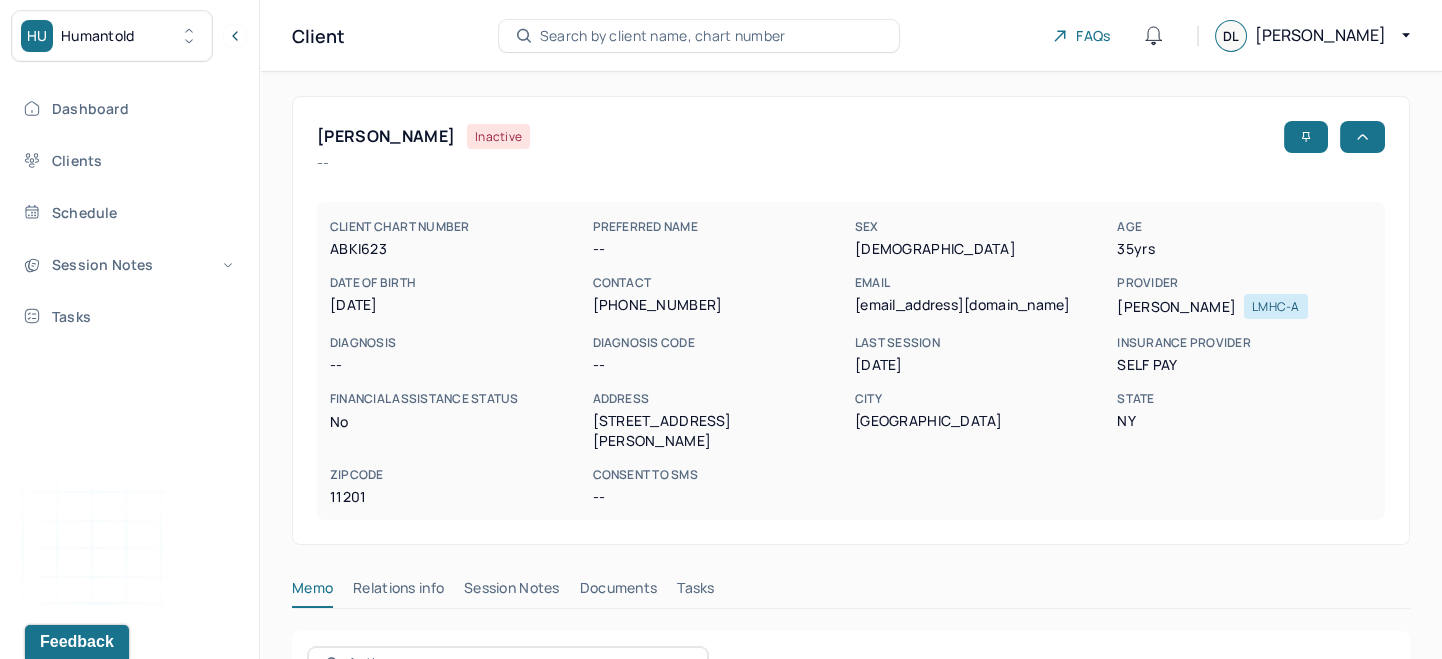 click on "Session Notes" at bounding box center (512, 592) 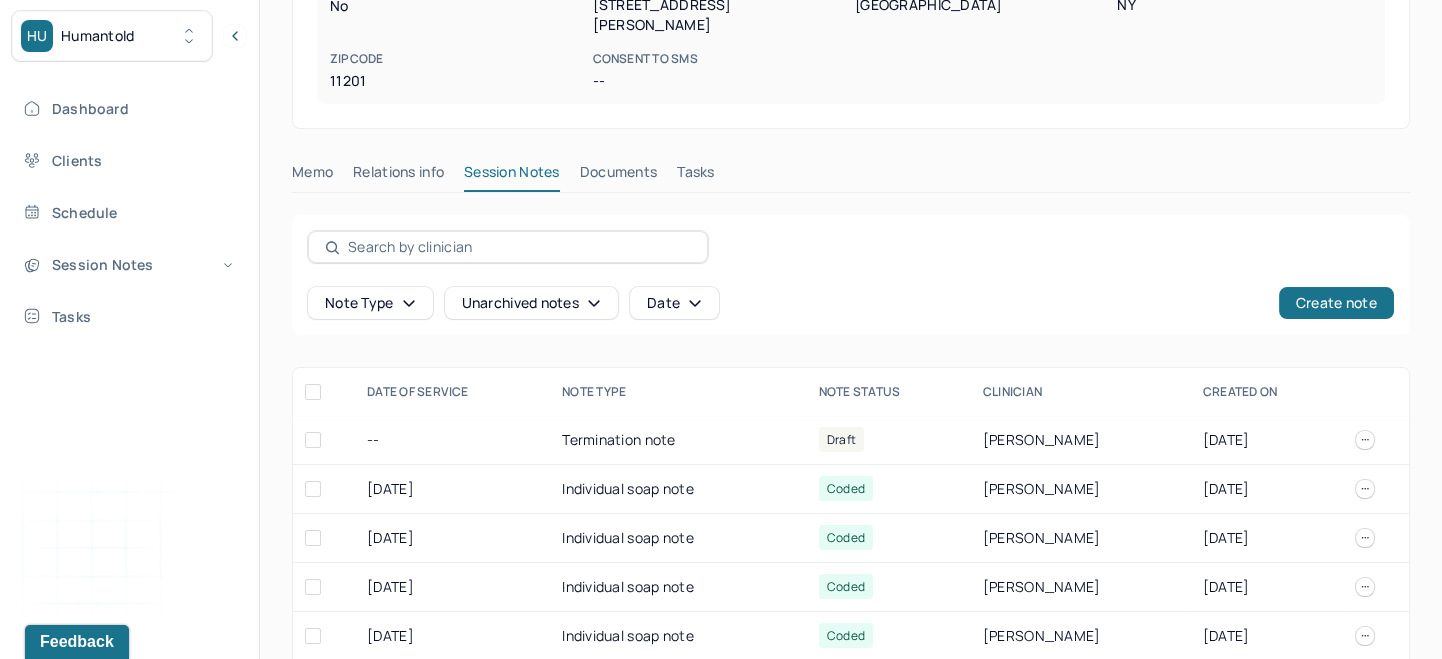 scroll, scrollTop: 429, scrollLeft: 0, axis: vertical 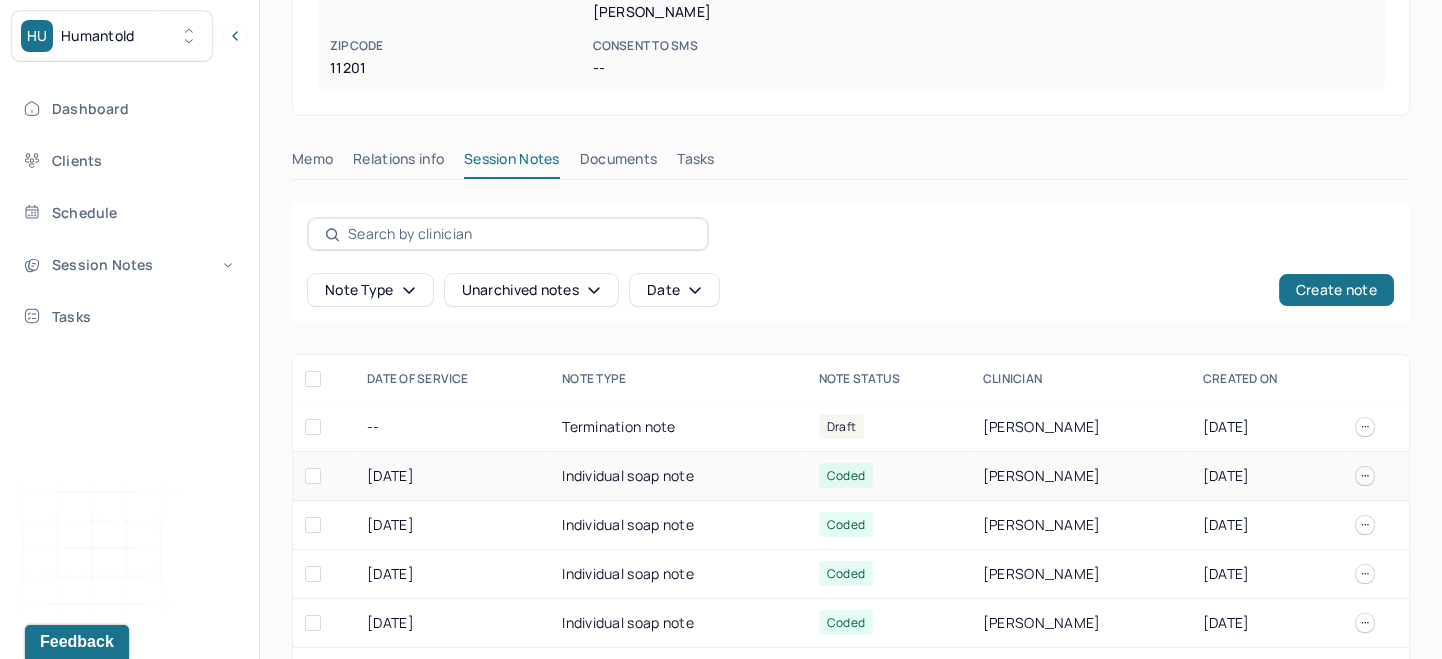 click on "[DATE]" at bounding box center (452, 476) 